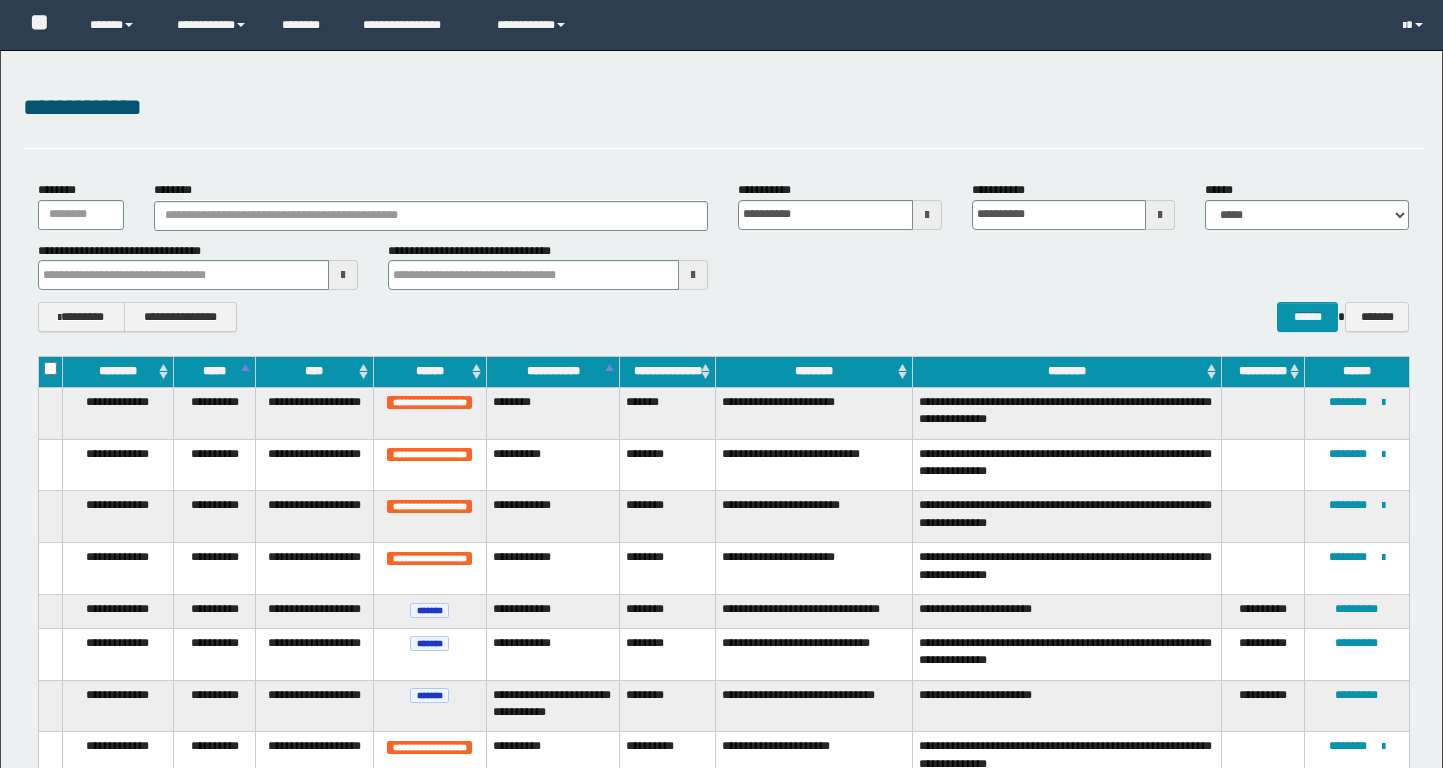 scroll, scrollTop: 0, scrollLeft: 0, axis: both 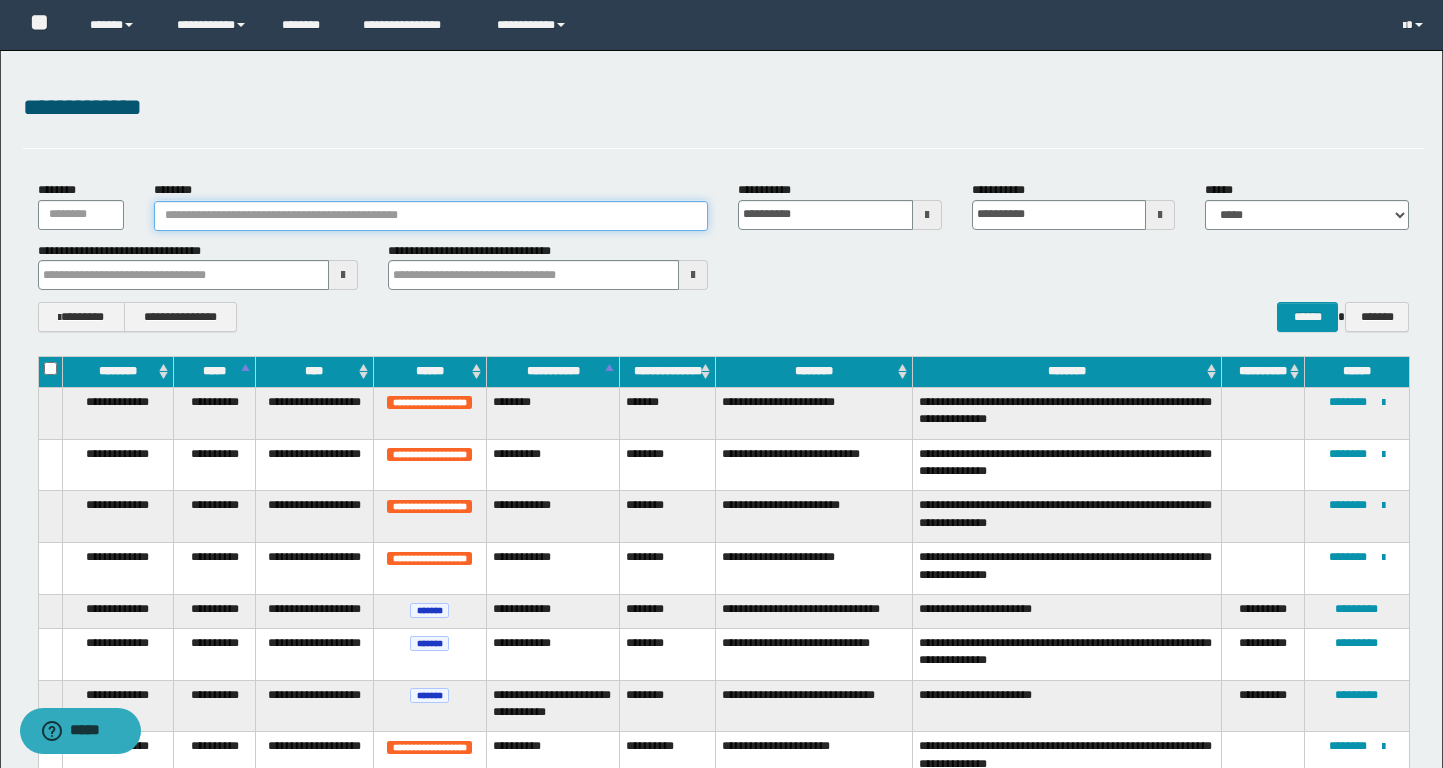 click on "********" at bounding box center [431, 216] 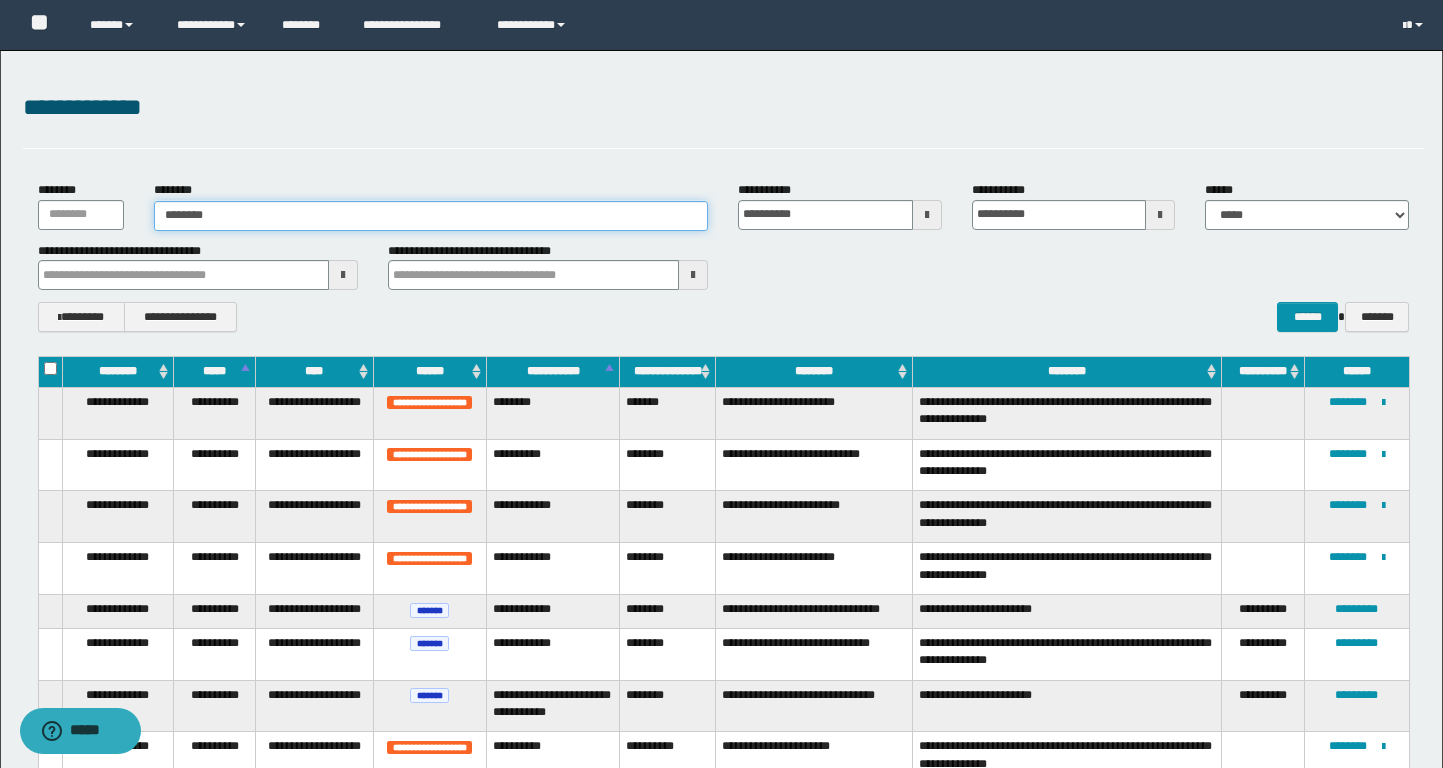 type on "********" 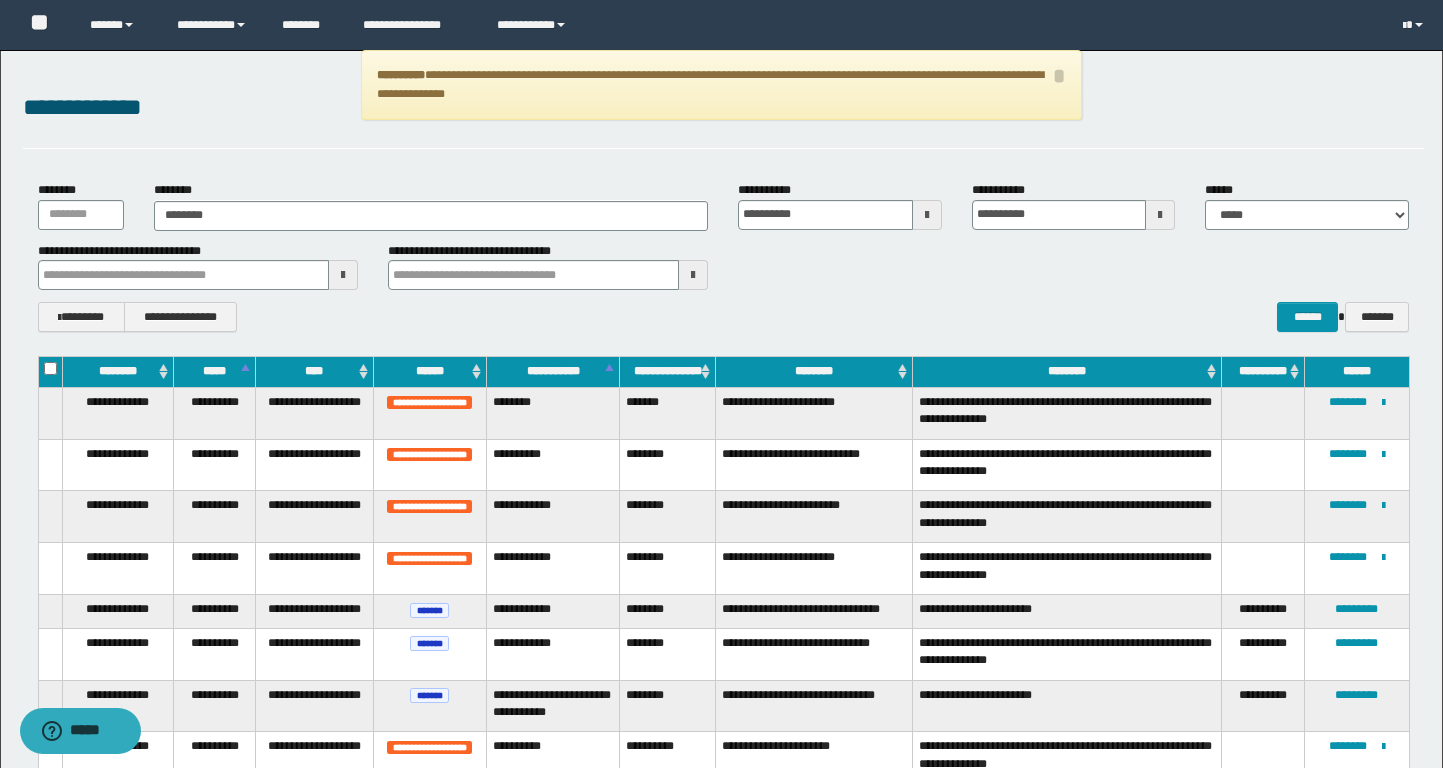 click on "**********" at bounding box center (431, 205) 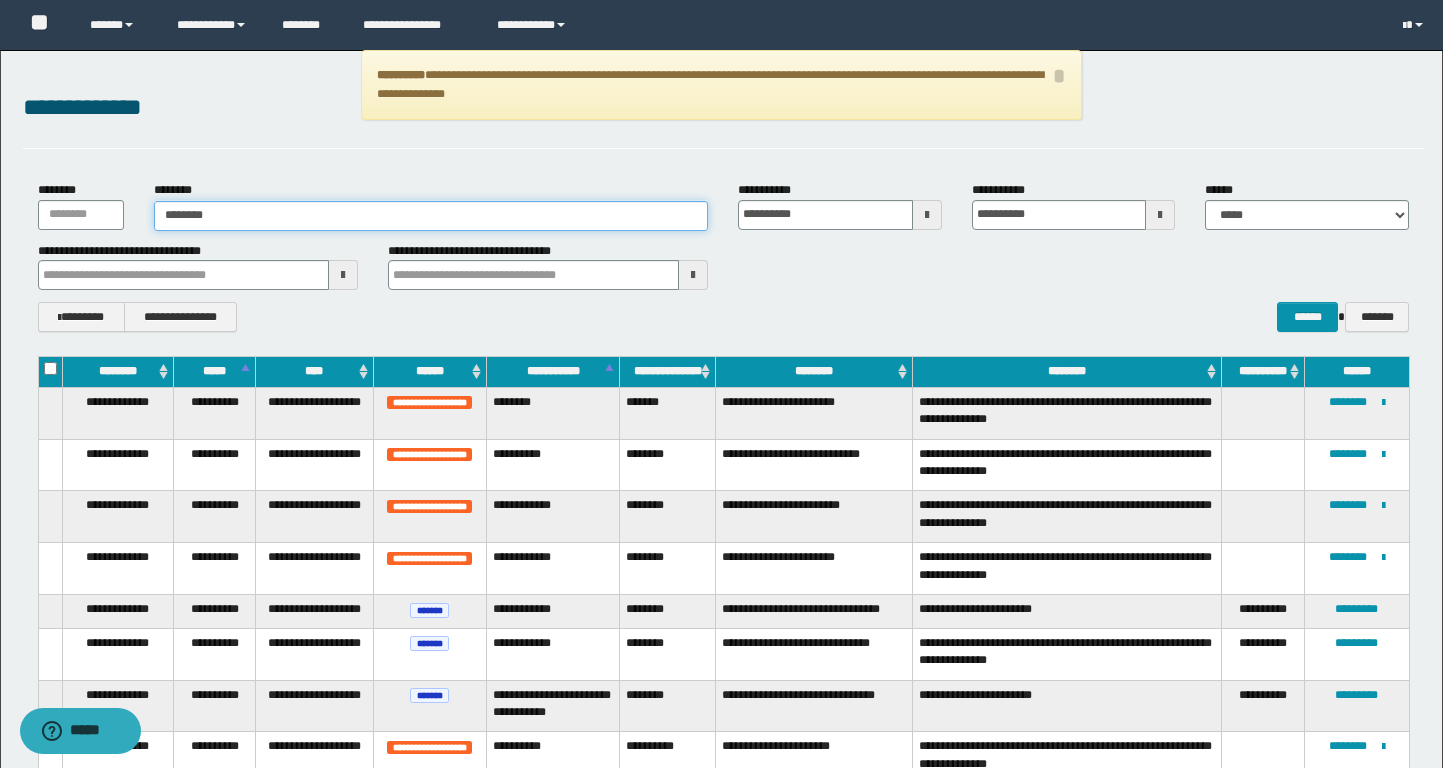 type on "********" 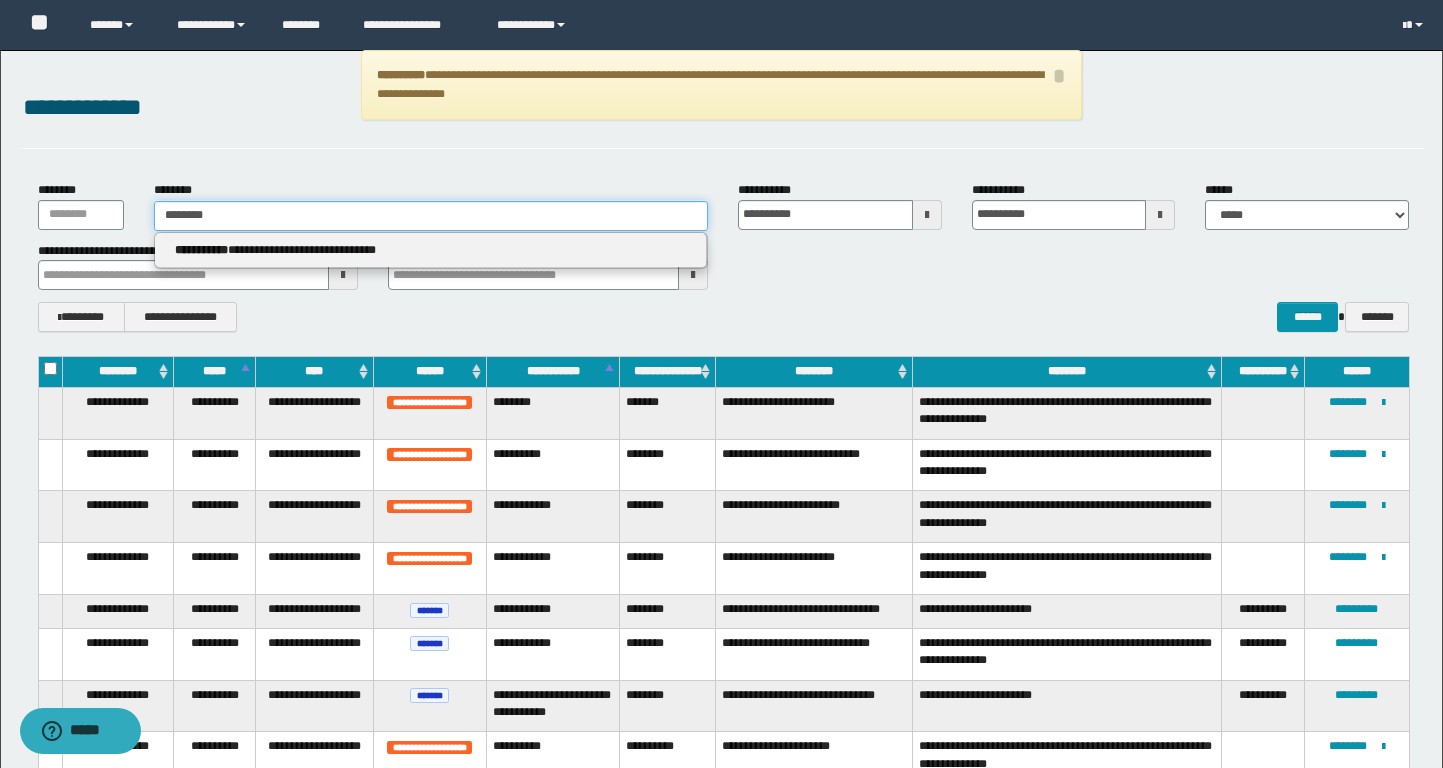 click on "********" at bounding box center [431, 216] 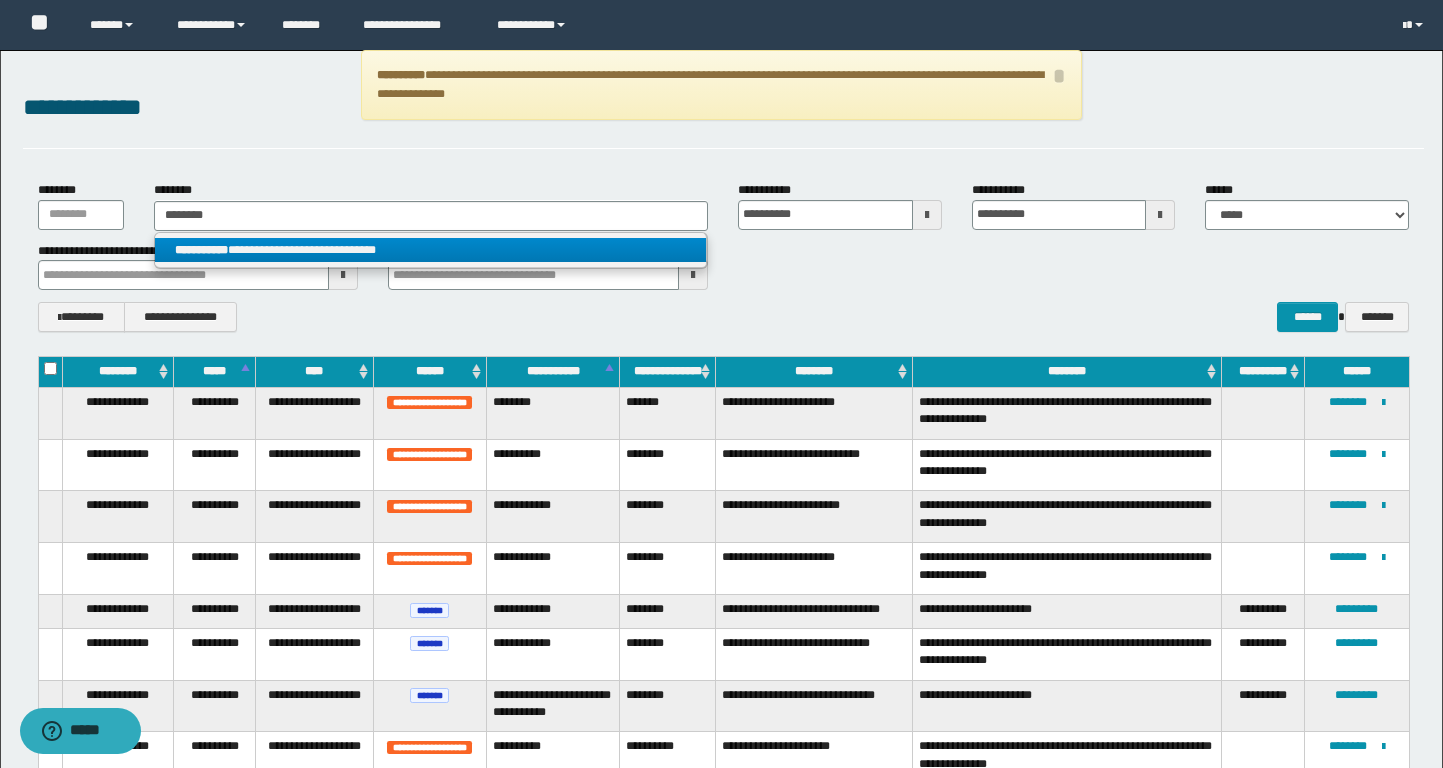 click on "**********" at bounding box center (430, 250) 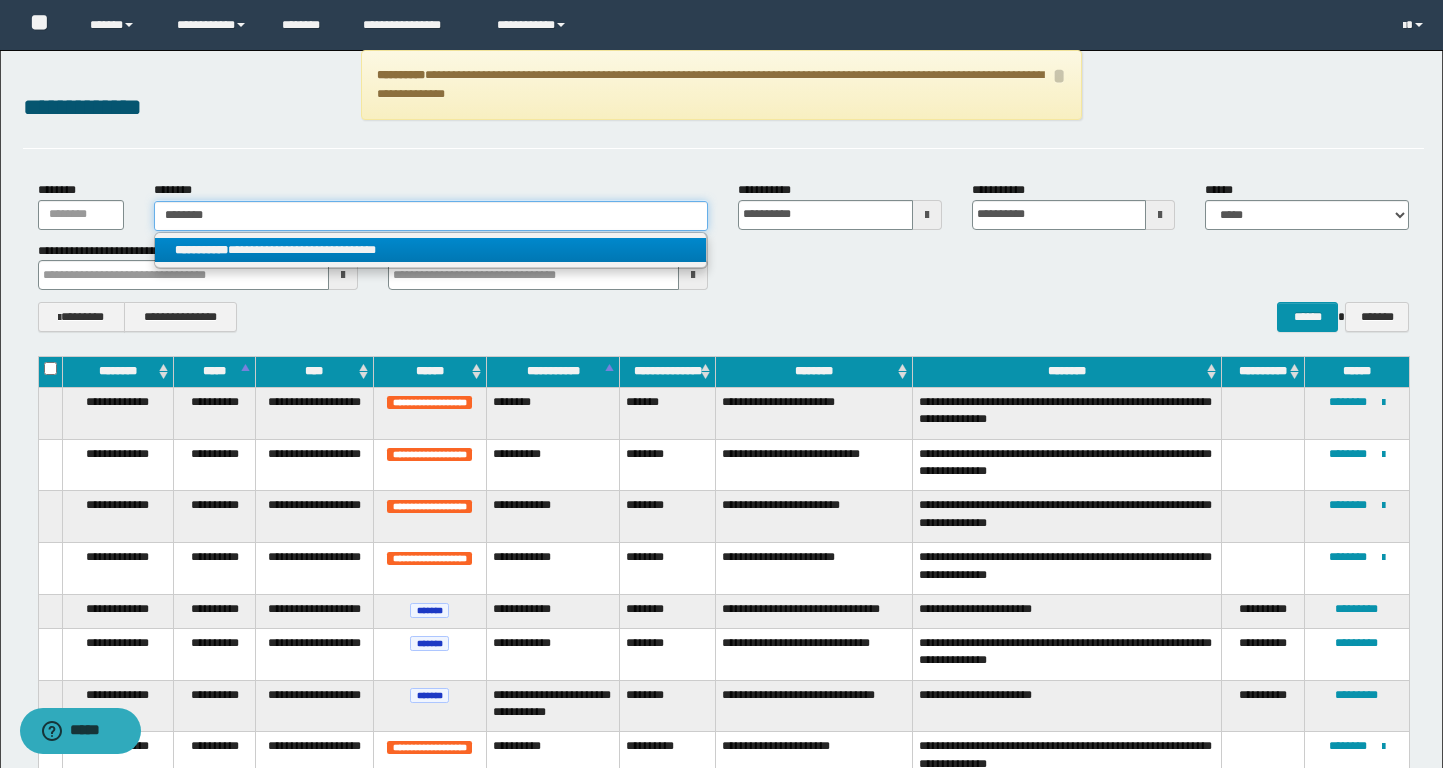 type 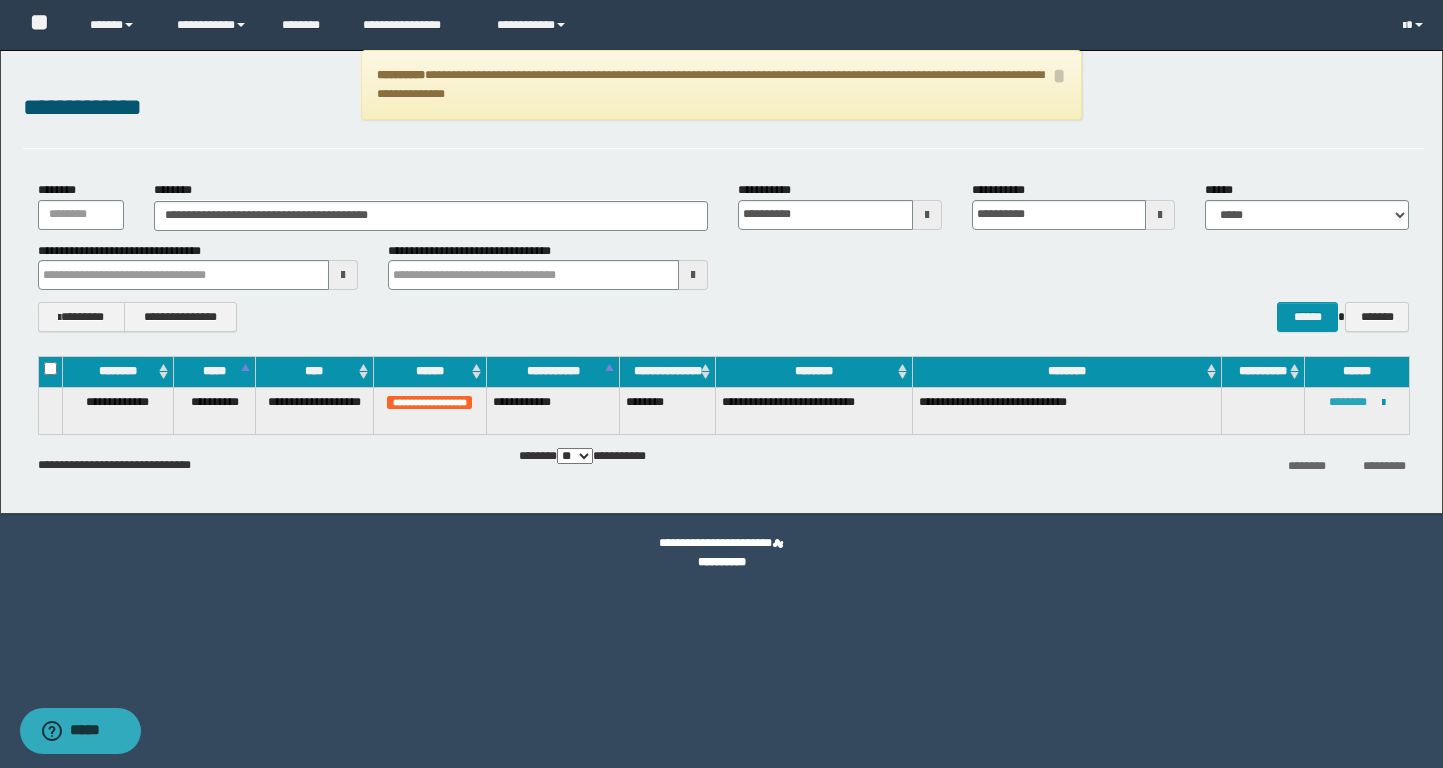 click on "********" at bounding box center (1348, 402) 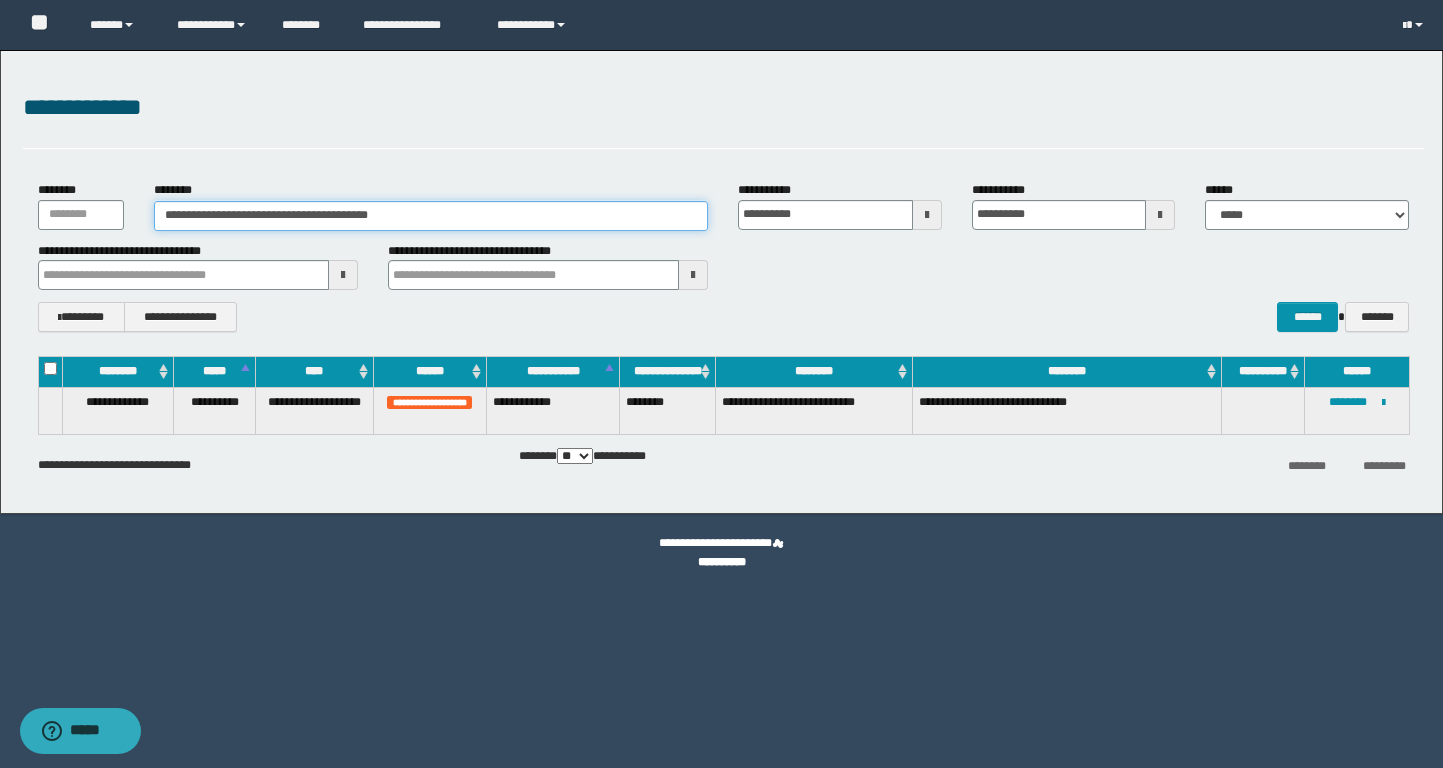 drag, startPoint x: 488, startPoint y: 215, endPoint x: 148, endPoint y: 210, distance: 340.03677 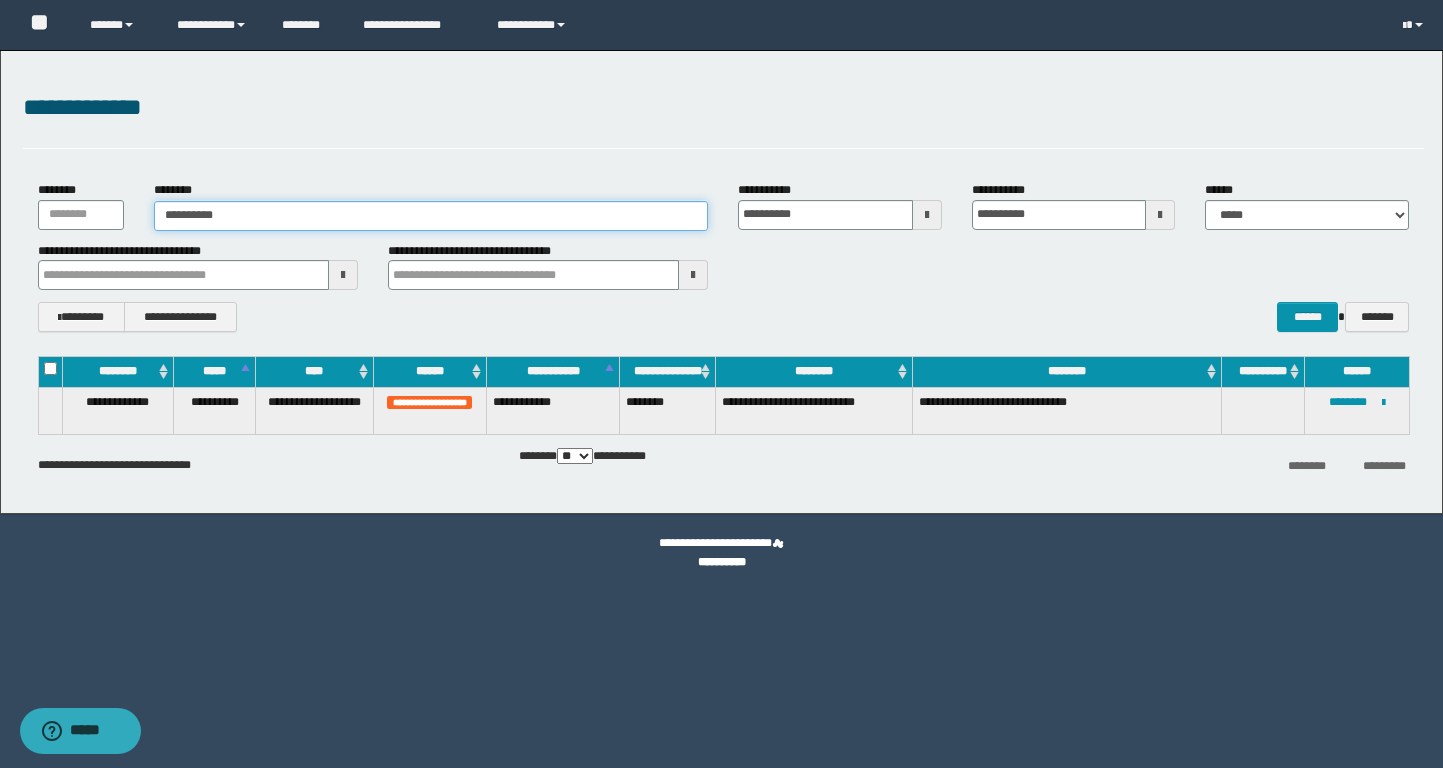 type on "**********" 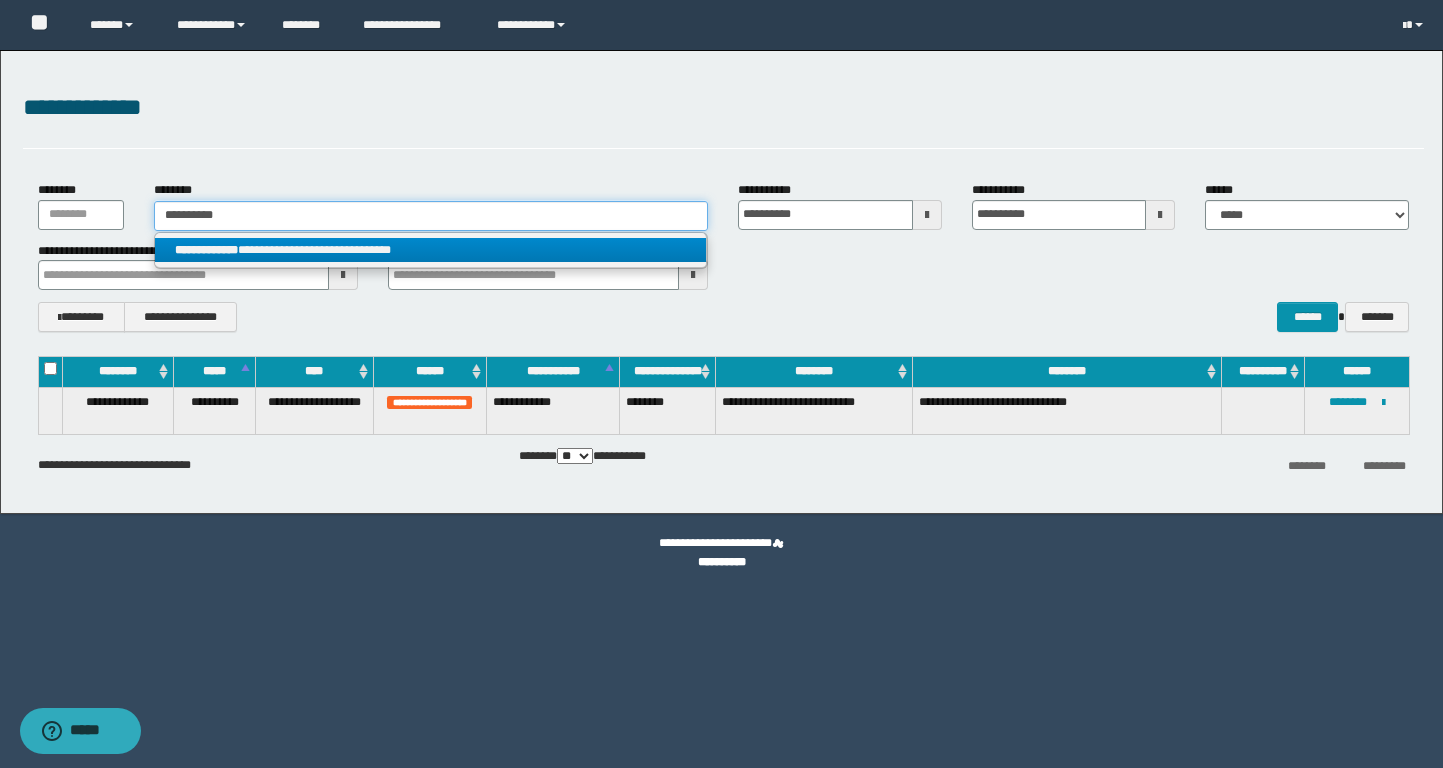 type on "**********" 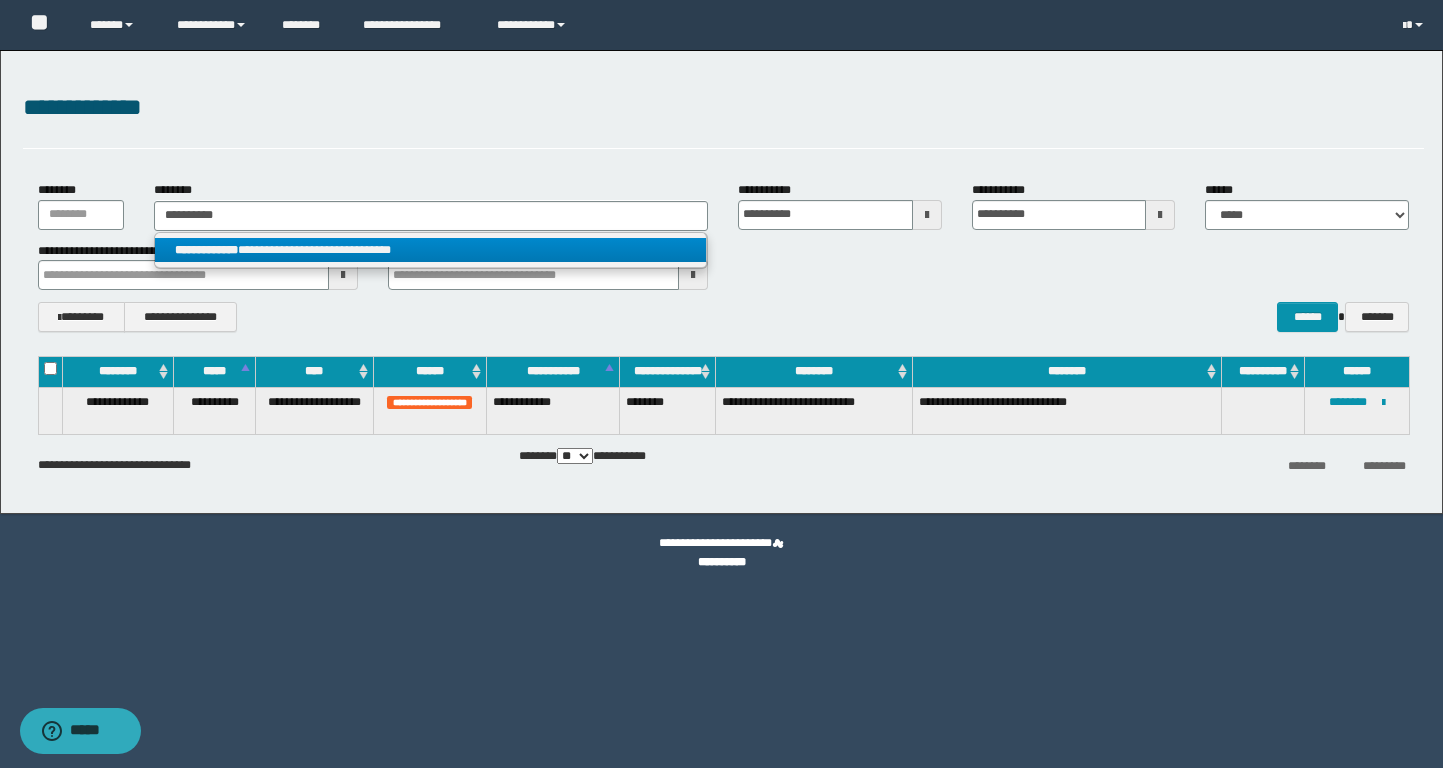 click on "**********" at bounding box center (430, 250) 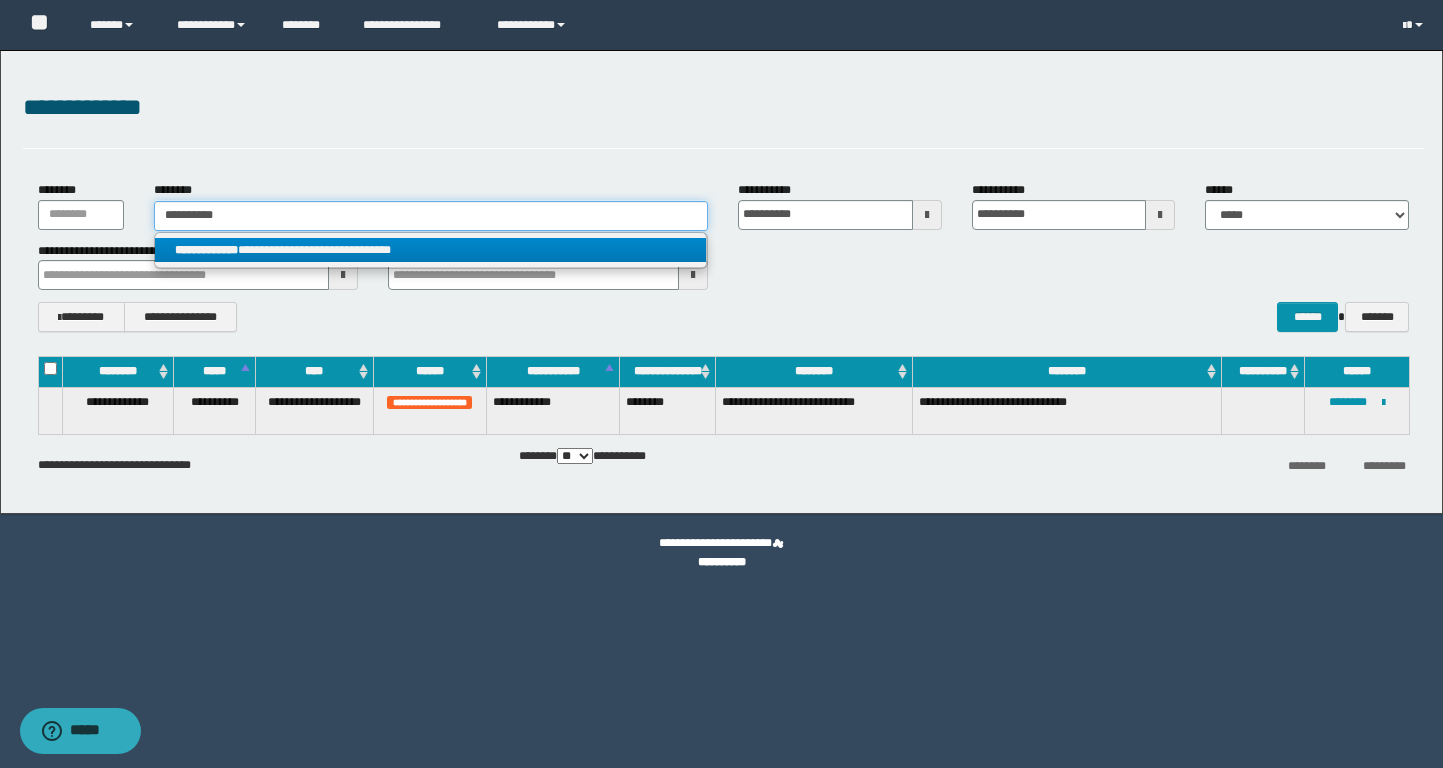 type 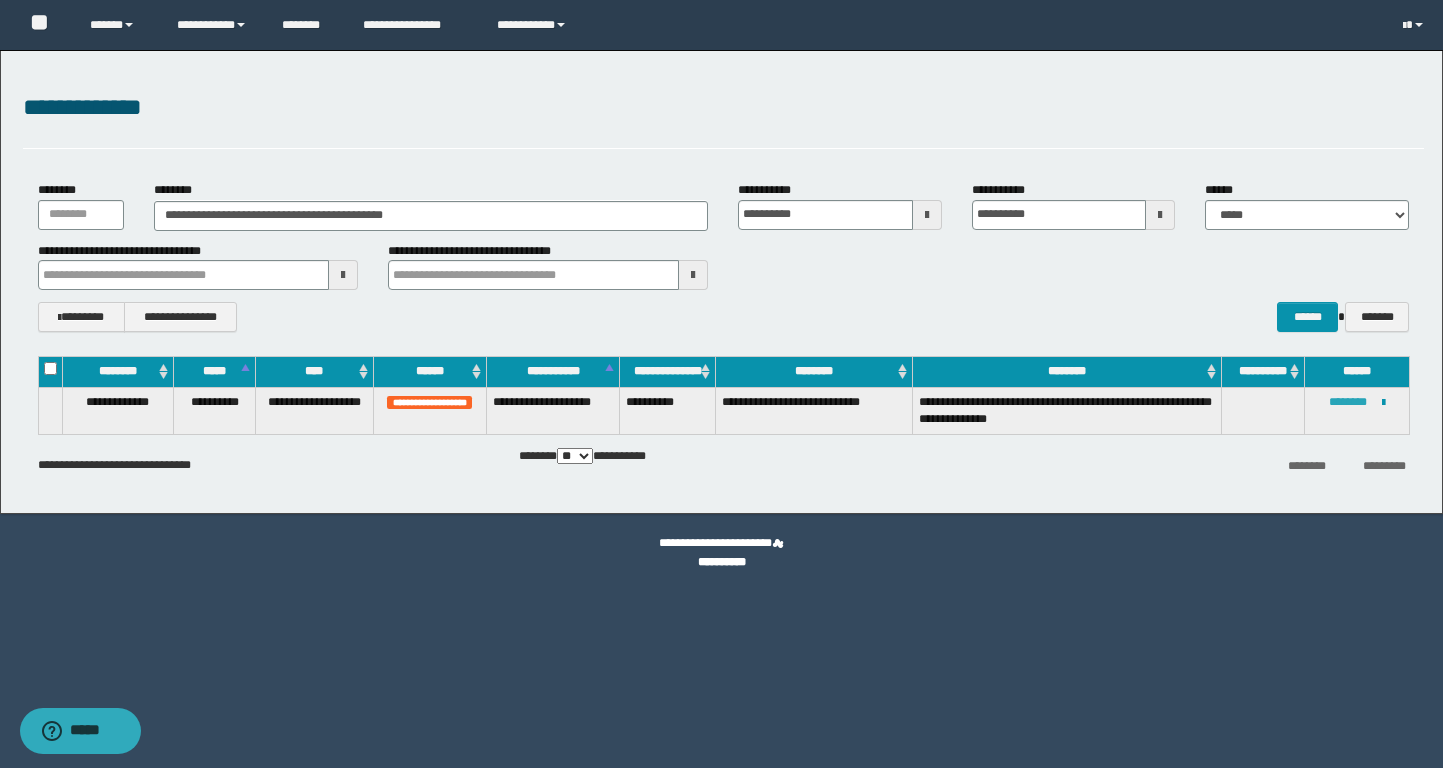 click on "********" at bounding box center [1348, 402] 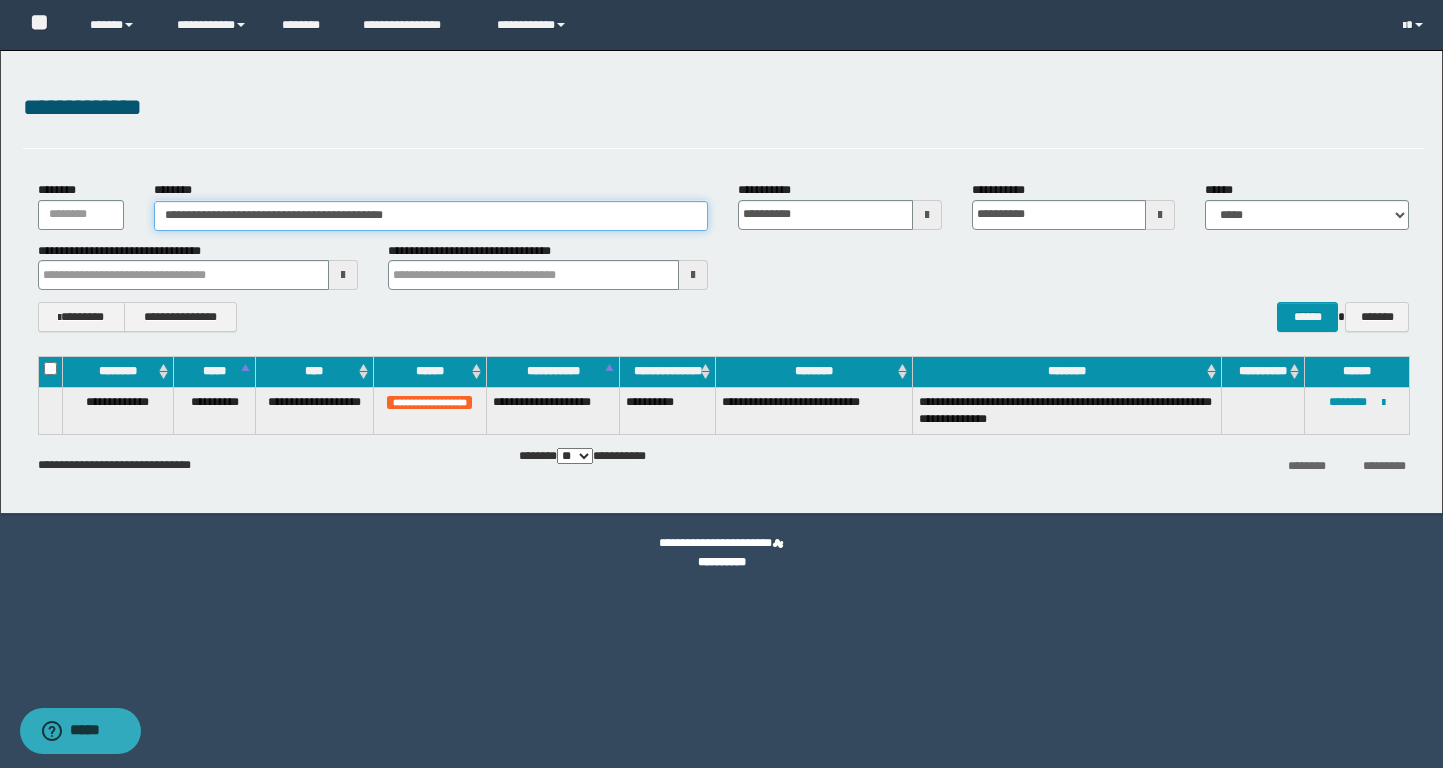 drag, startPoint x: 498, startPoint y: 212, endPoint x: 67, endPoint y: 210, distance: 431.00464 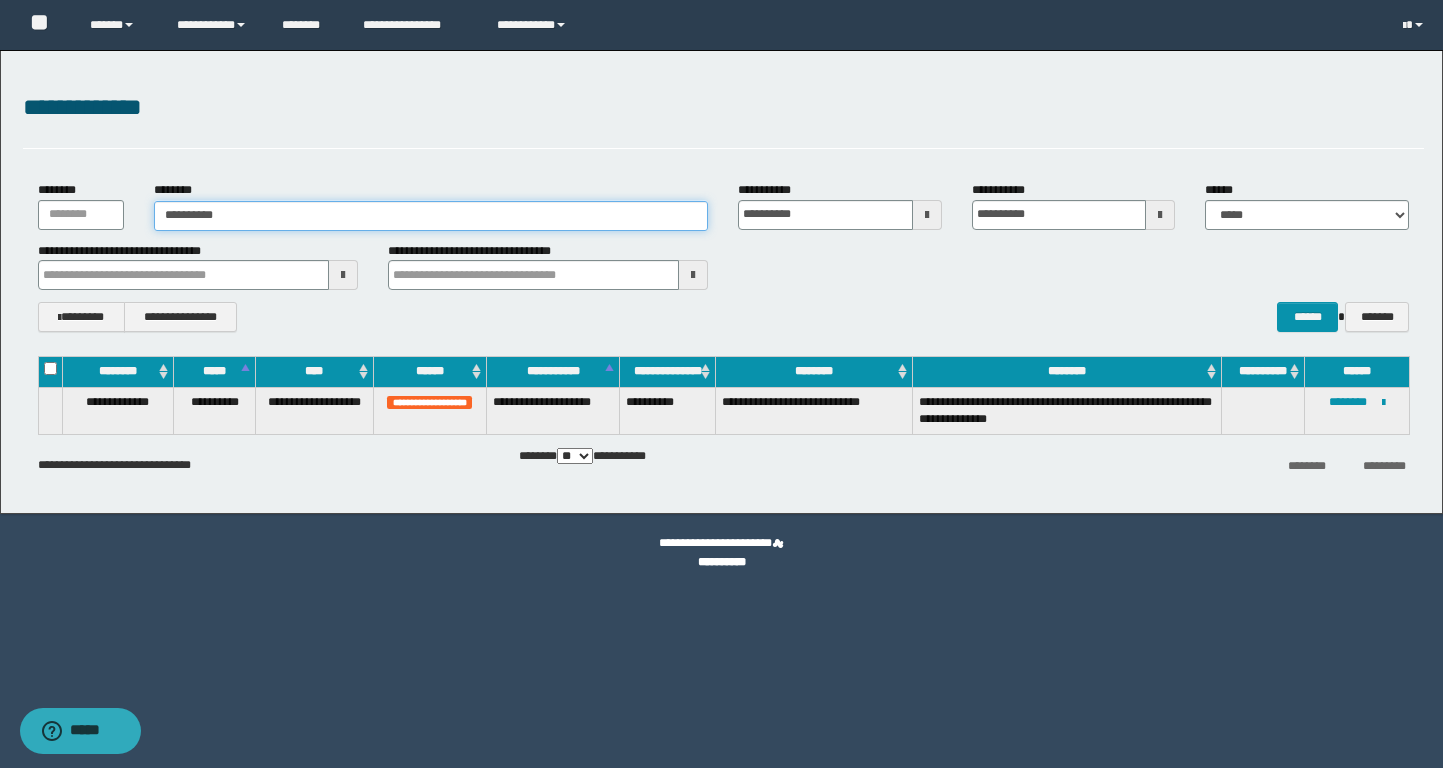 type on "**********" 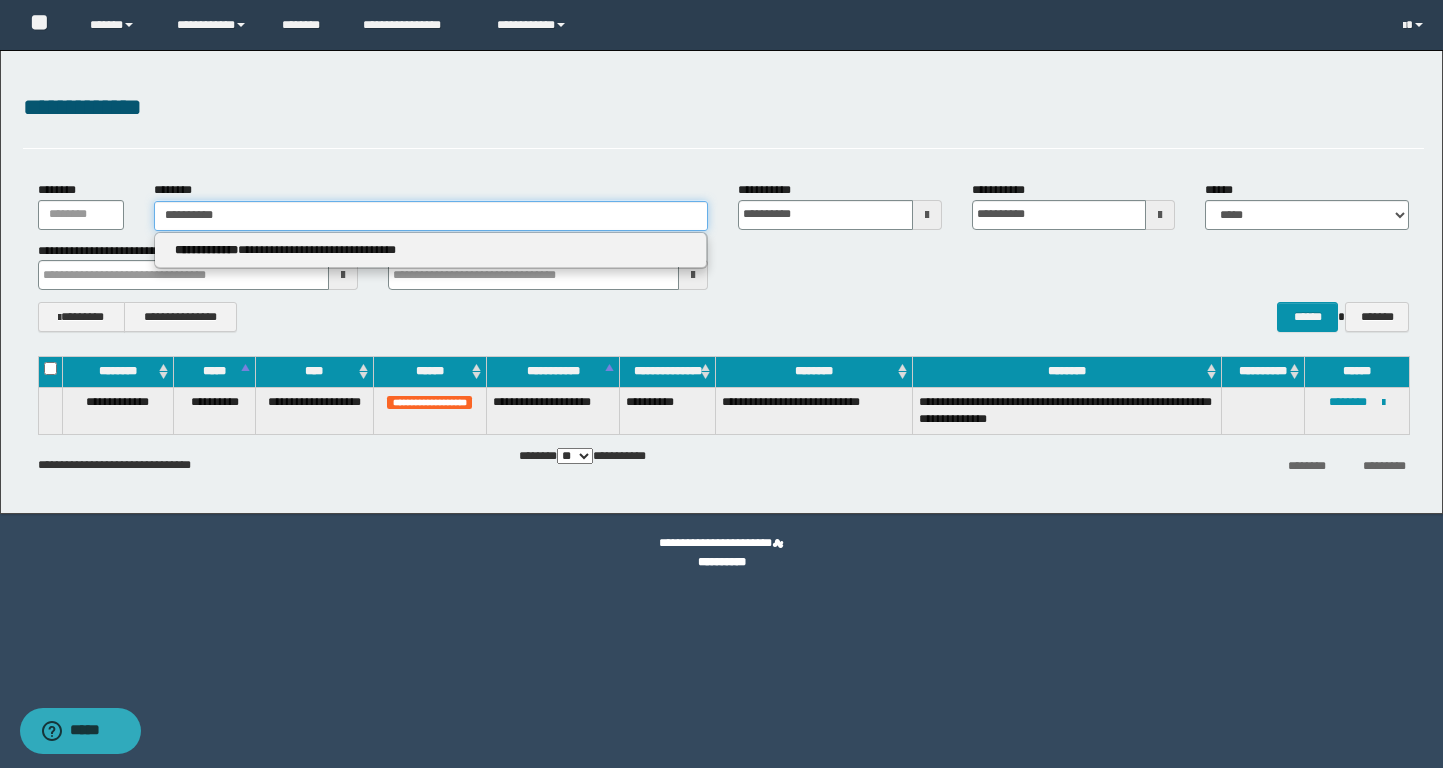 type on "**********" 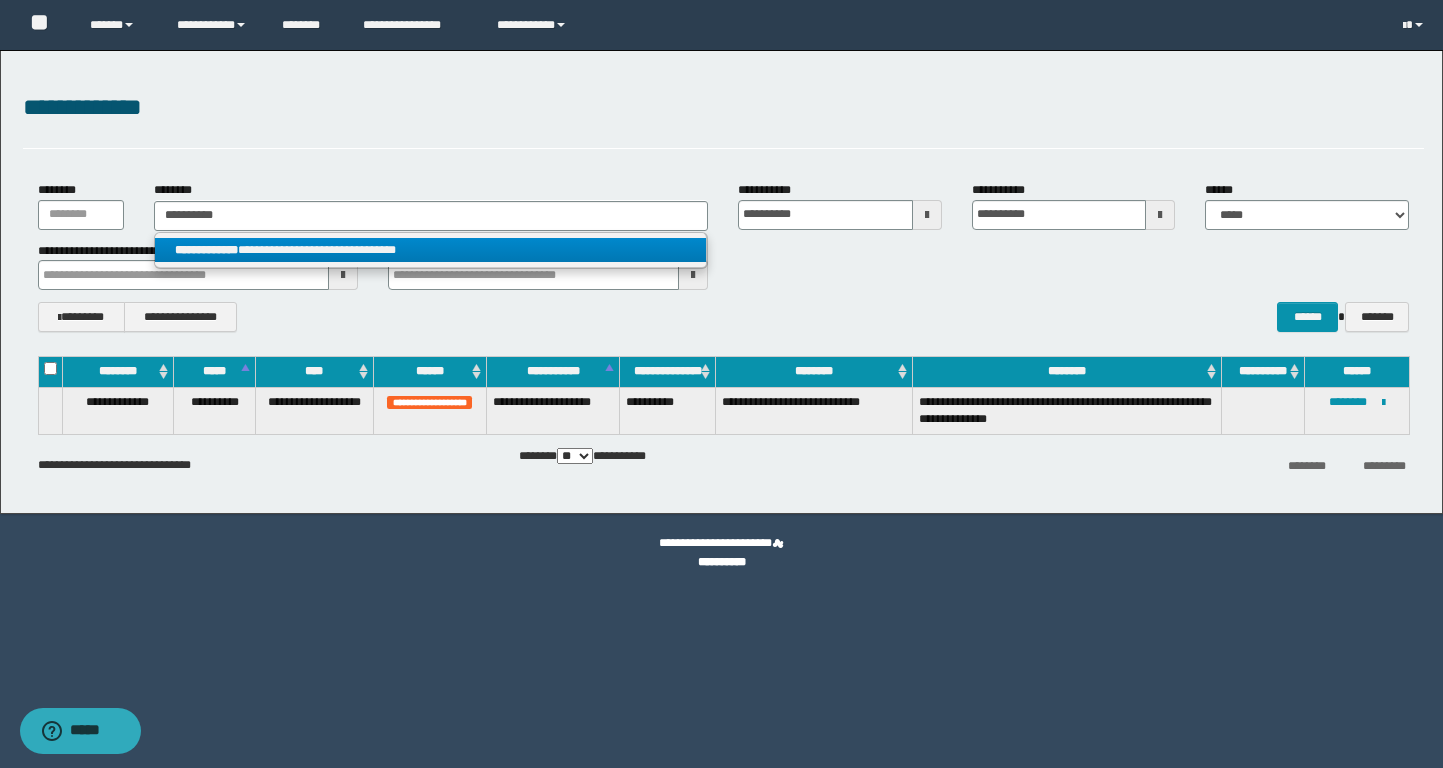 click on "**********" at bounding box center [430, 250] 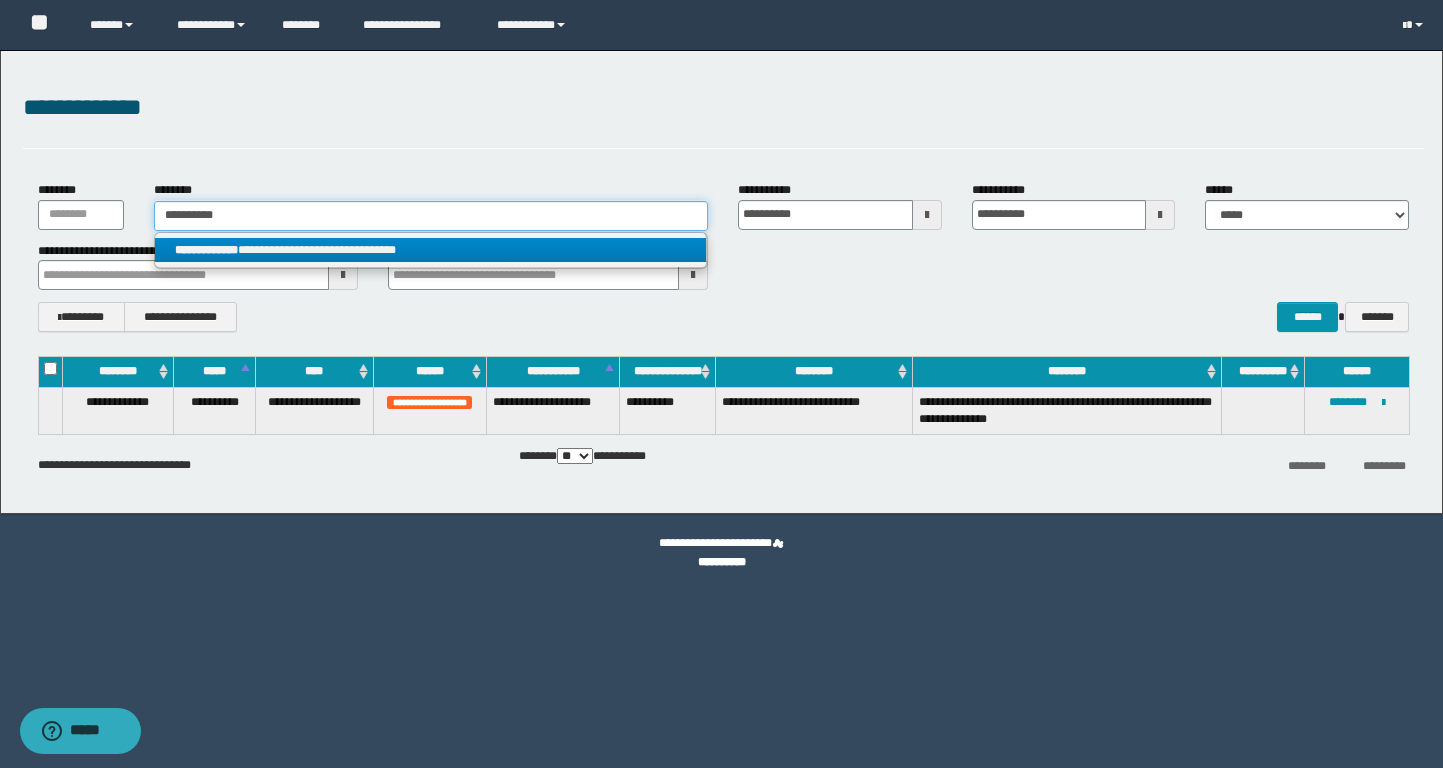 type 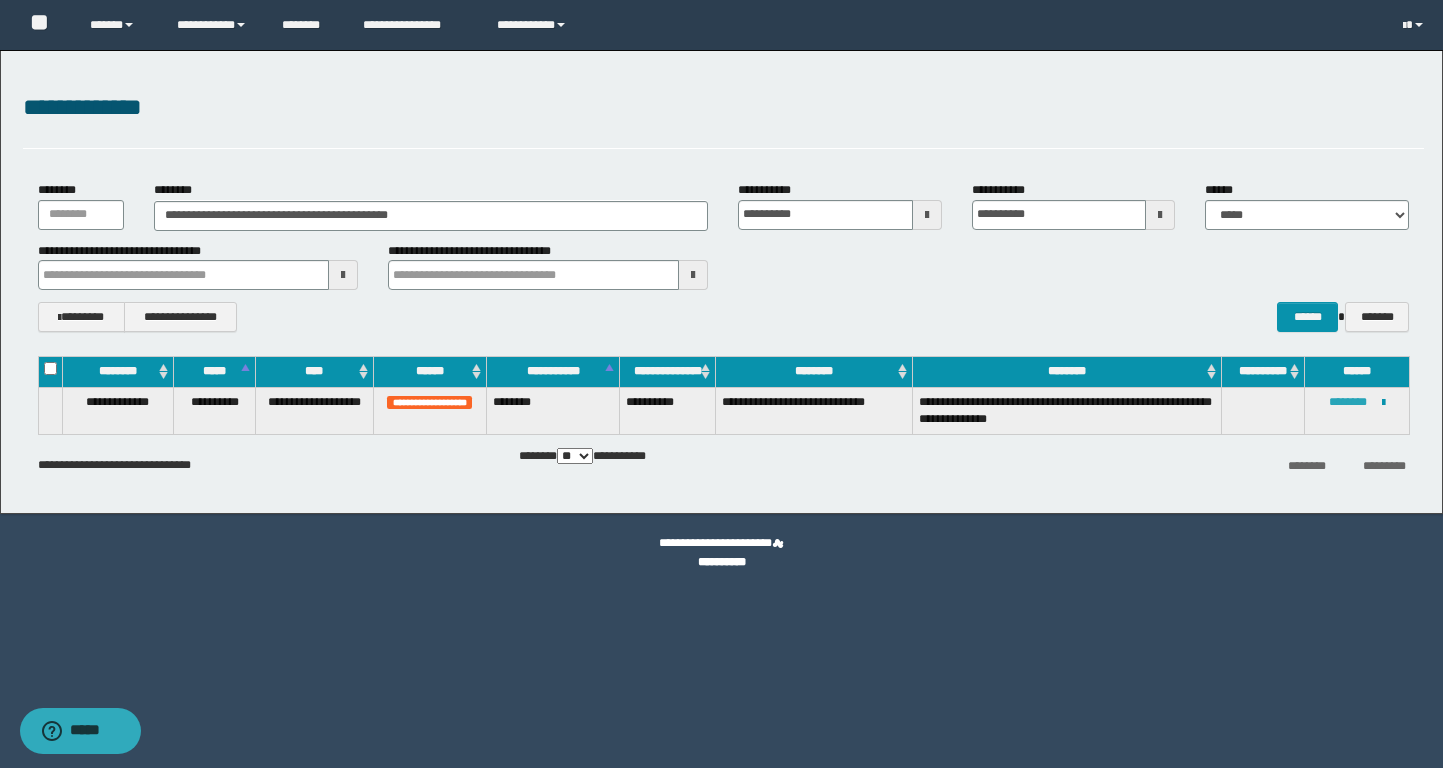 click on "********" at bounding box center (1348, 402) 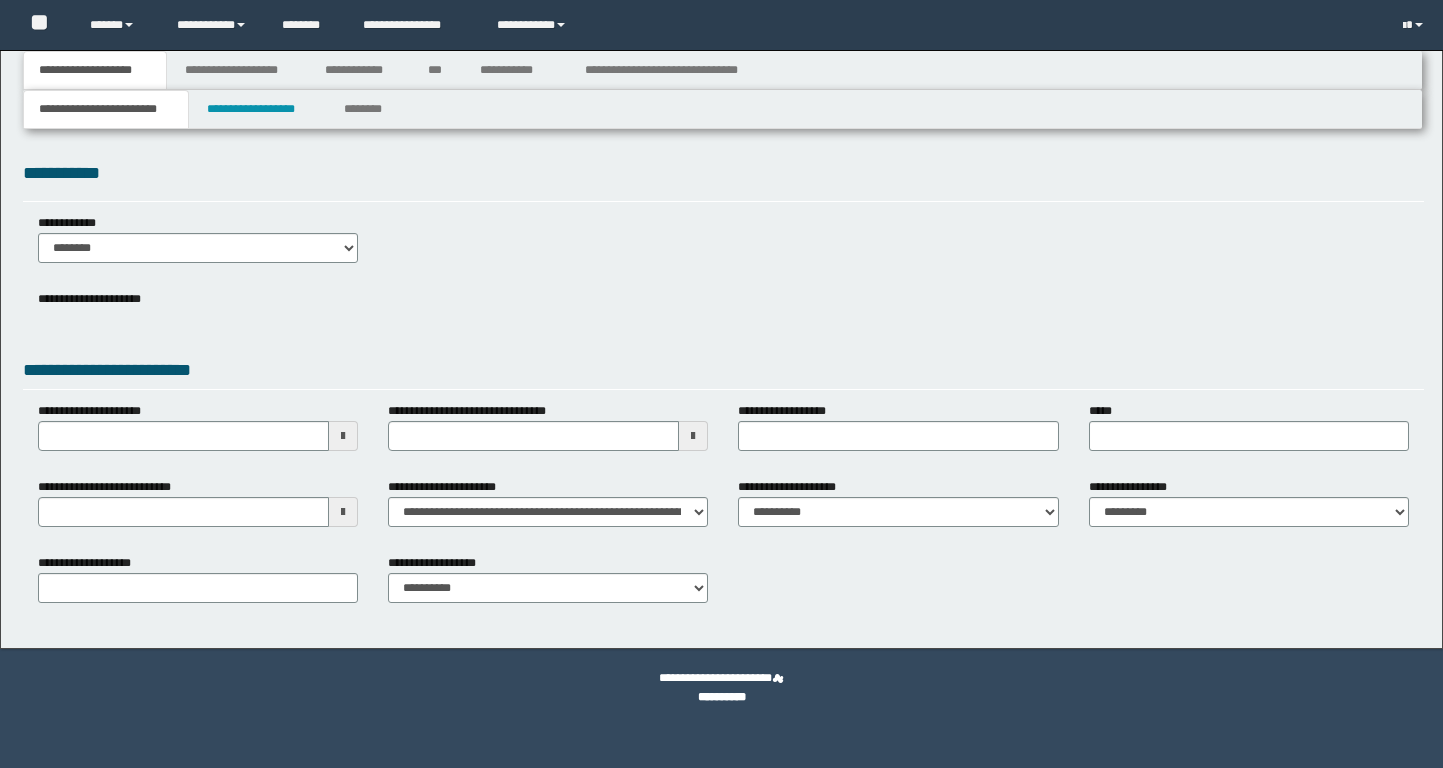 scroll, scrollTop: 0, scrollLeft: 0, axis: both 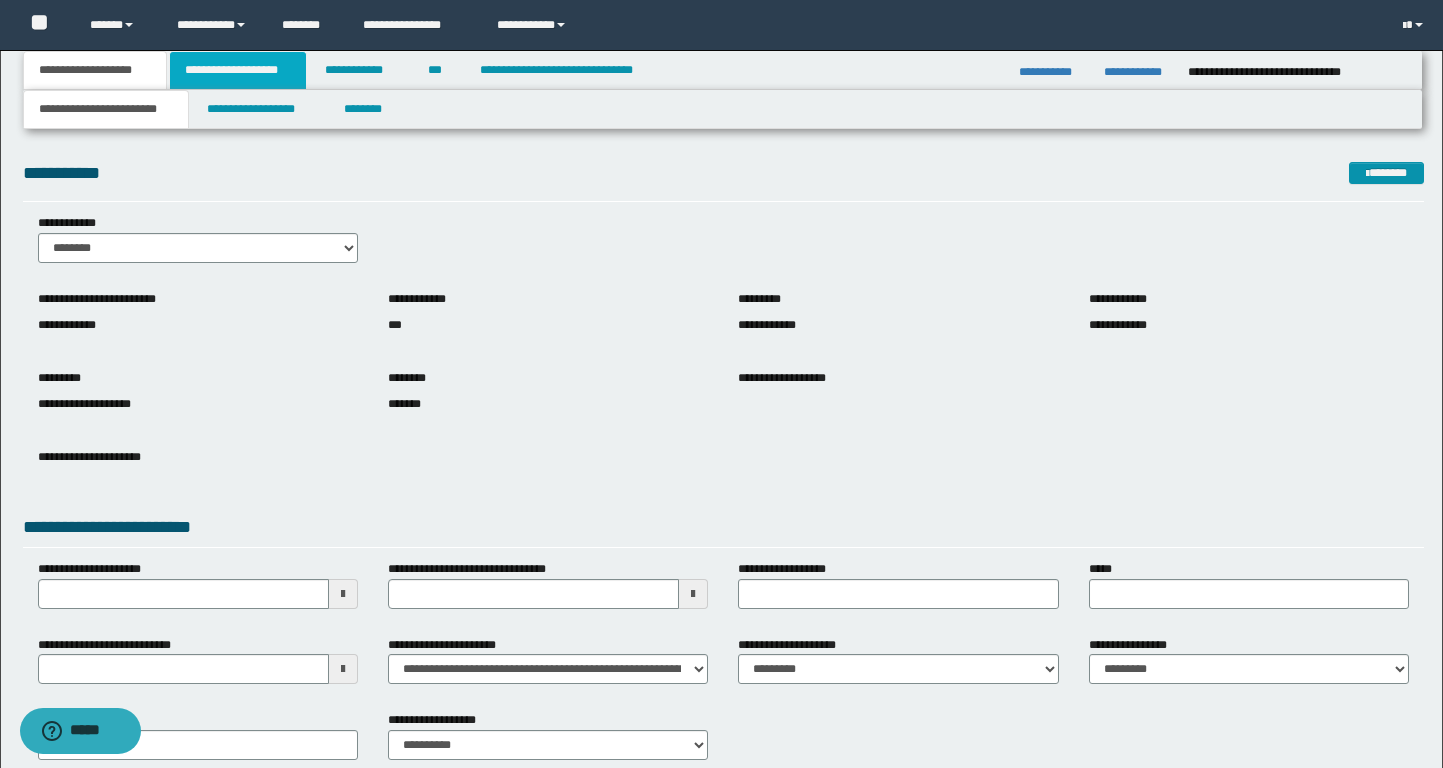 click on "**********" at bounding box center (238, 70) 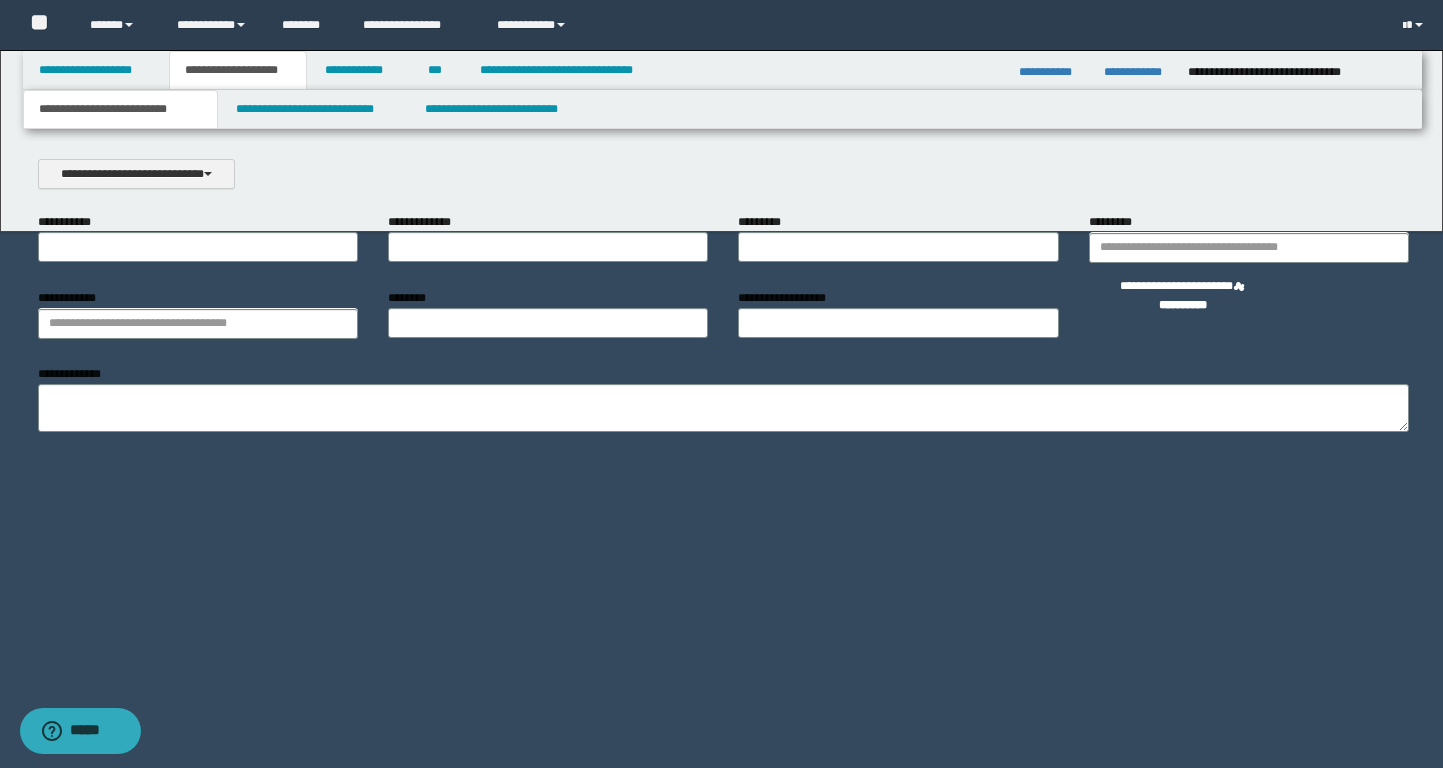 scroll, scrollTop: 0, scrollLeft: 0, axis: both 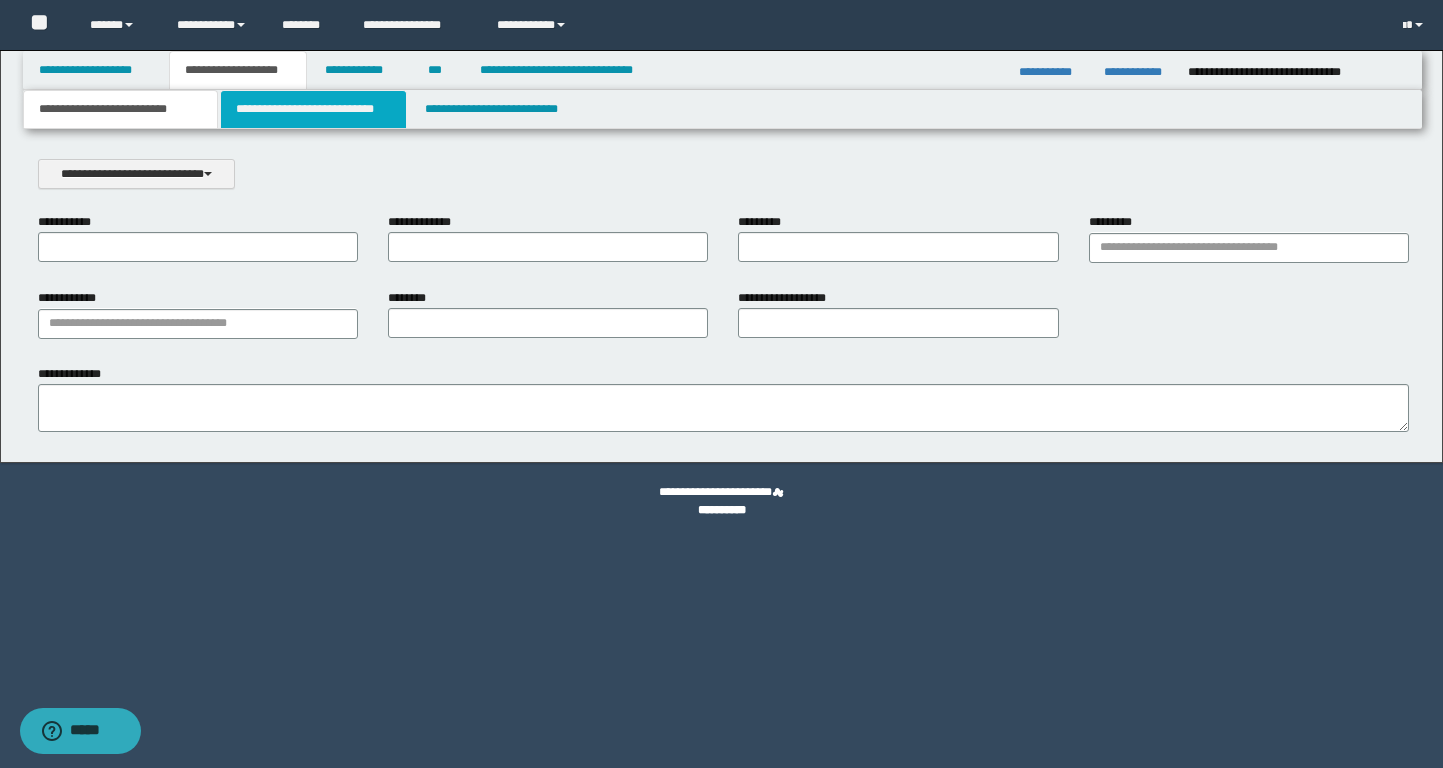 click on "**********" at bounding box center (314, 109) 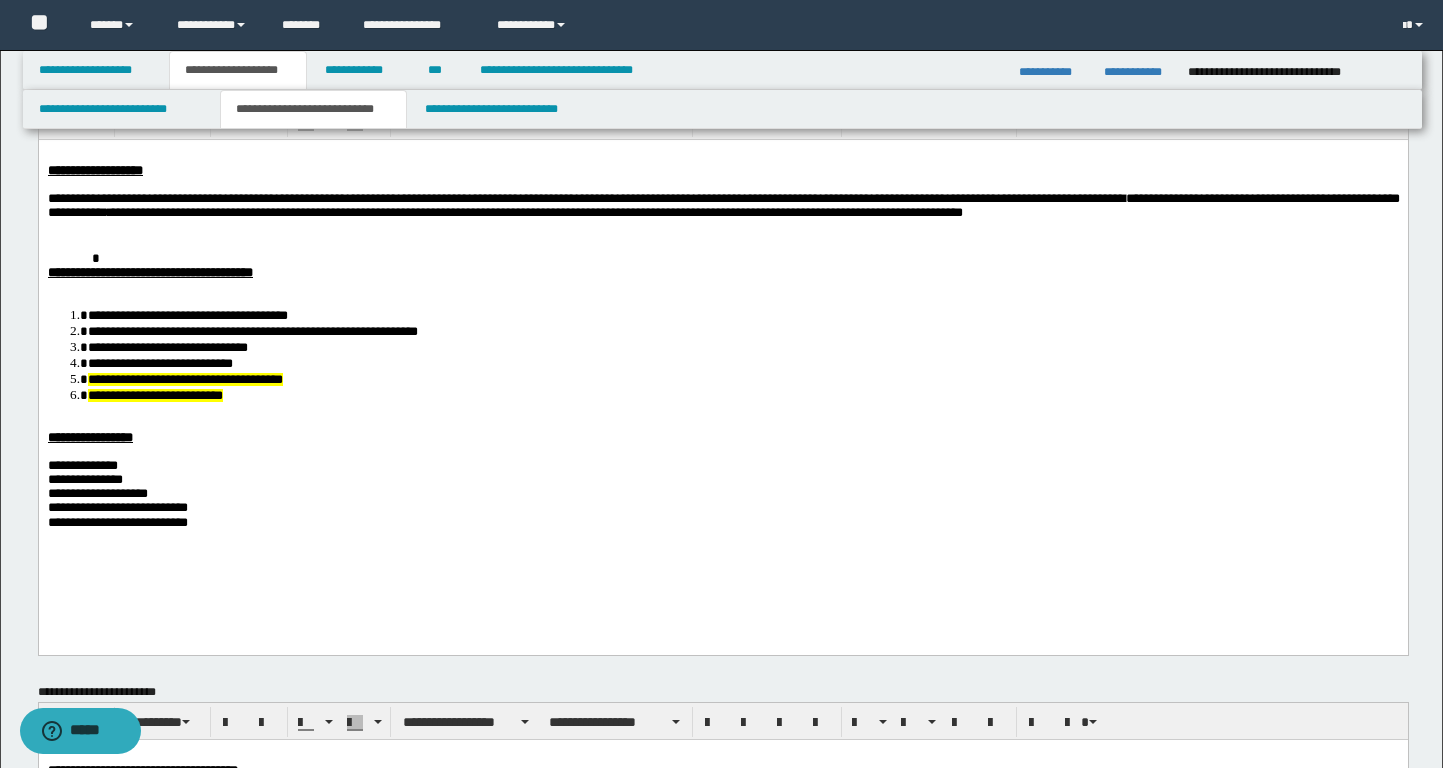 scroll, scrollTop: 0, scrollLeft: 0, axis: both 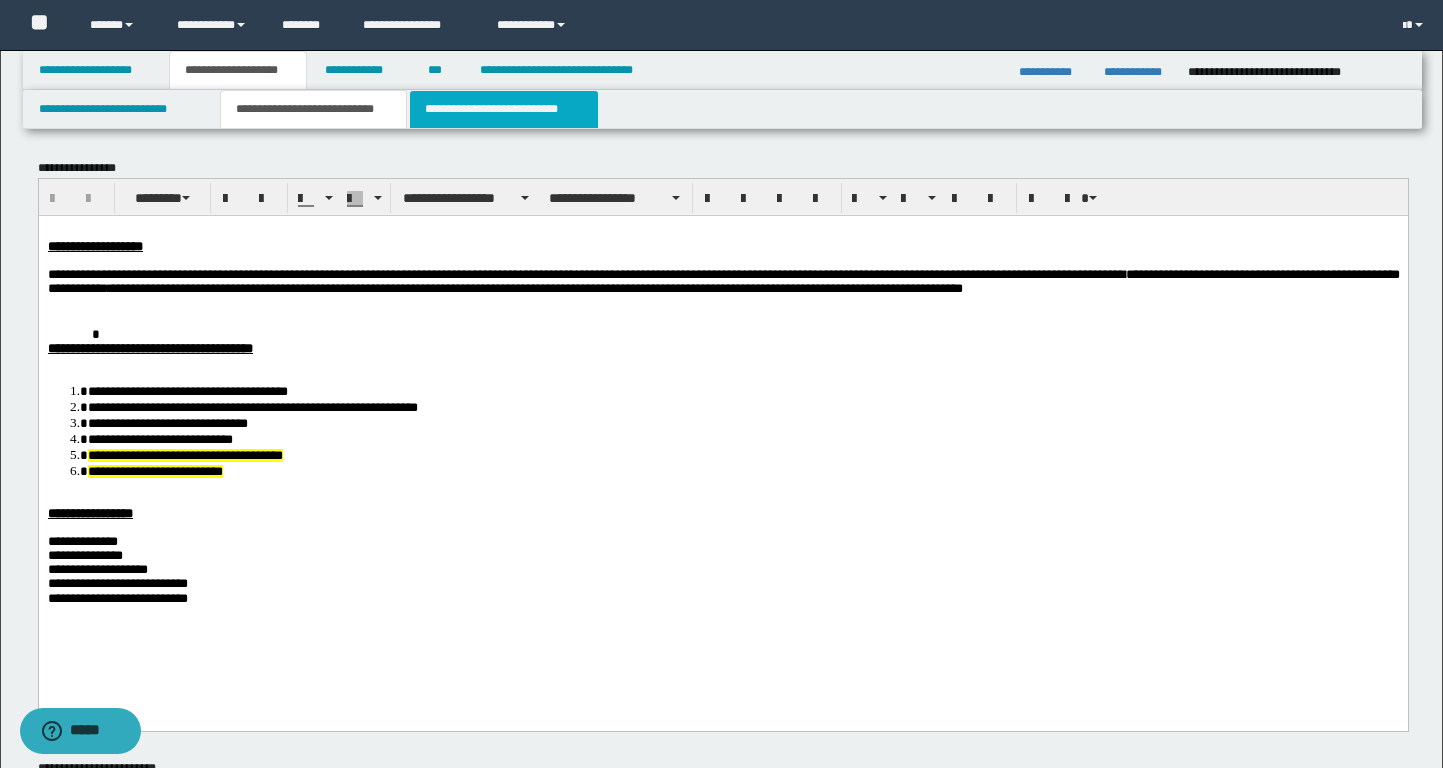 click on "**********" at bounding box center (504, 109) 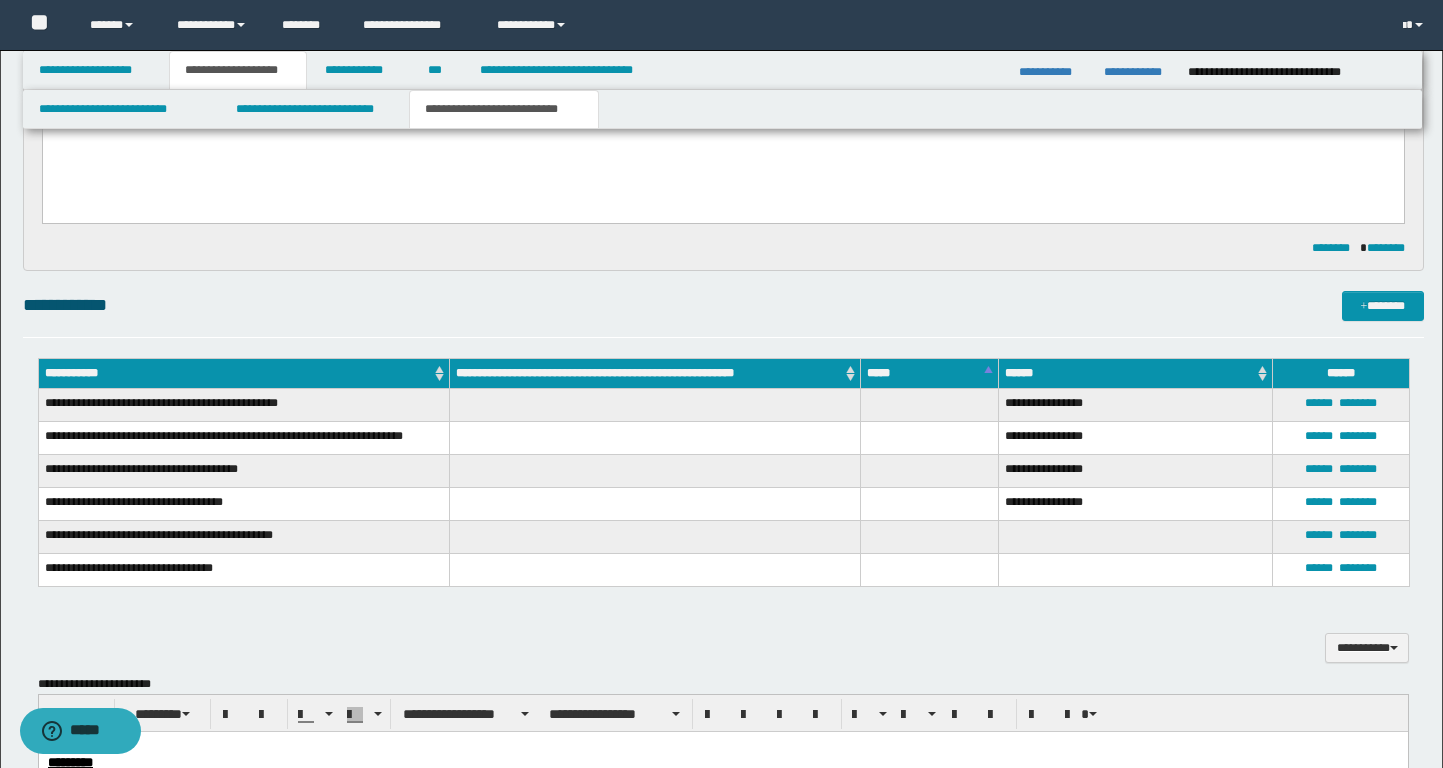 scroll, scrollTop: 57, scrollLeft: 0, axis: vertical 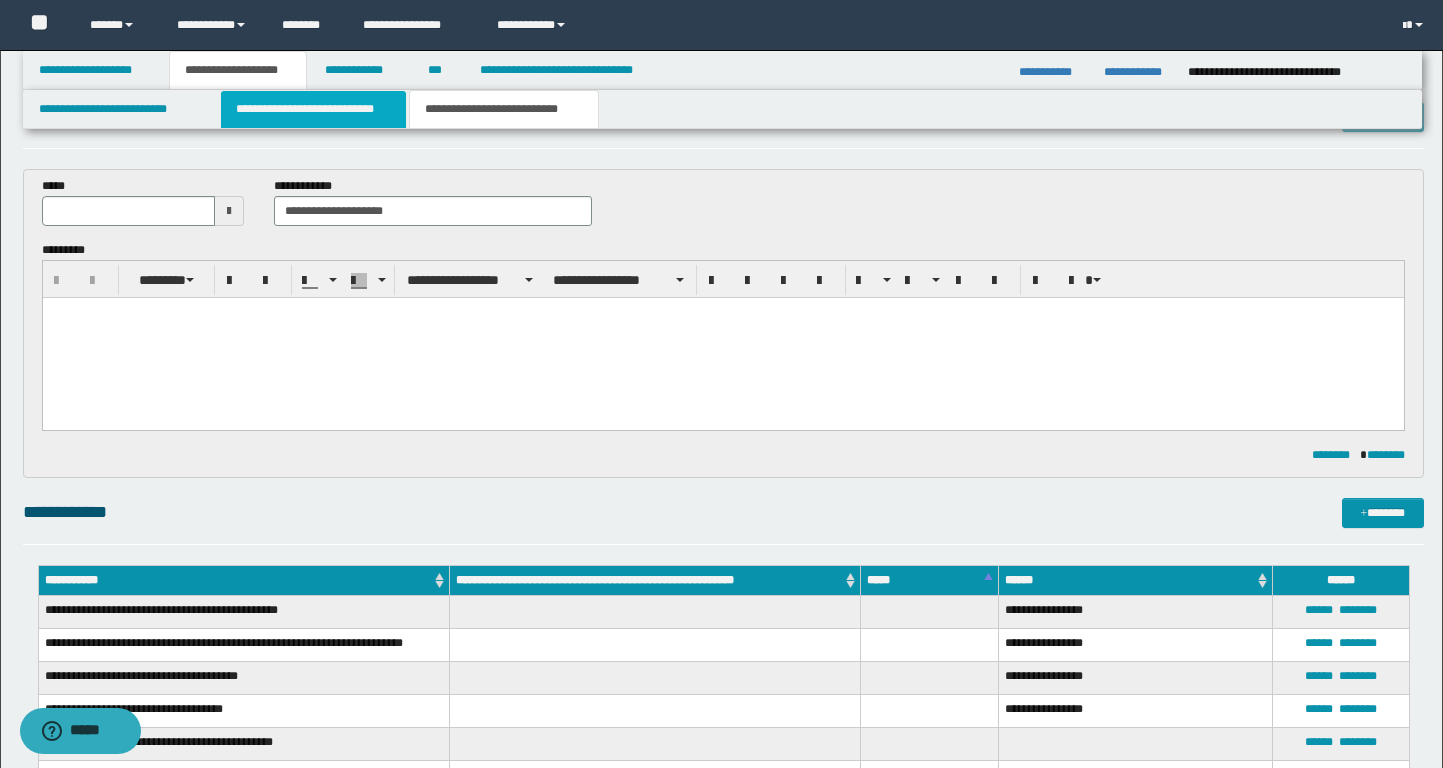 click on "**********" at bounding box center (314, 109) 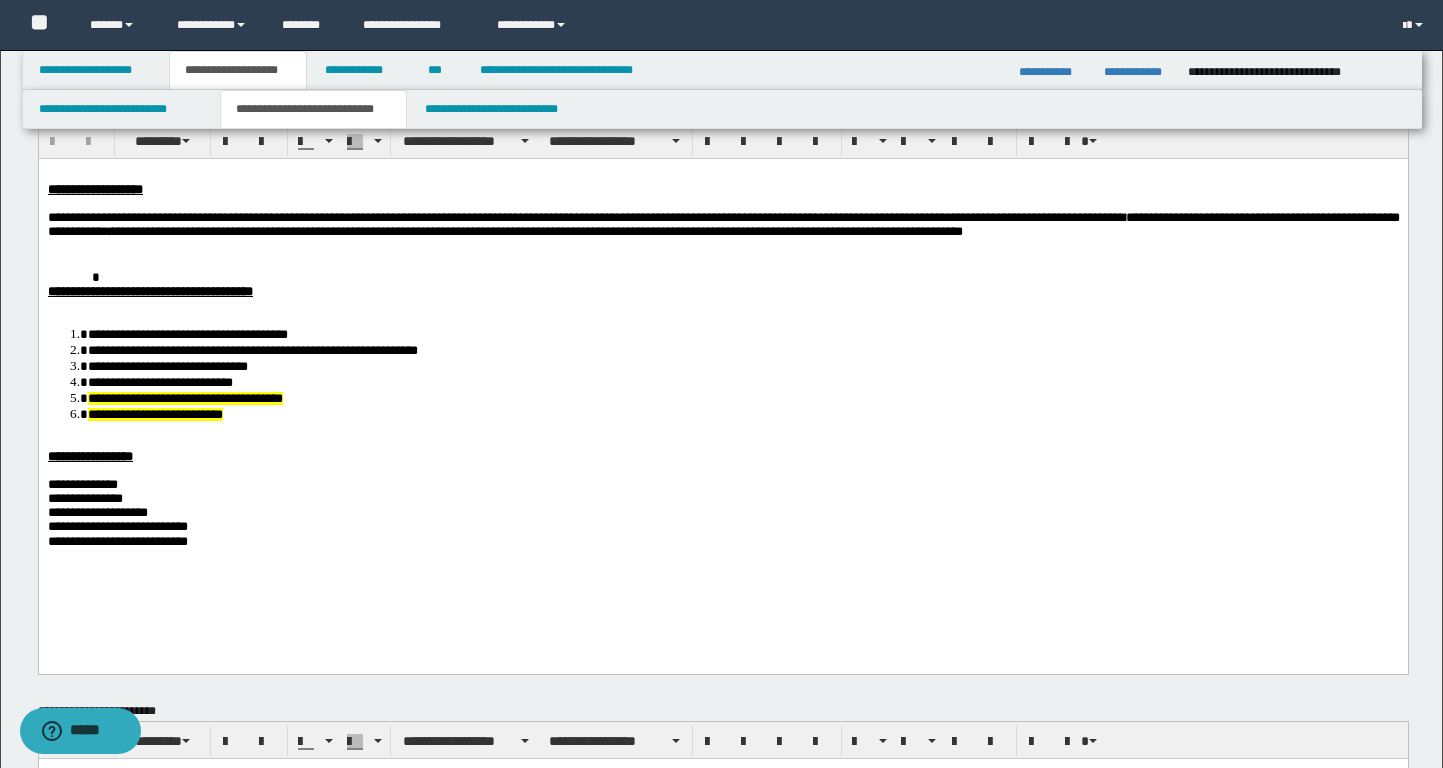 scroll, scrollTop: 0, scrollLeft: 0, axis: both 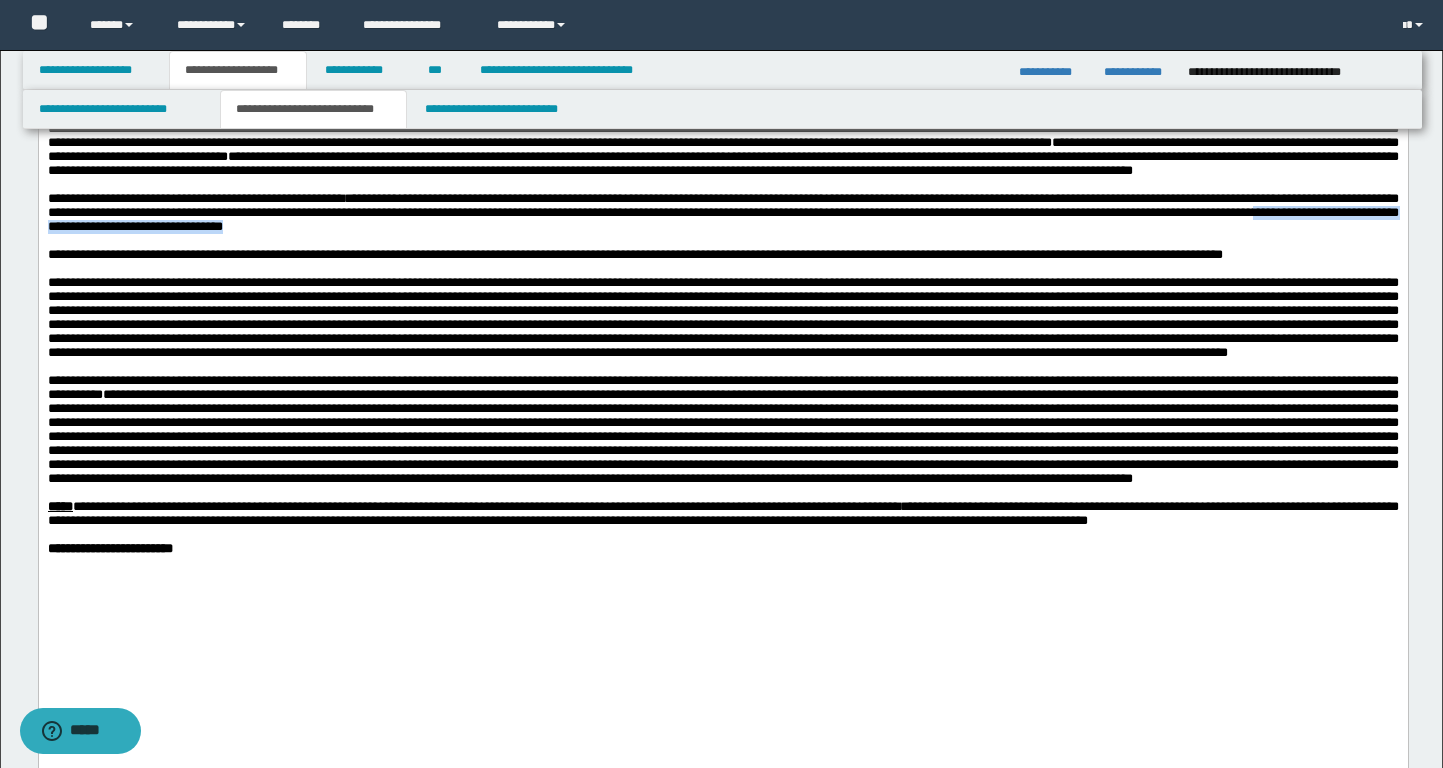 drag, startPoint x: 824, startPoint y: 331, endPoint x: 420, endPoint y: 331, distance: 404 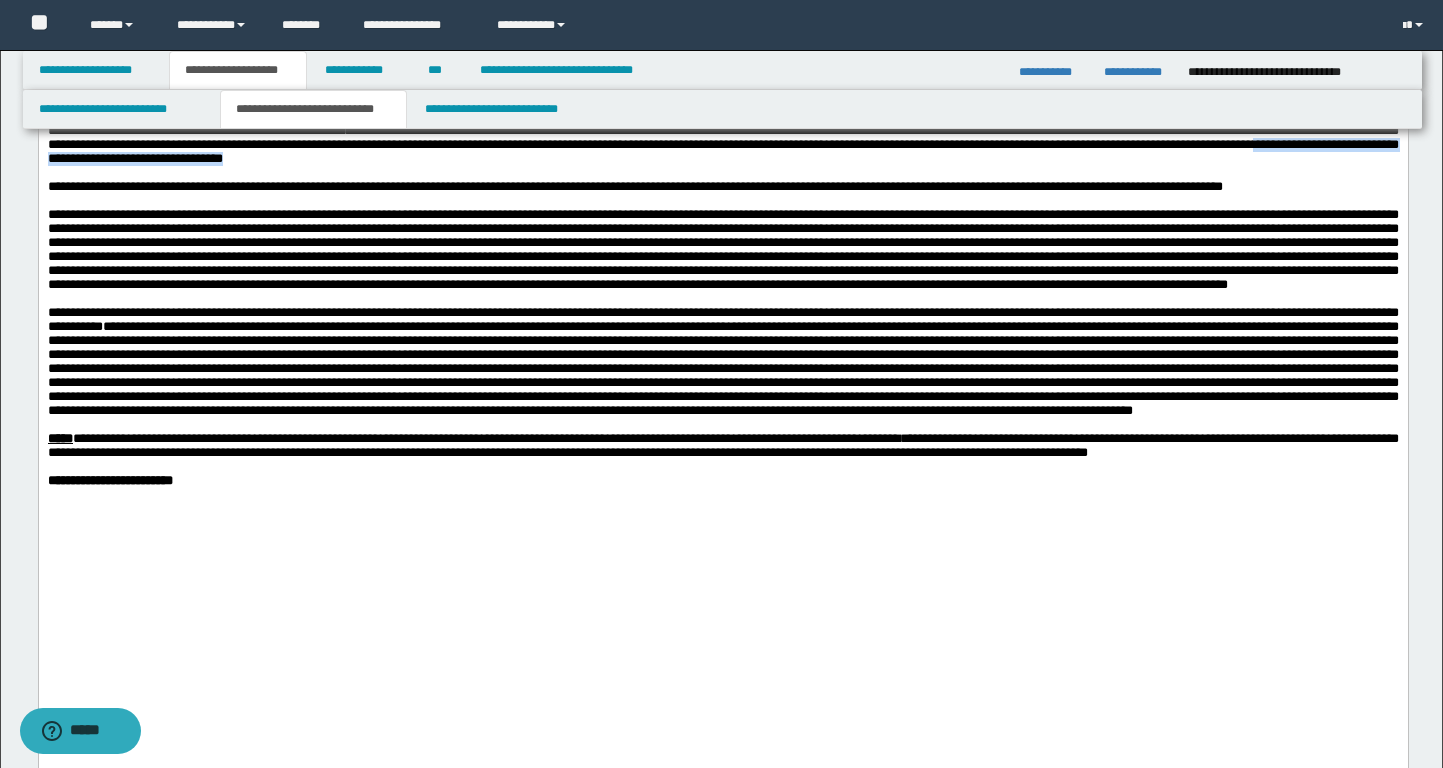 scroll, scrollTop: 1262, scrollLeft: 0, axis: vertical 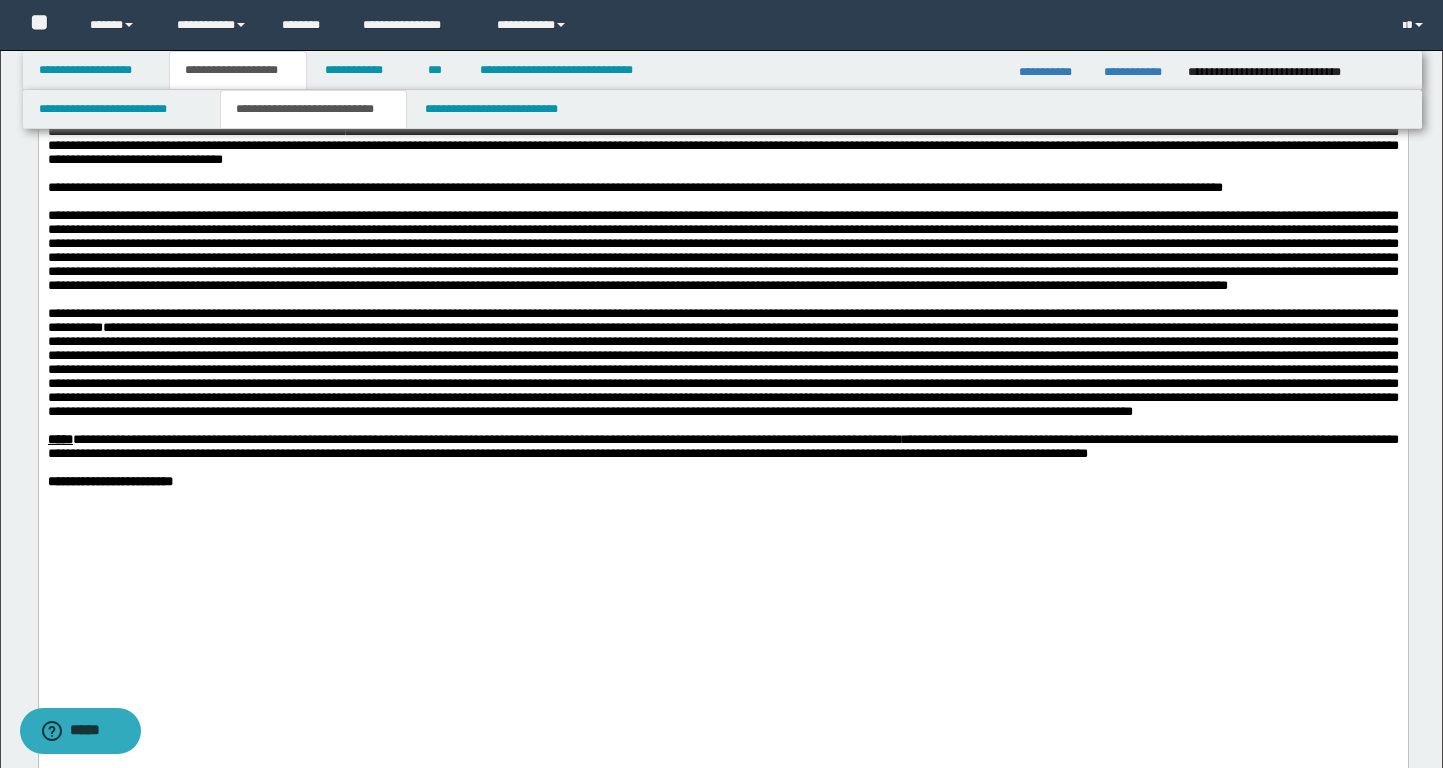 click on "**********" at bounding box center [722, 146] 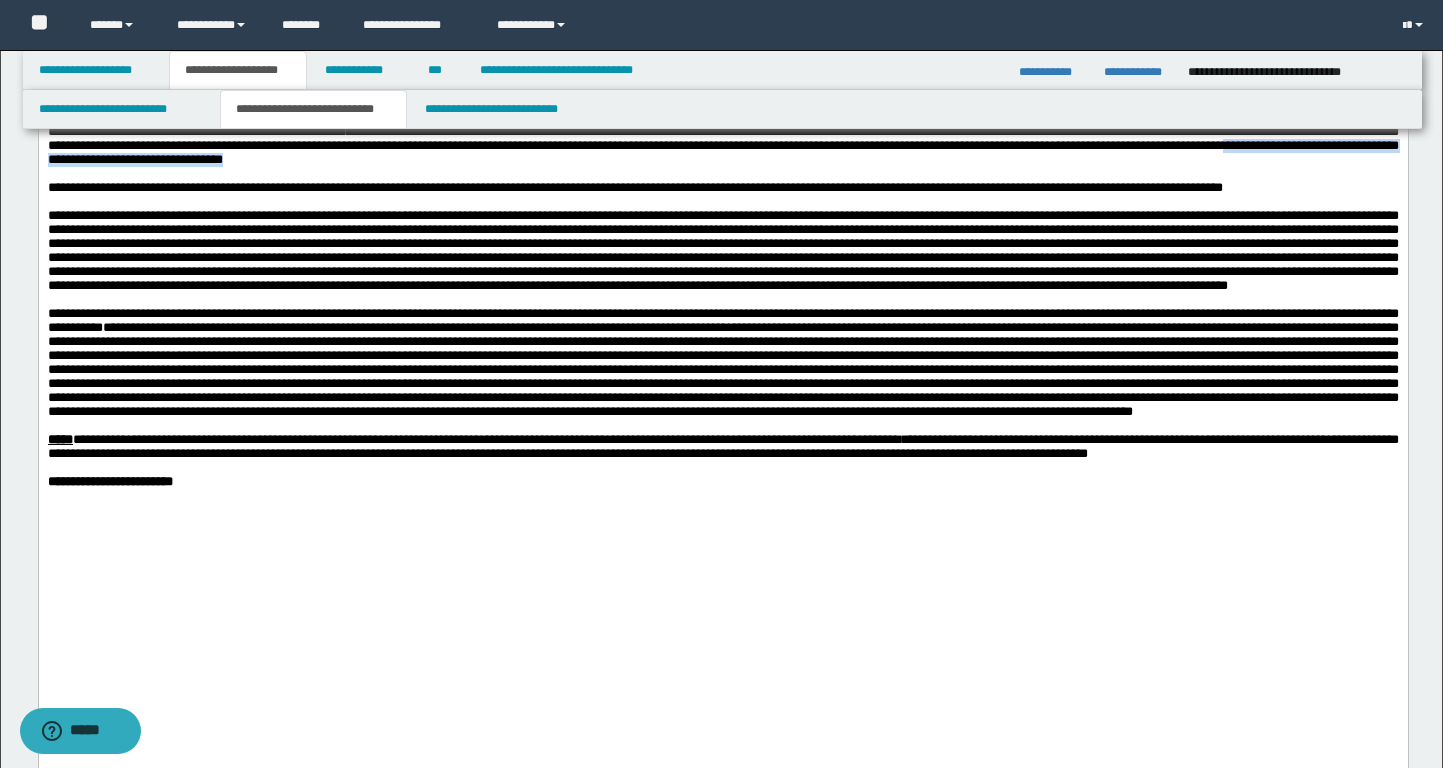 drag, startPoint x: 820, startPoint y: 269, endPoint x: 384, endPoint y: 273, distance: 436.01834 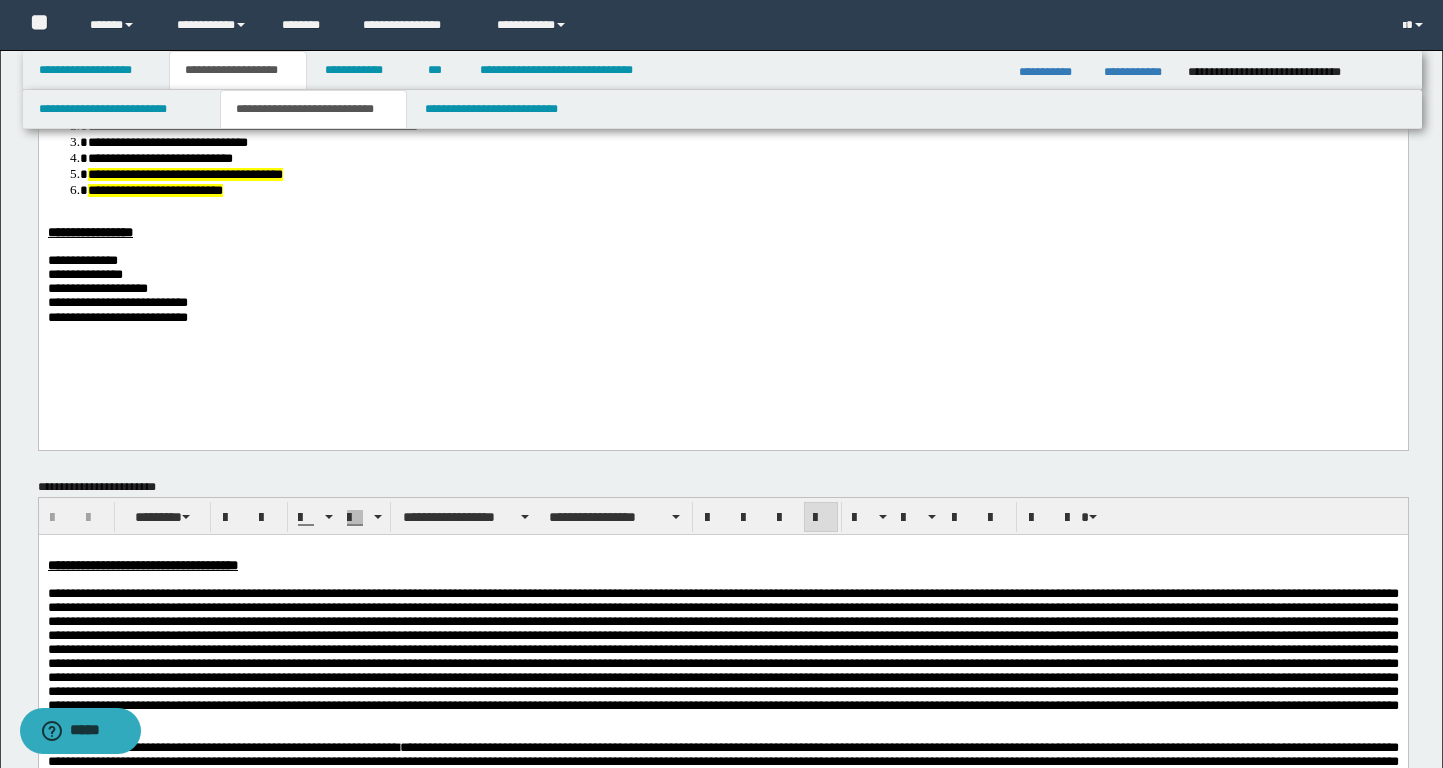 scroll, scrollTop: 309, scrollLeft: 0, axis: vertical 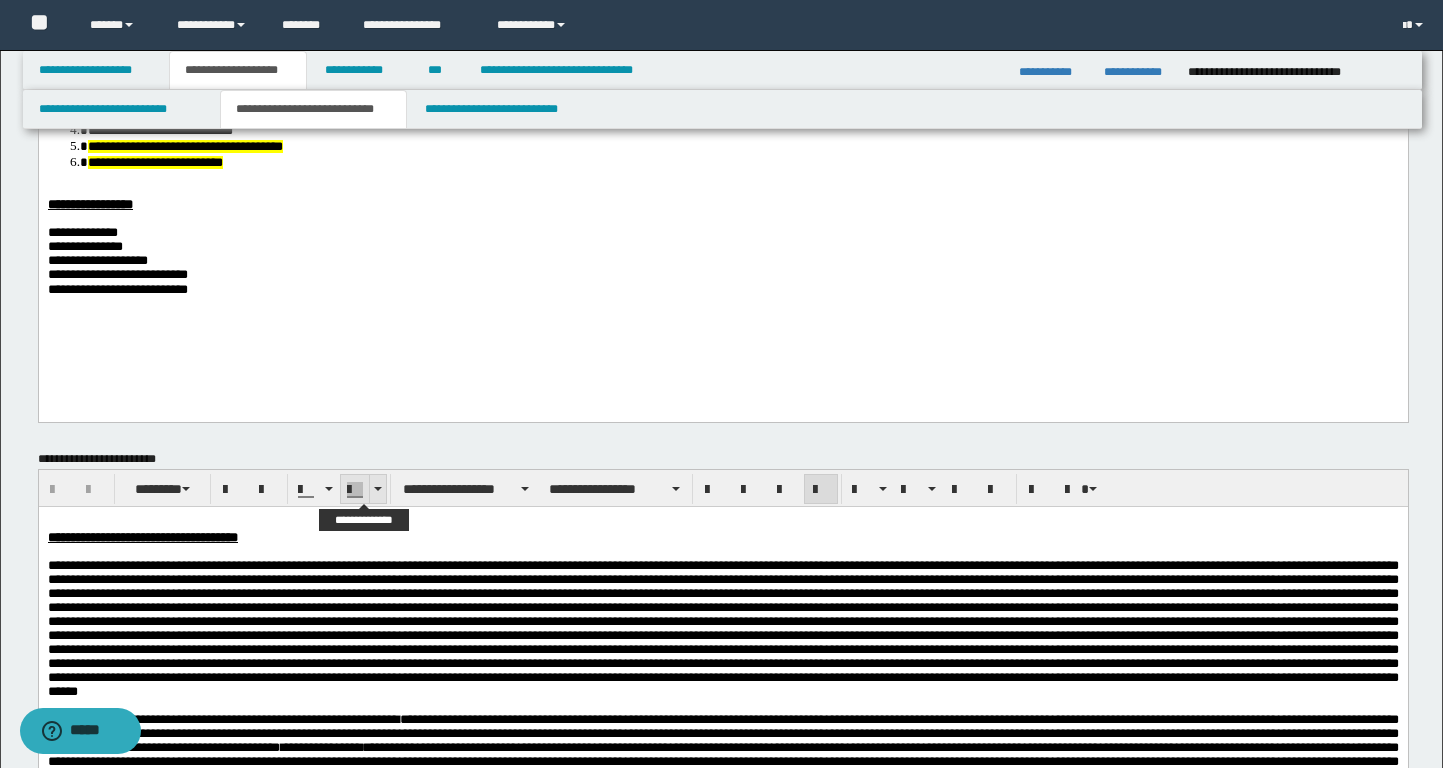 click at bounding box center [377, 489] 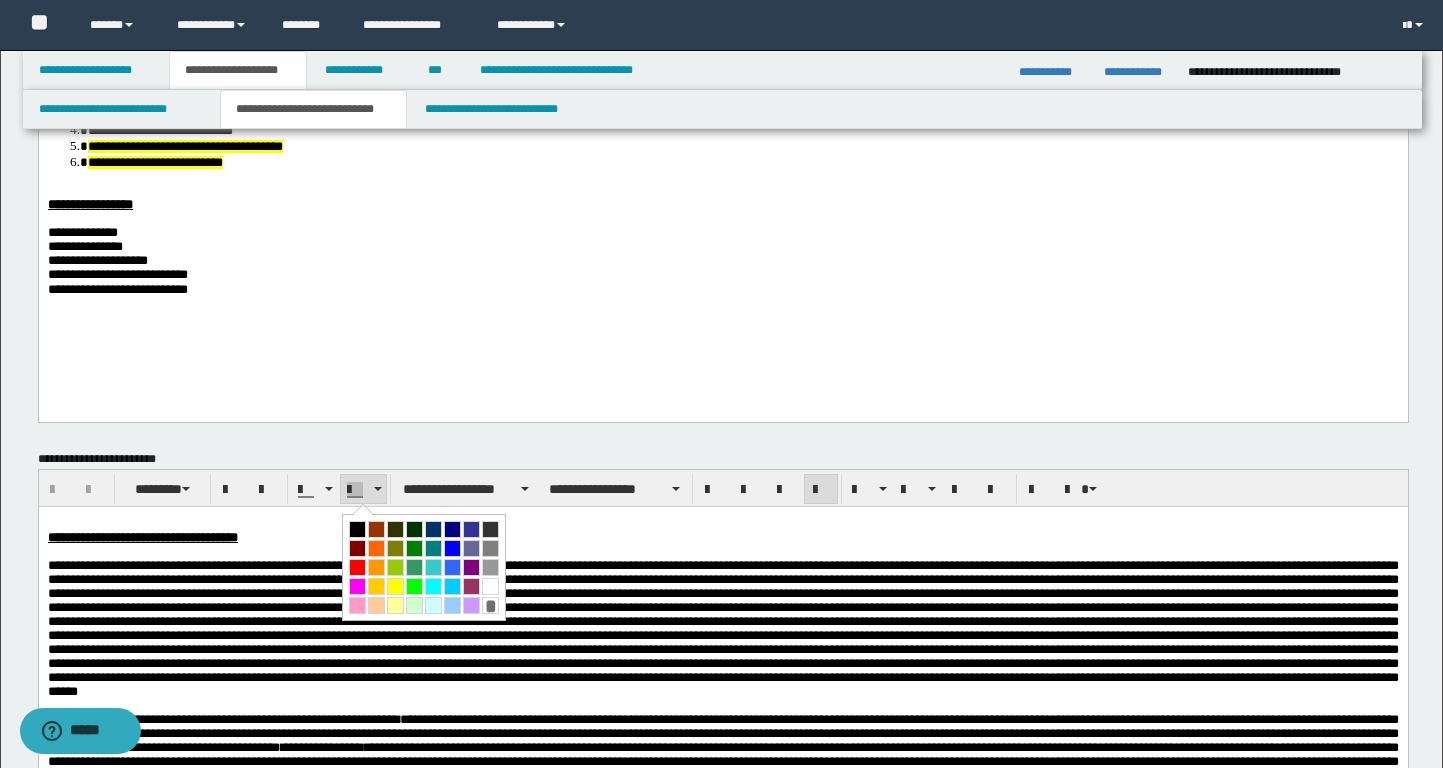 click at bounding box center (395, 586) 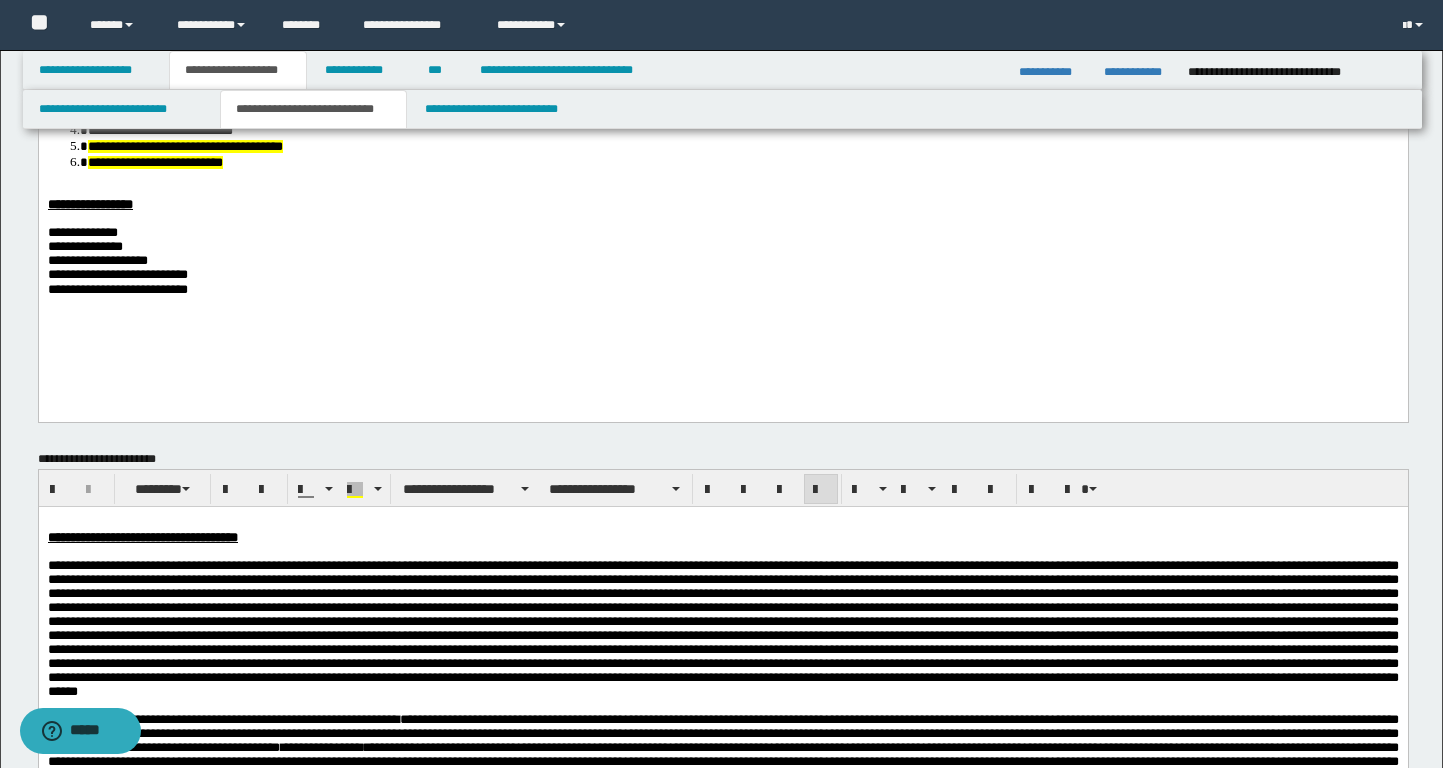 click at bounding box center [722, 627] 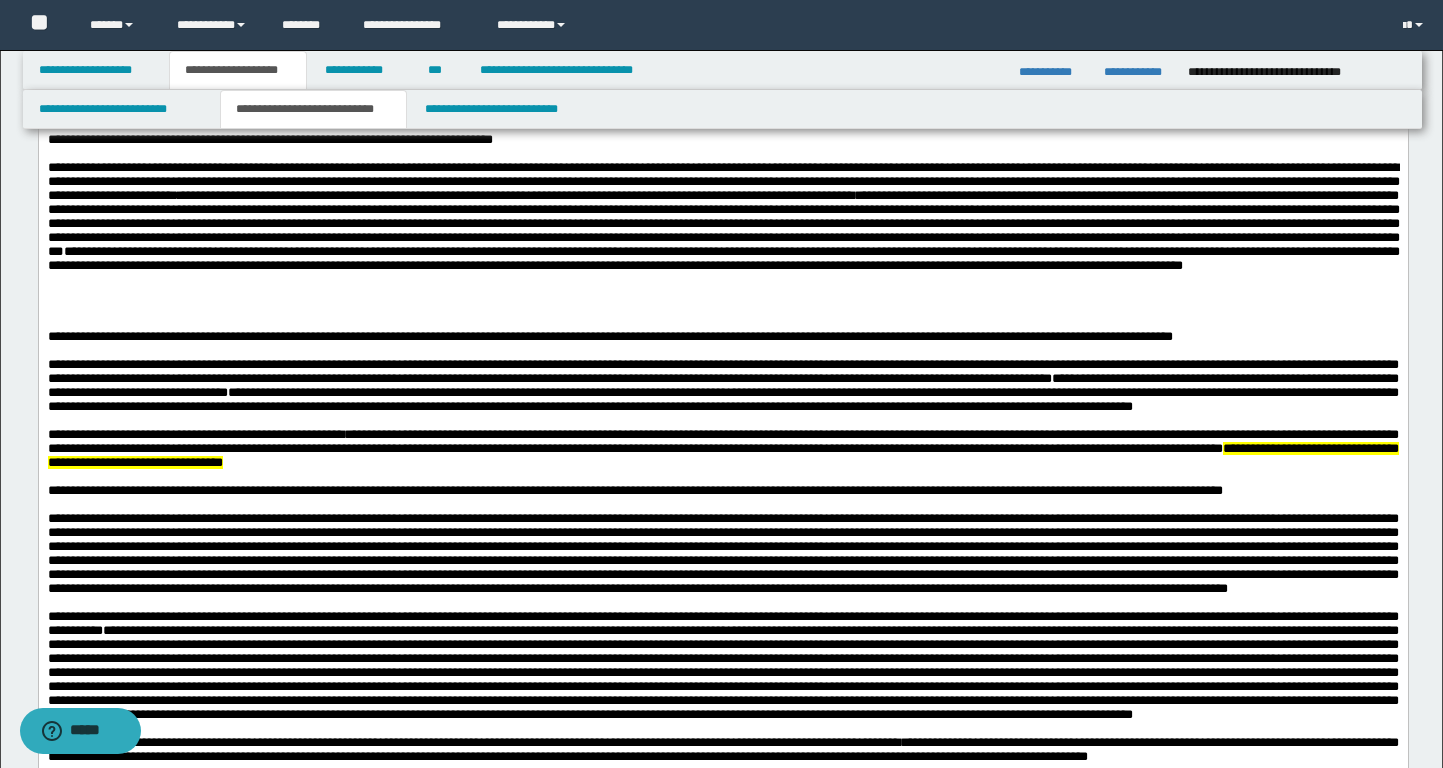 scroll, scrollTop: 1013, scrollLeft: 0, axis: vertical 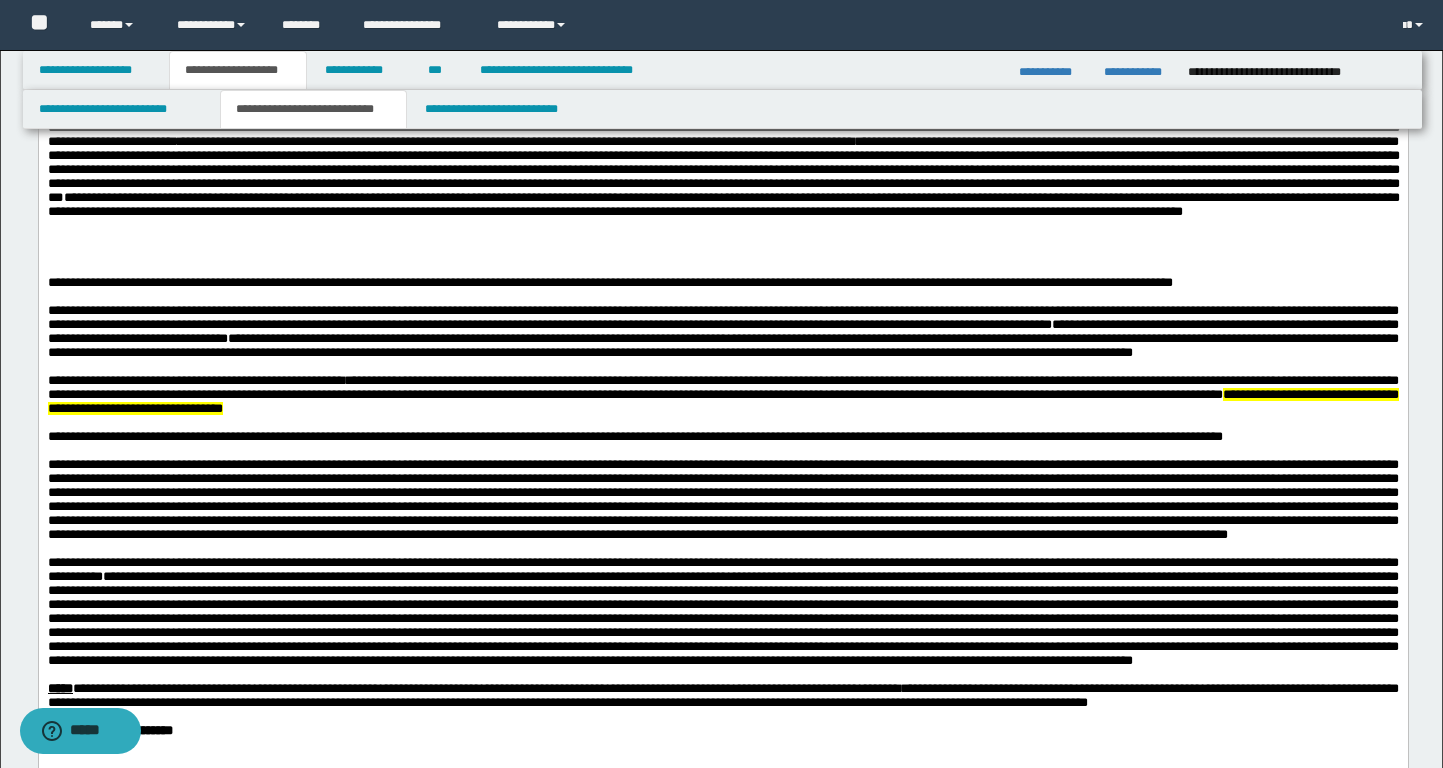 click on "**********" at bounding box center (722, 395) 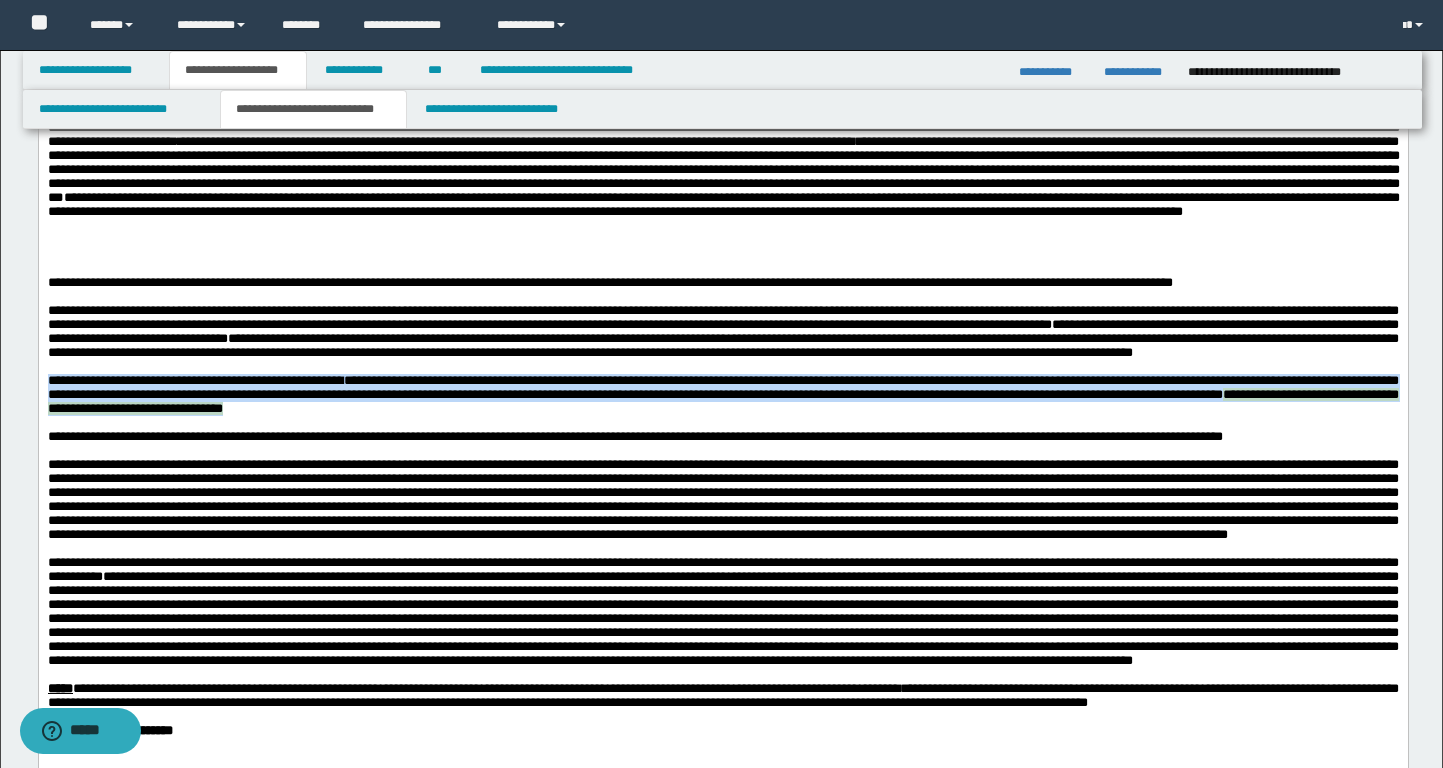 drag, startPoint x: 819, startPoint y: 518, endPoint x: 48, endPoint y: 489, distance: 771.5452 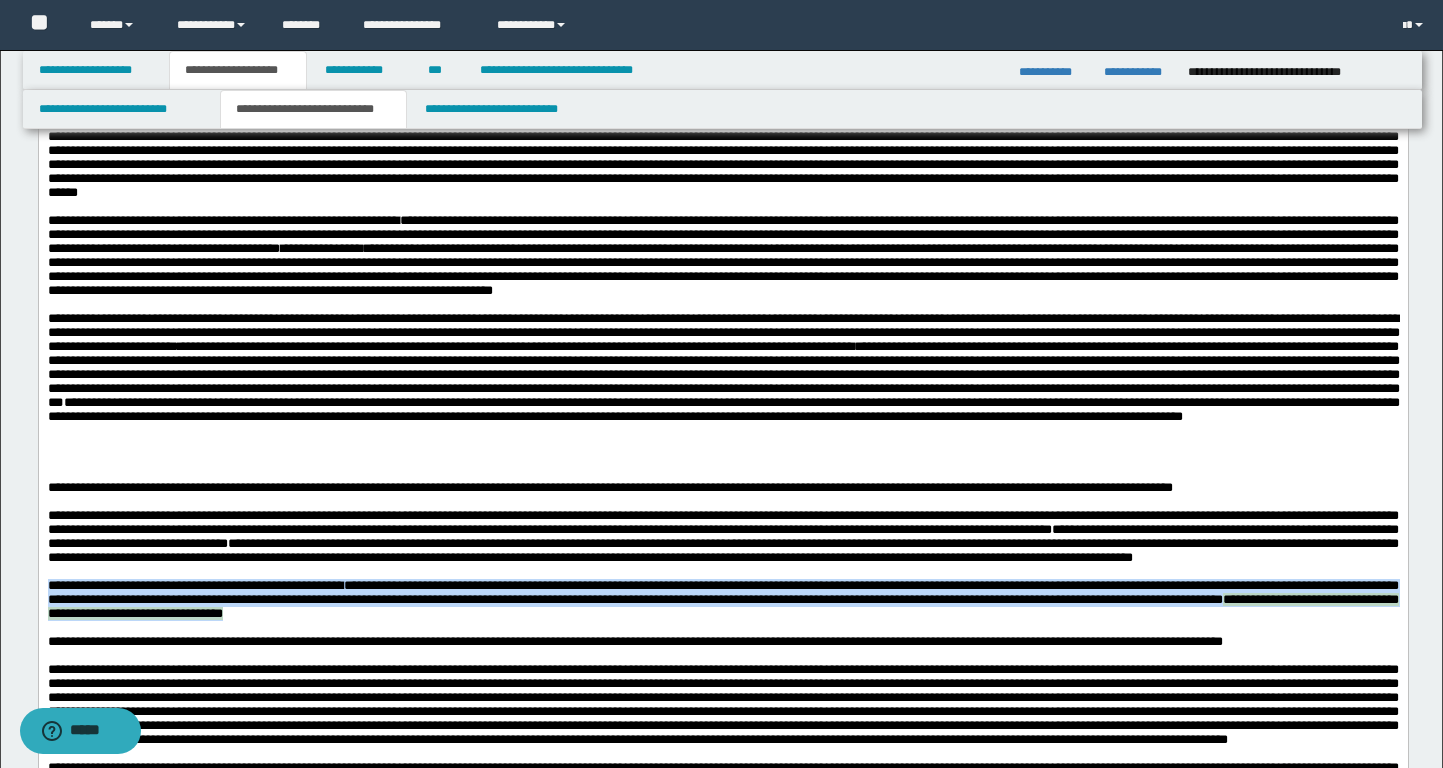 scroll, scrollTop: 706, scrollLeft: 0, axis: vertical 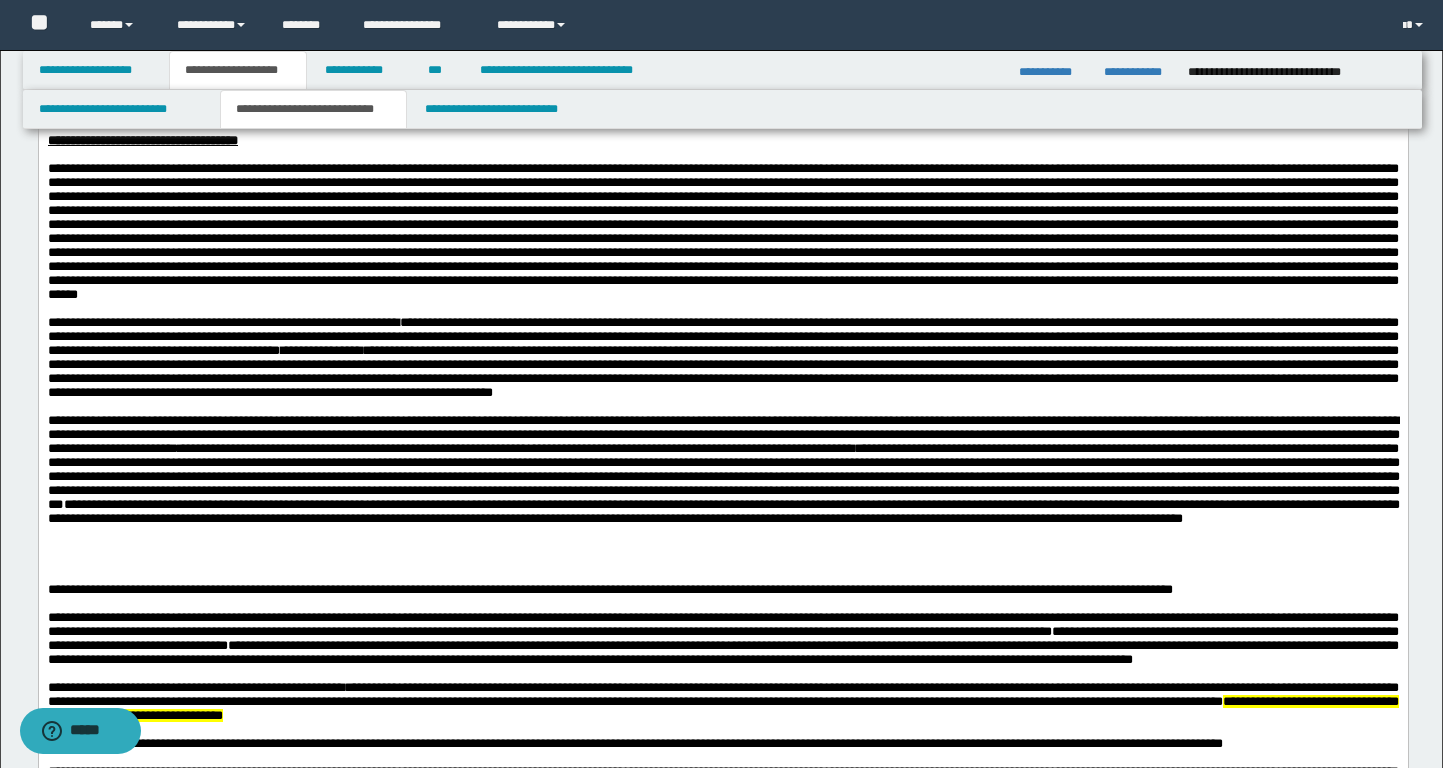 click on "**********" at bounding box center (722, 335) 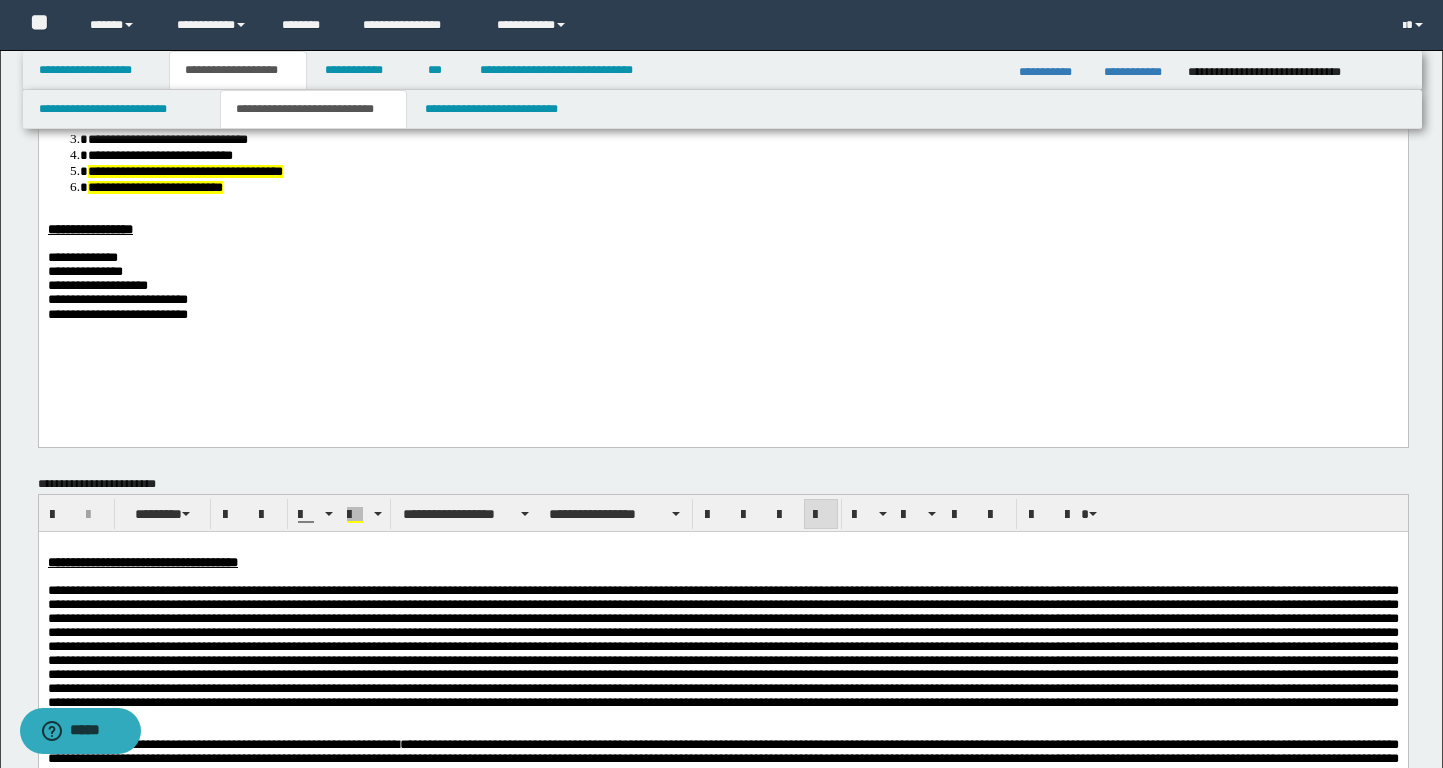 scroll, scrollTop: 0, scrollLeft: 0, axis: both 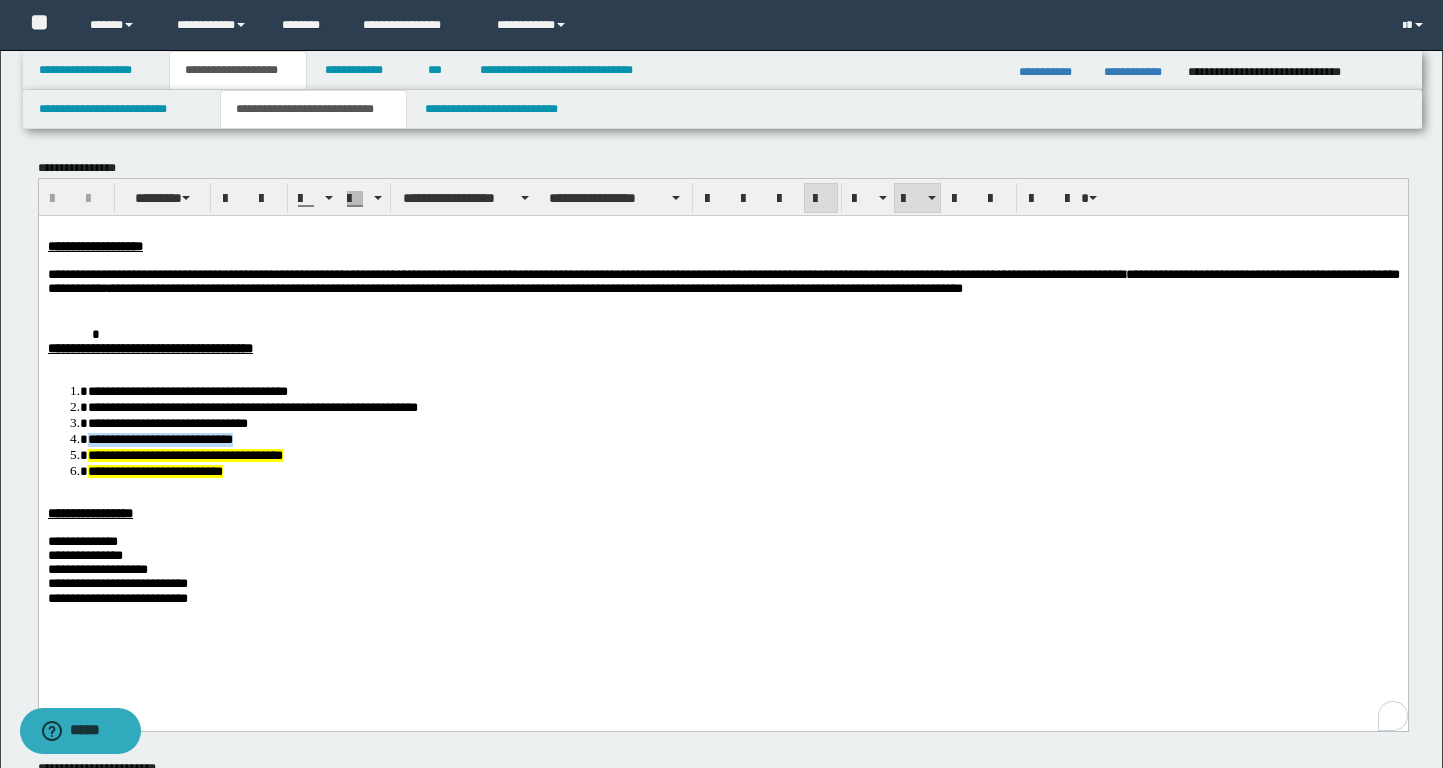 drag, startPoint x: 290, startPoint y: 444, endPoint x: 90, endPoint y: 442, distance: 200.01 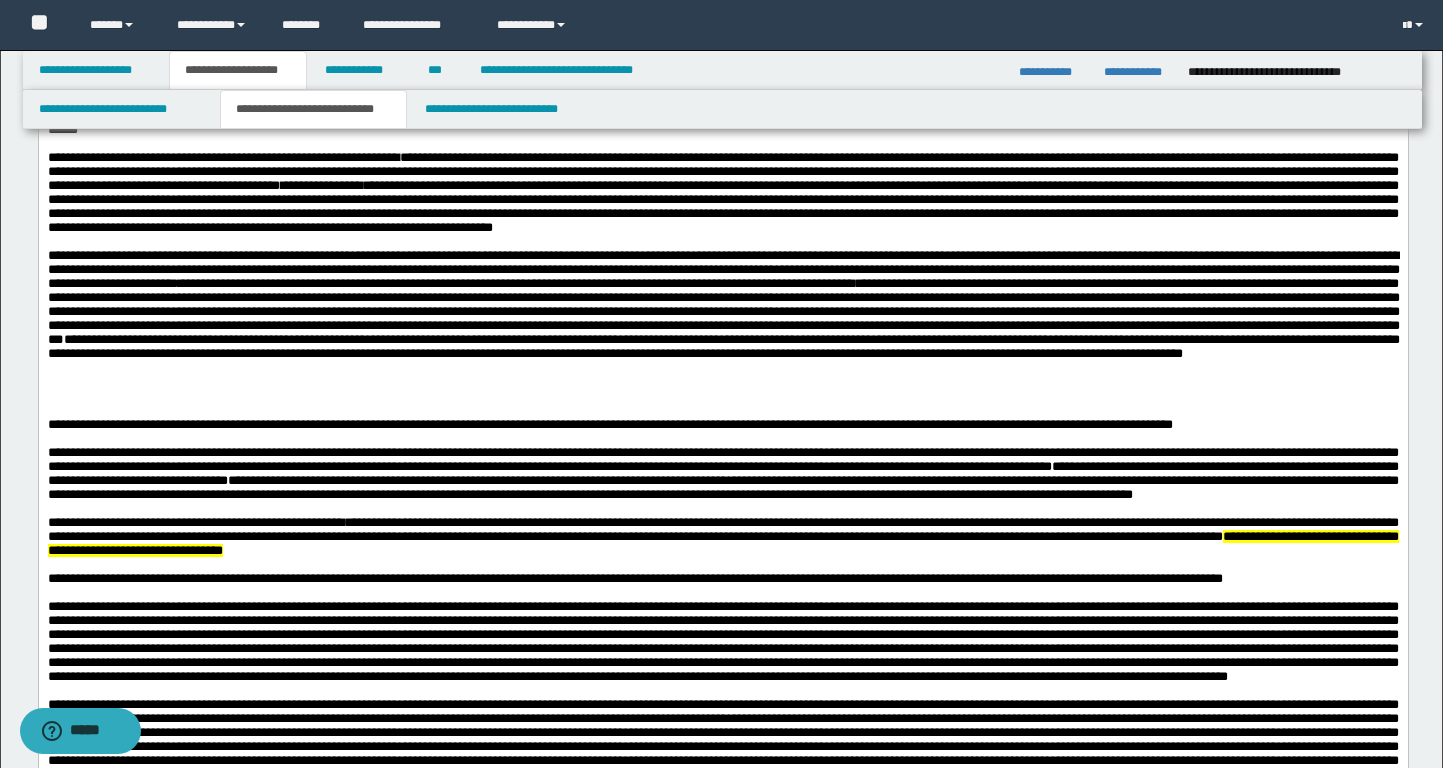 scroll, scrollTop: 876, scrollLeft: 0, axis: vertical 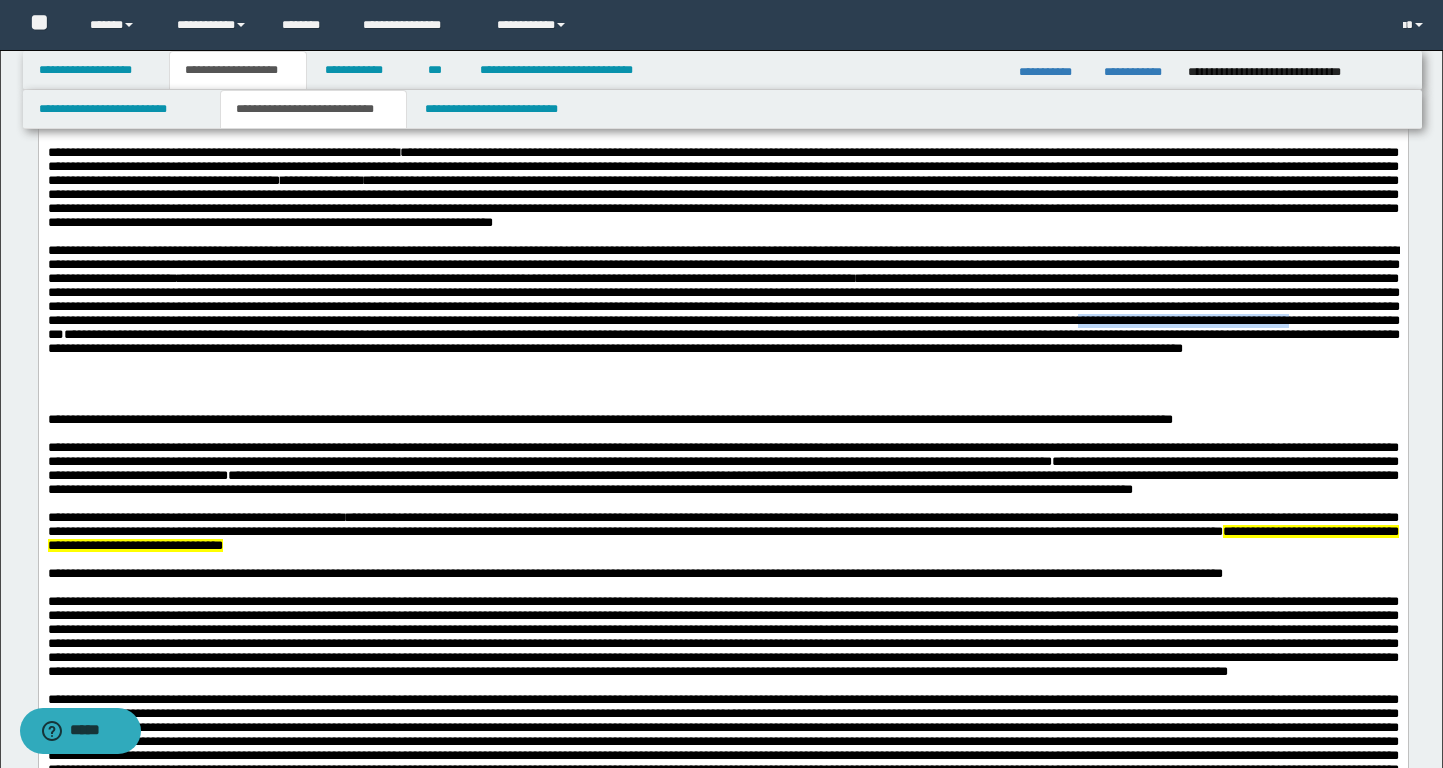drag, startPoint x: 50, startPoint y: 420, endPoint x: 296, endPoint y: 422, distance: 246.00813 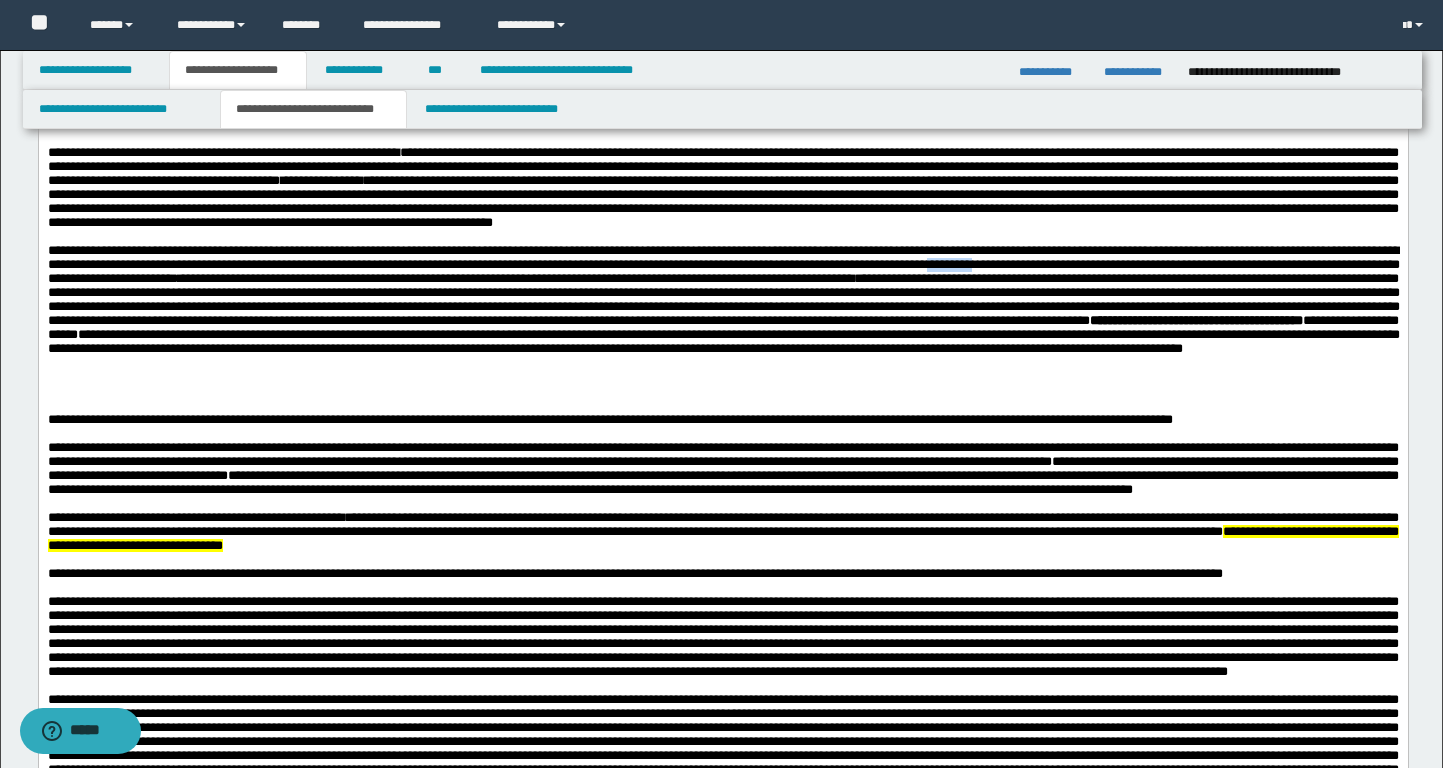 drag, startPoint x: 98, startPoint y: 346, endPoint x: 24, endPoint y: 344, distance: 74.02702 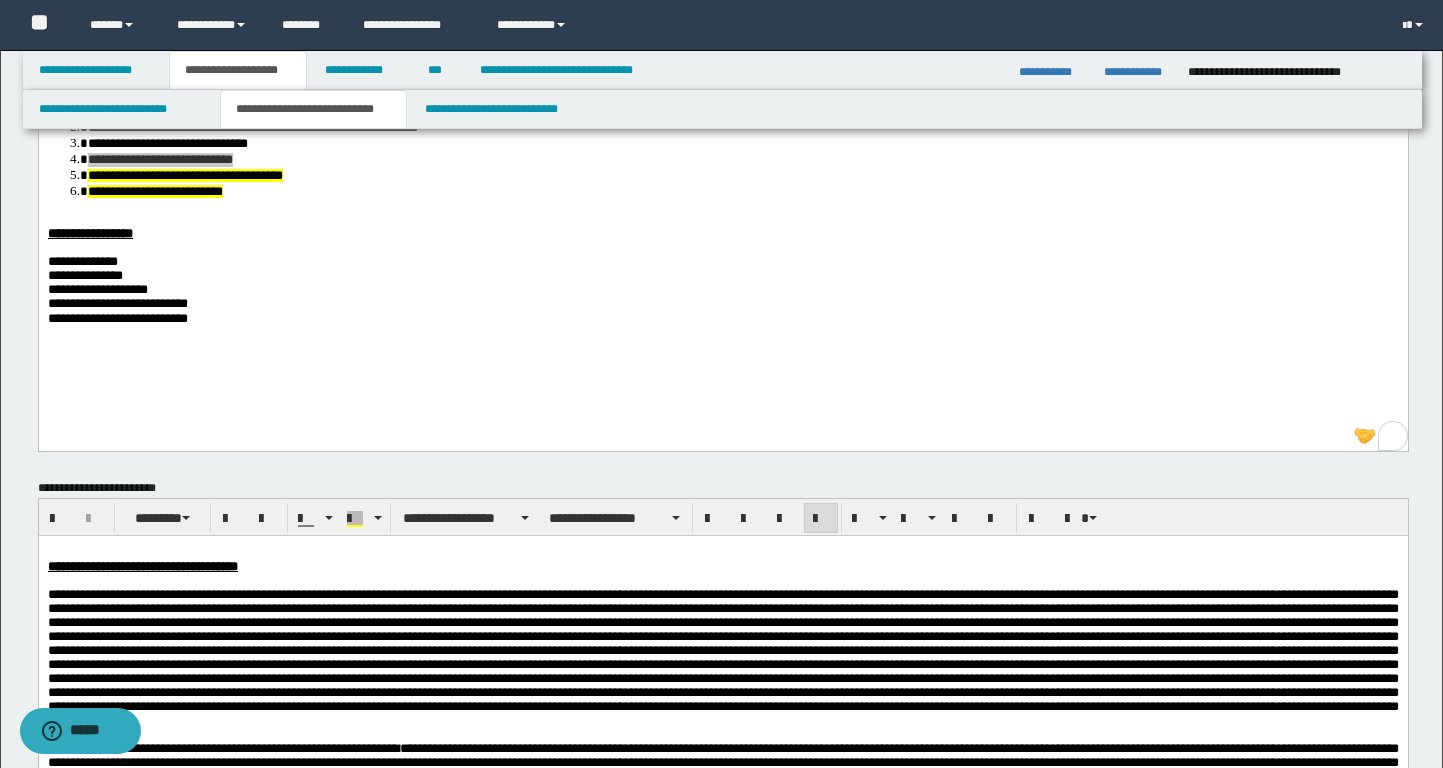 scroll, scrollTop: 0, scrollLeft: 0, axis: both 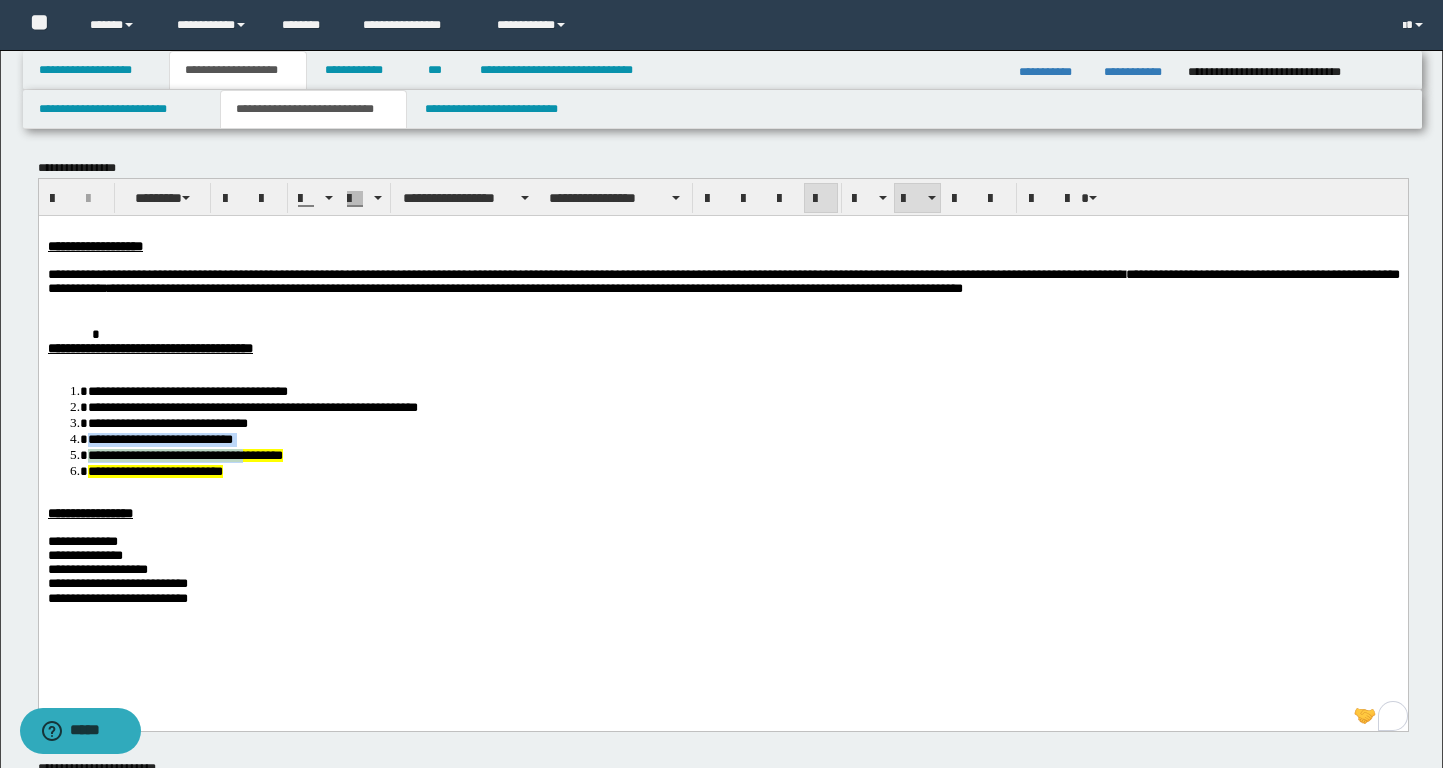 click on "**********" at bounding box center [184, 454] 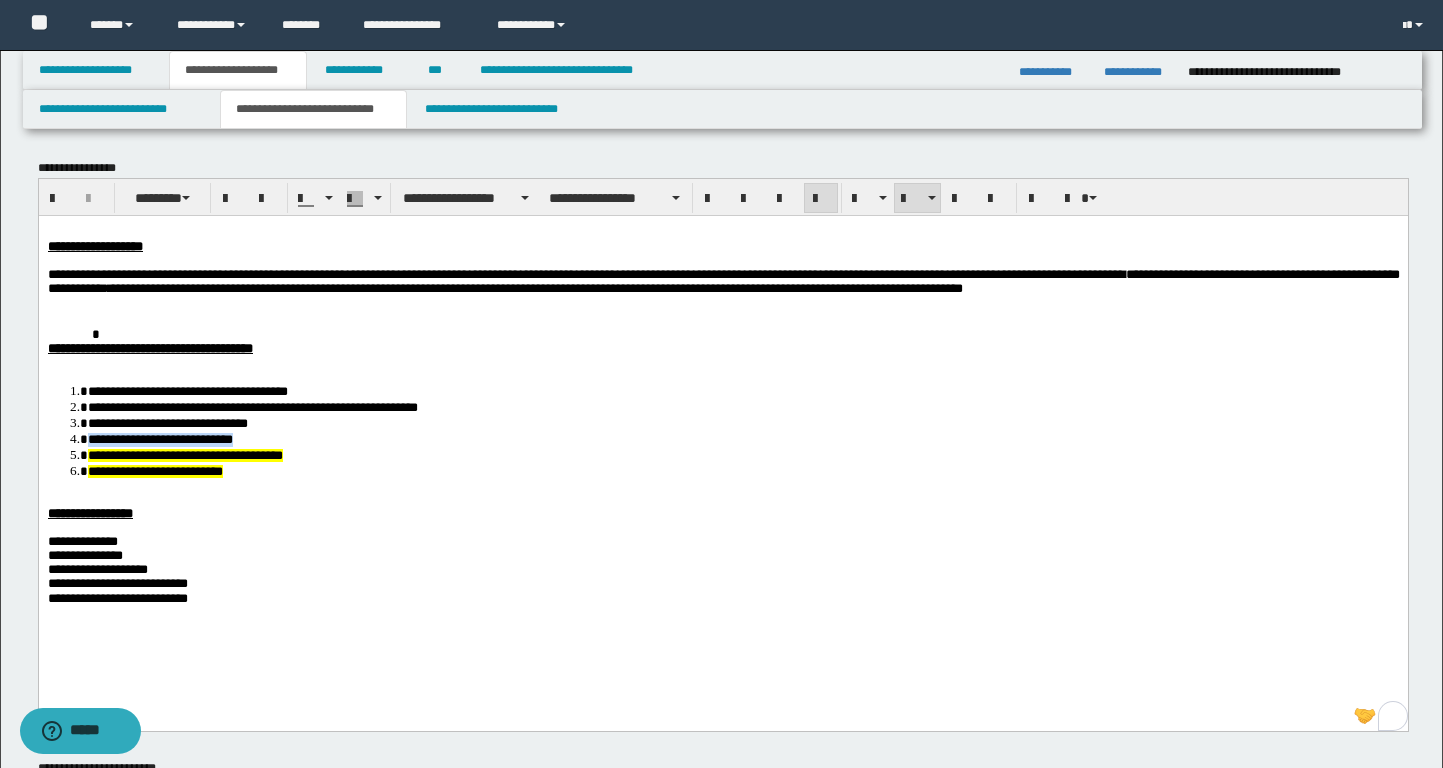 drag, startPoint x: 273, startPoint y: 445, endPoint x: 87, endPoint y: 445, distance: 186 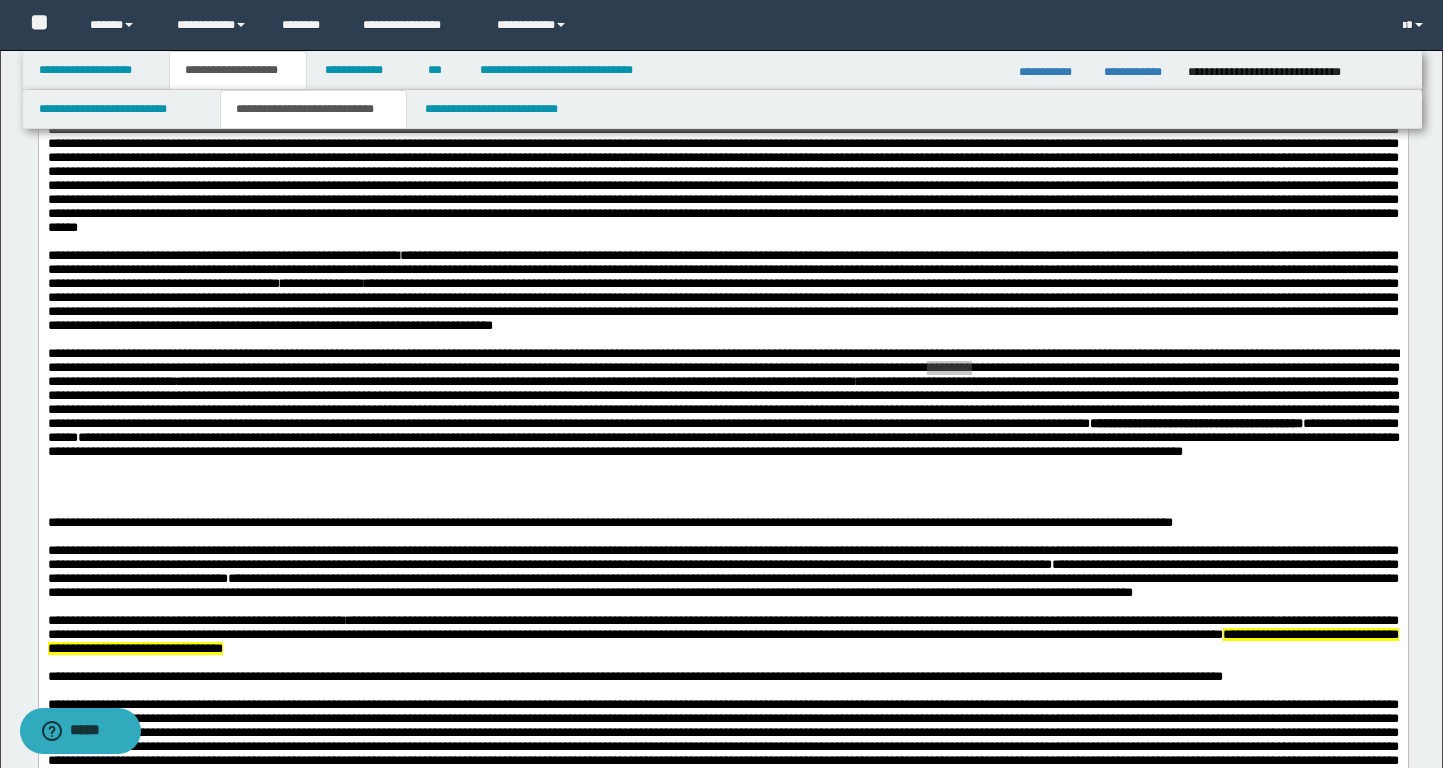 scroll, scrollTop: 777, scrollLeft: 0, axis: vertical 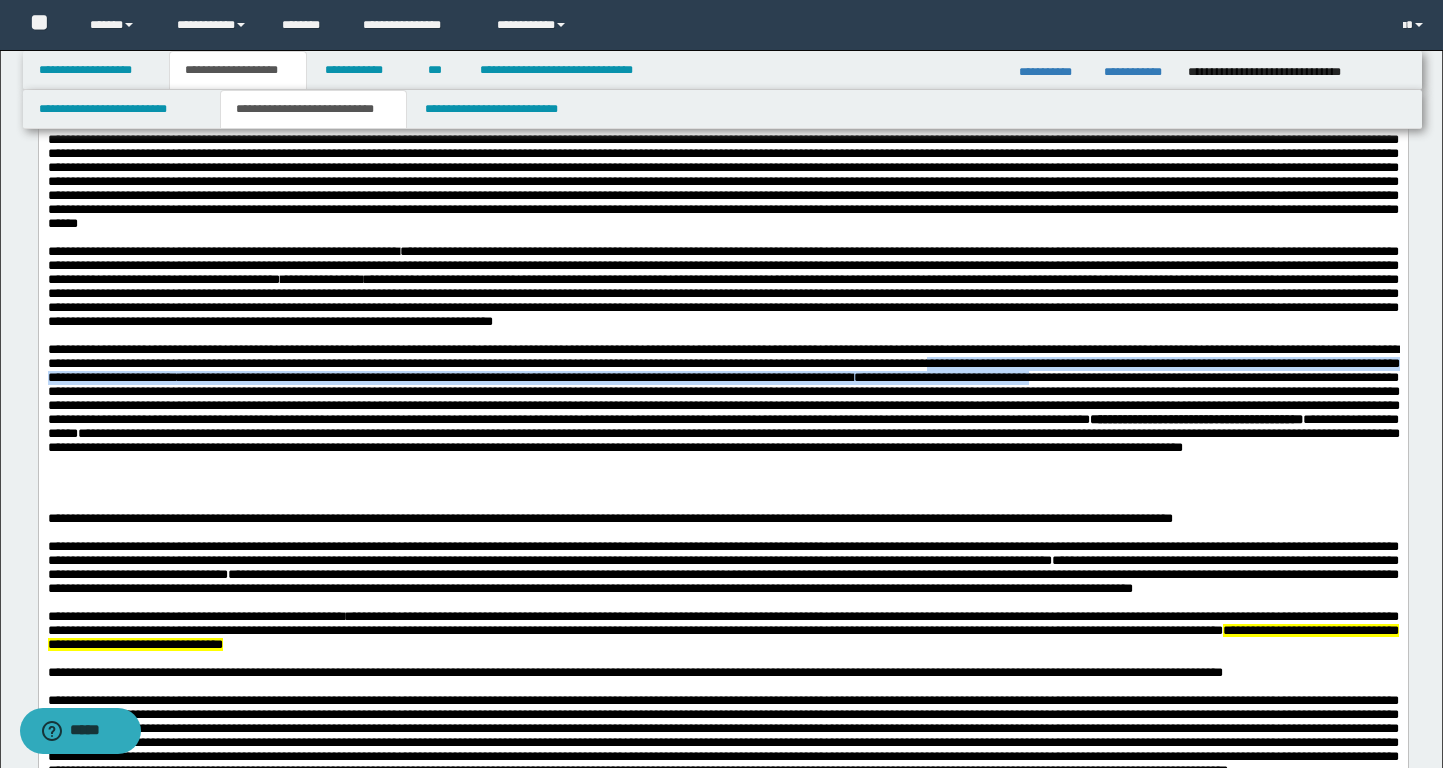 drag, startPoint x: 224, startPoint y: 455, endPoint x: 473, endPoint y: 457, distance: 249.00803 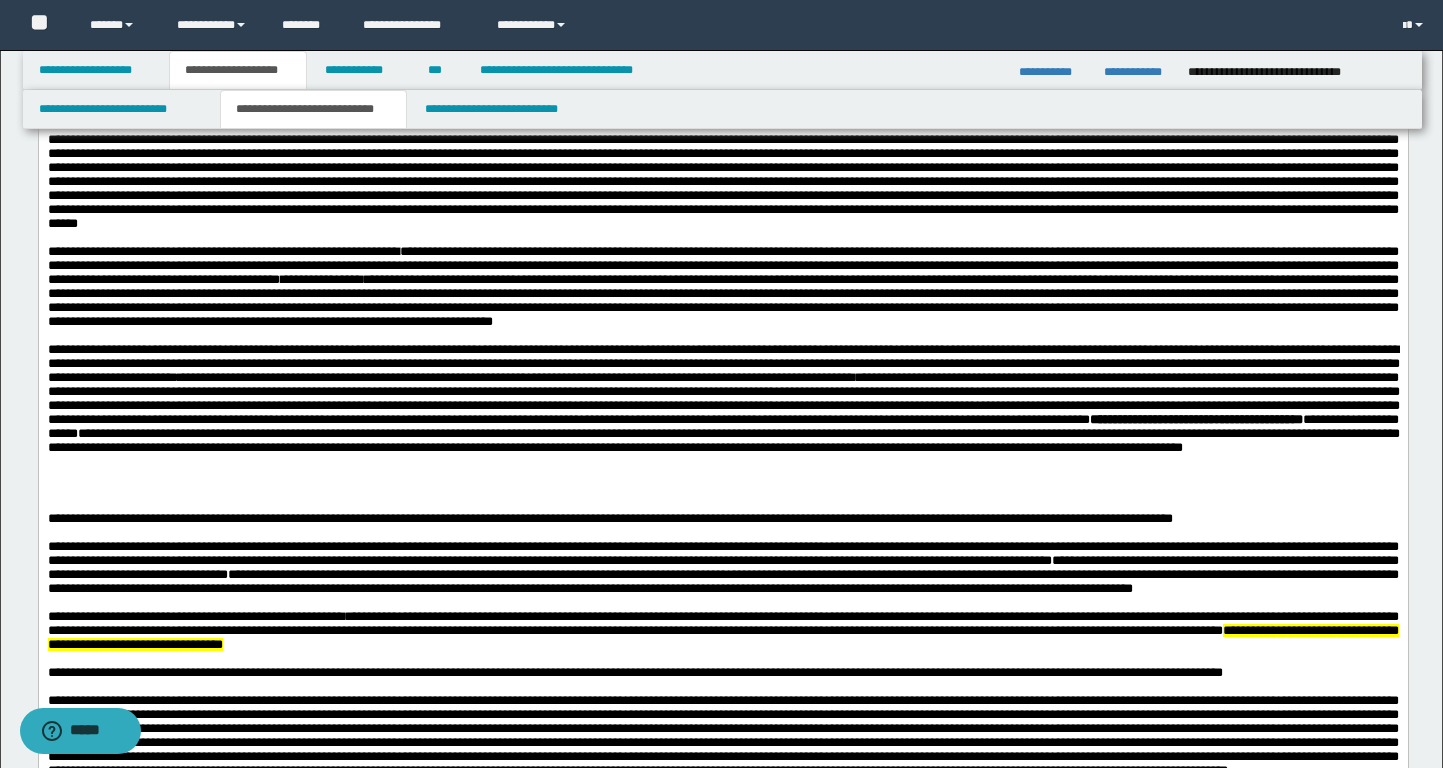 click on "**********" at bounding box center (723, 404) 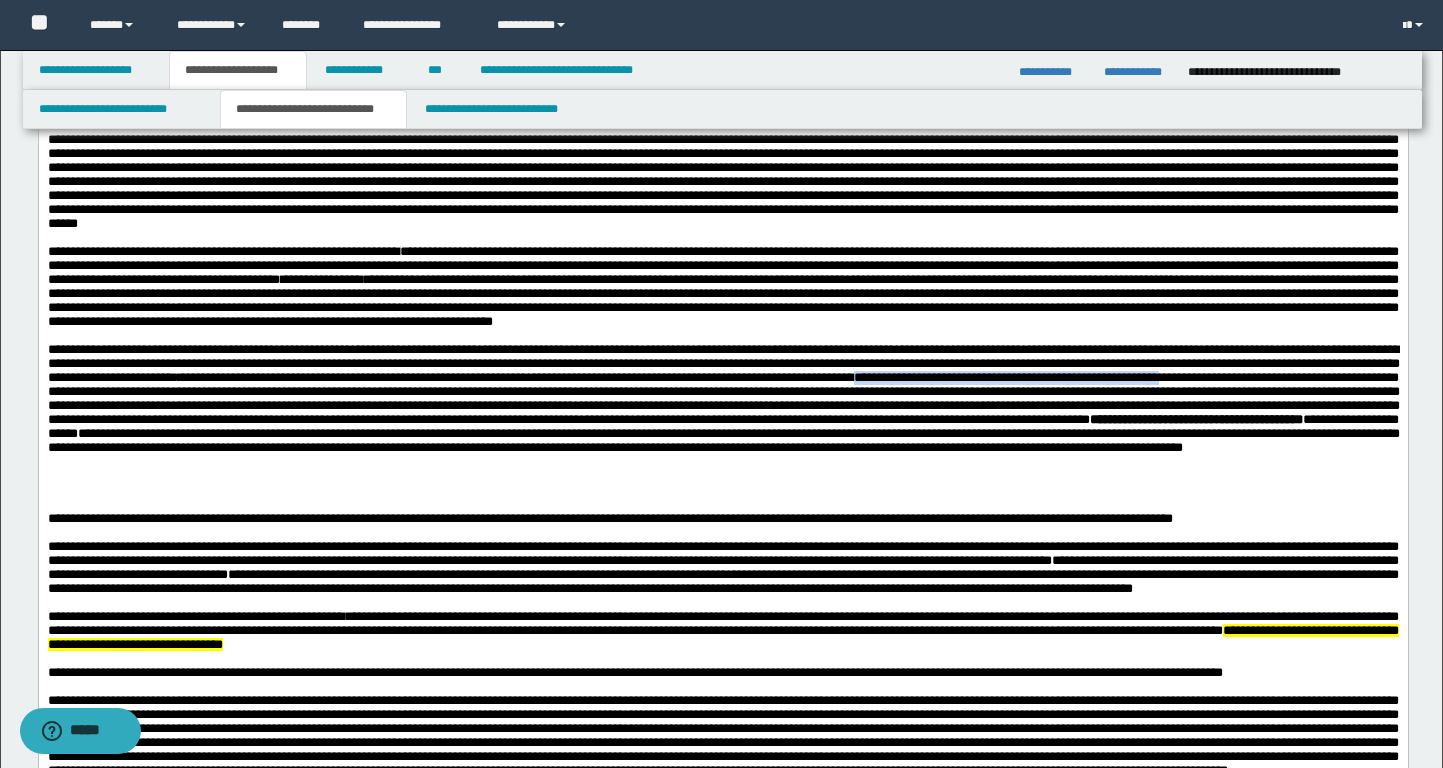 drag, startPoint x: 628, startPoint y: 454, endPoint x: 226, endPoint y: 459, distance: 402.0311 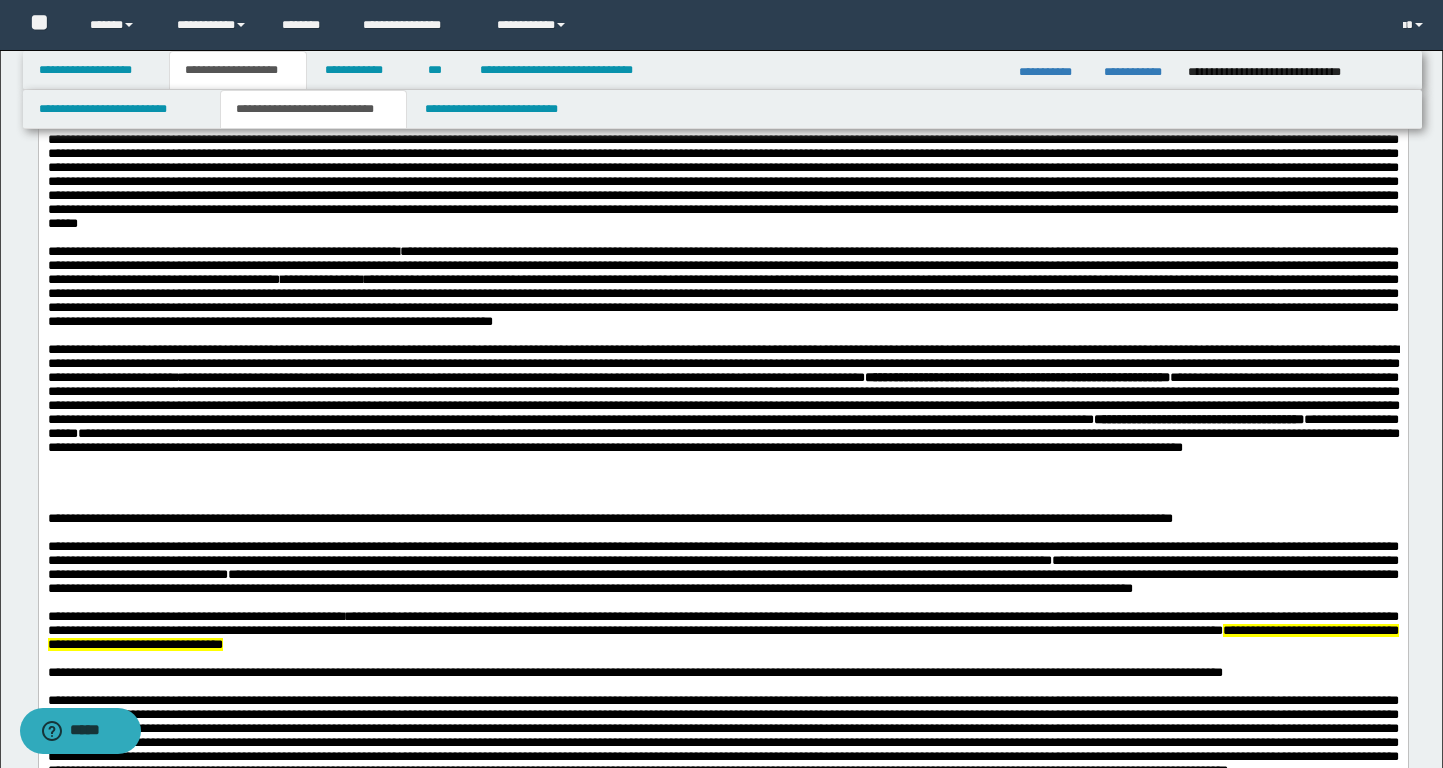 scroll, scrollTop: 0, scrollLeft: 0, axis: both 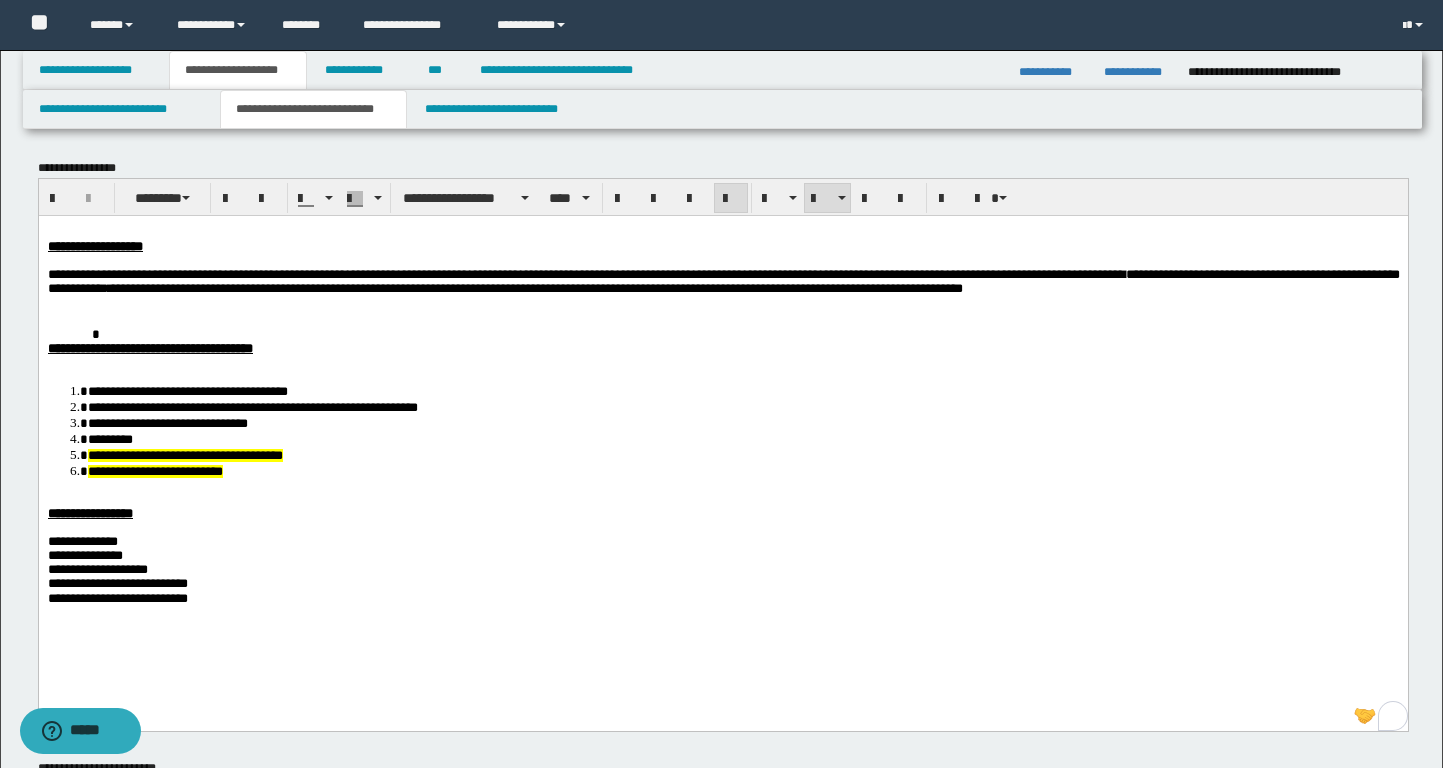 click on "*********" at bounding box center (742, 438) 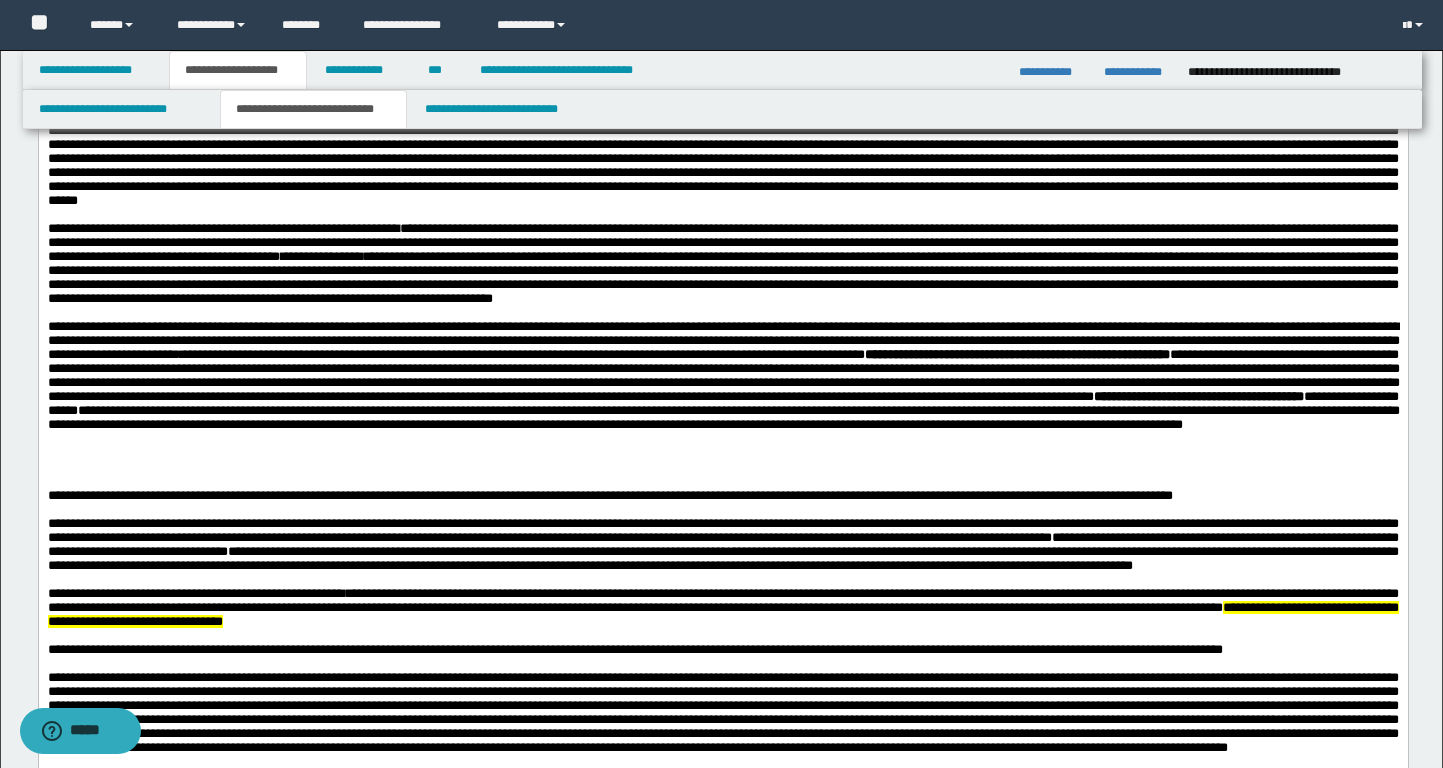 scroll, scrollTop: 802, scrollLeft: 0, axis: vertical 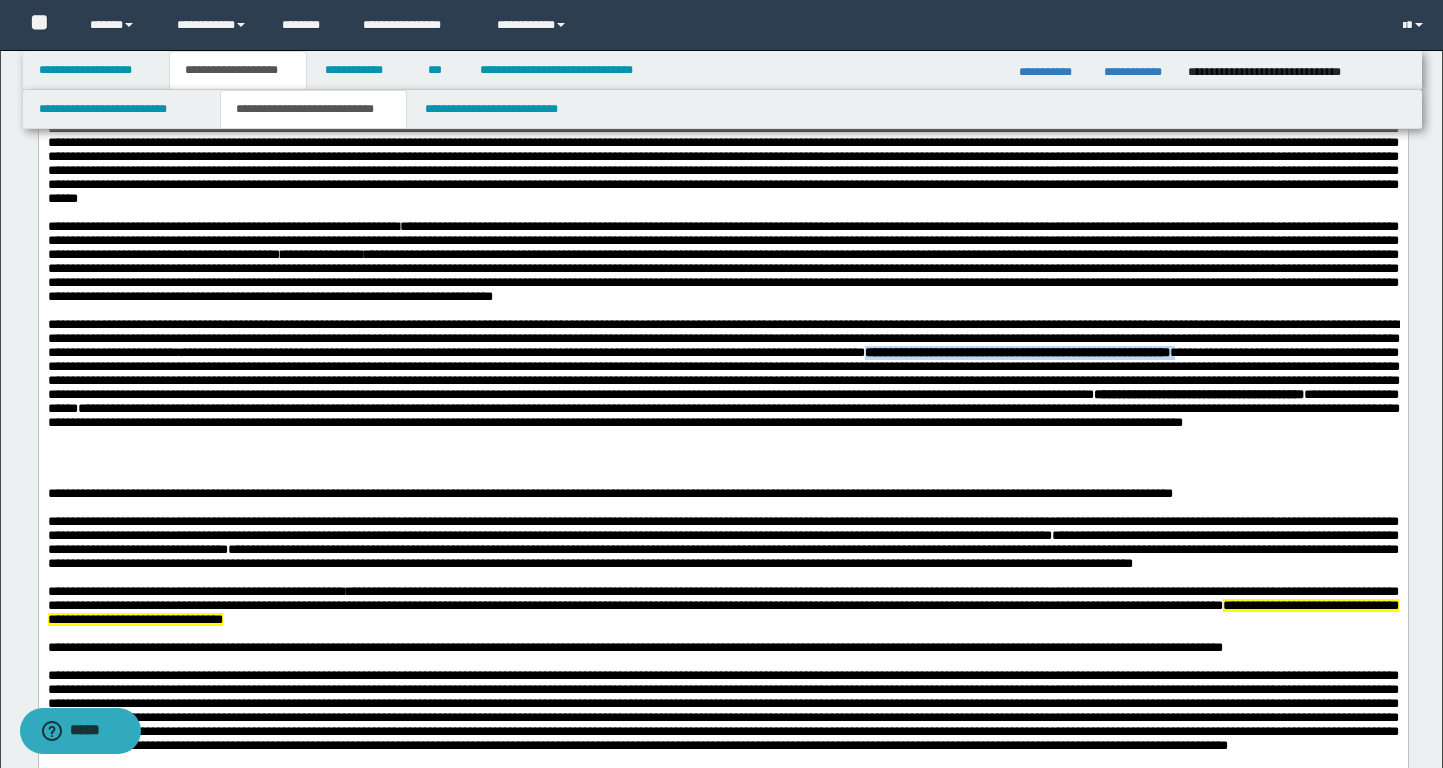 click on "**********" at bounding box center [1016, 351] 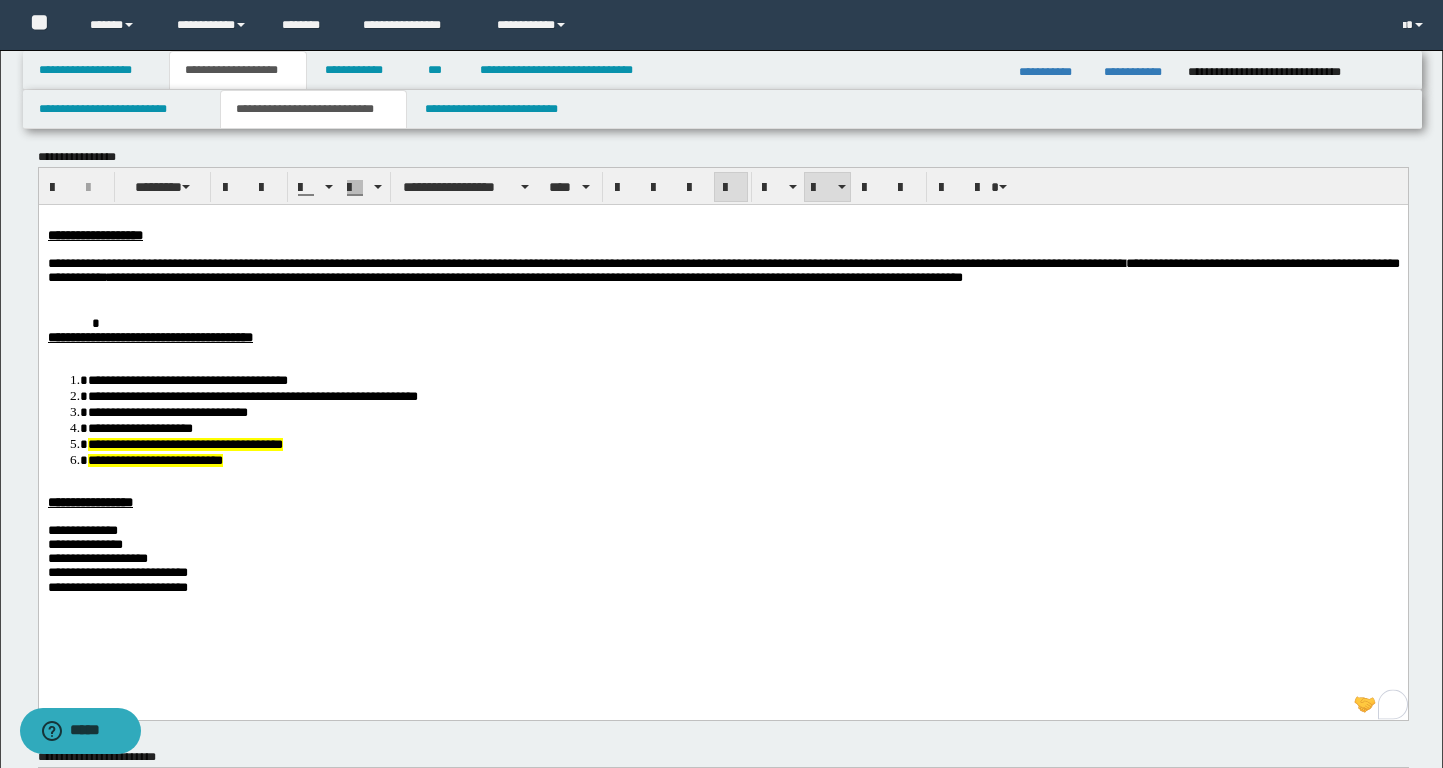scroll, scrollTop: 0, scrollLeft: 0, axis: both 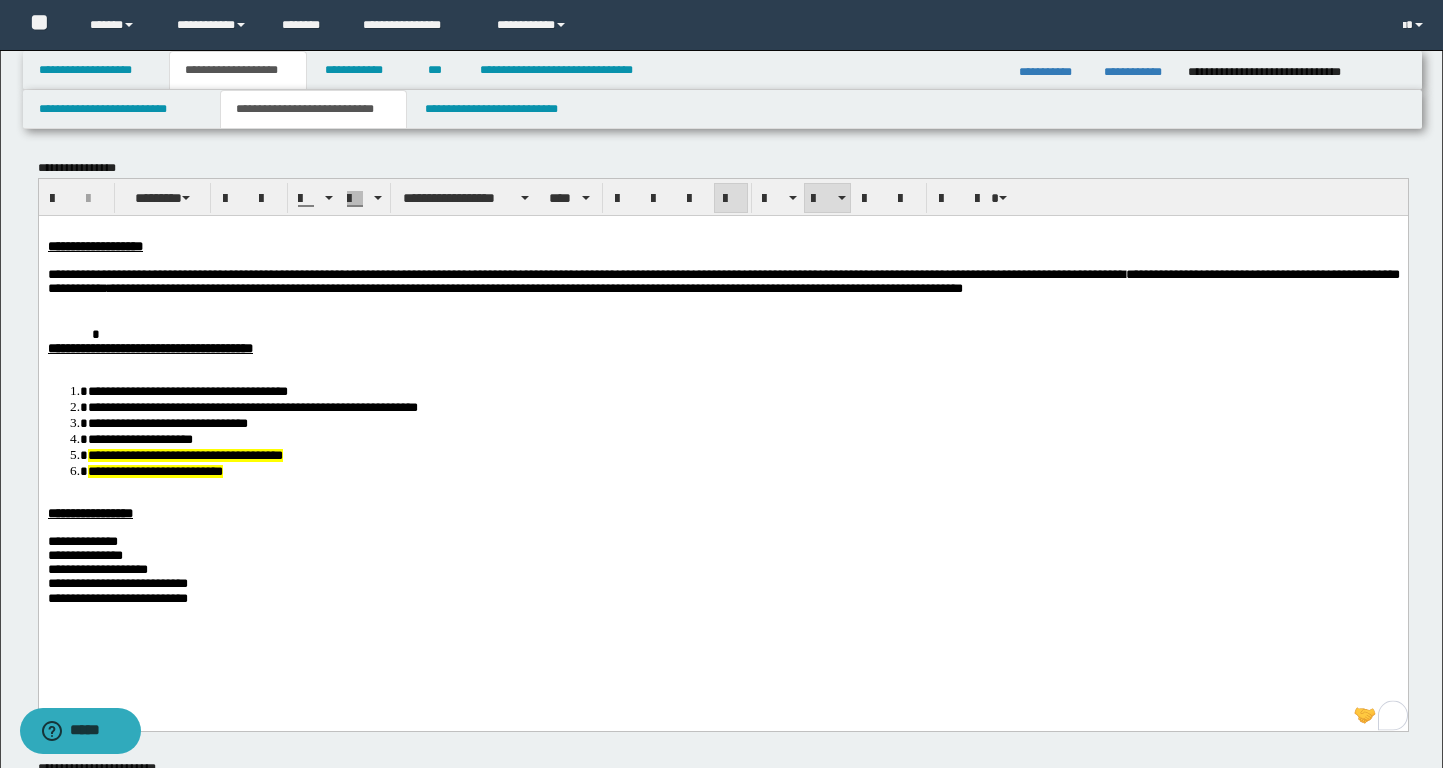 click on "**********" at bounding box center [742, 438] 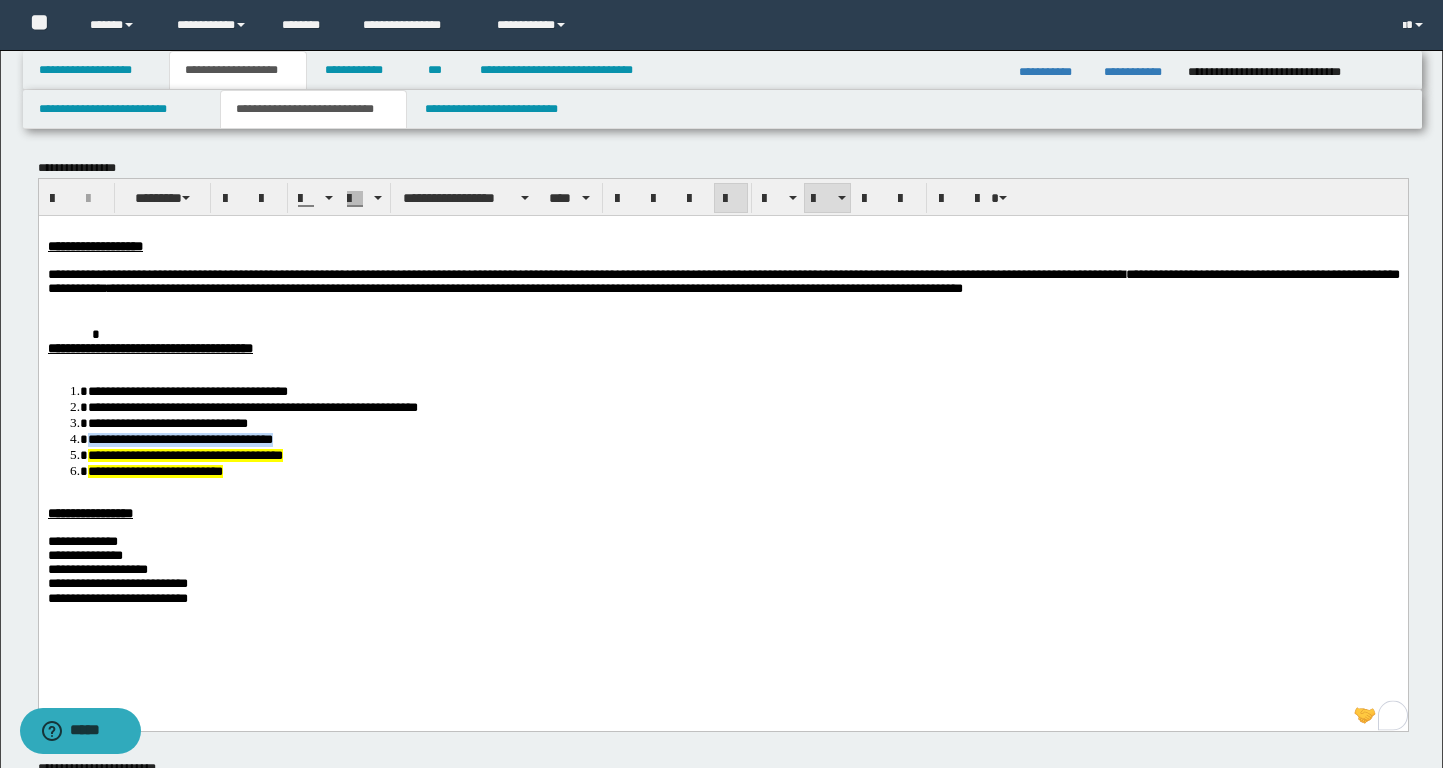 drag, startPoint x: 337, startPoint y: 446, endPoint x: 88, endPoint y: 447, distance: 249.00201 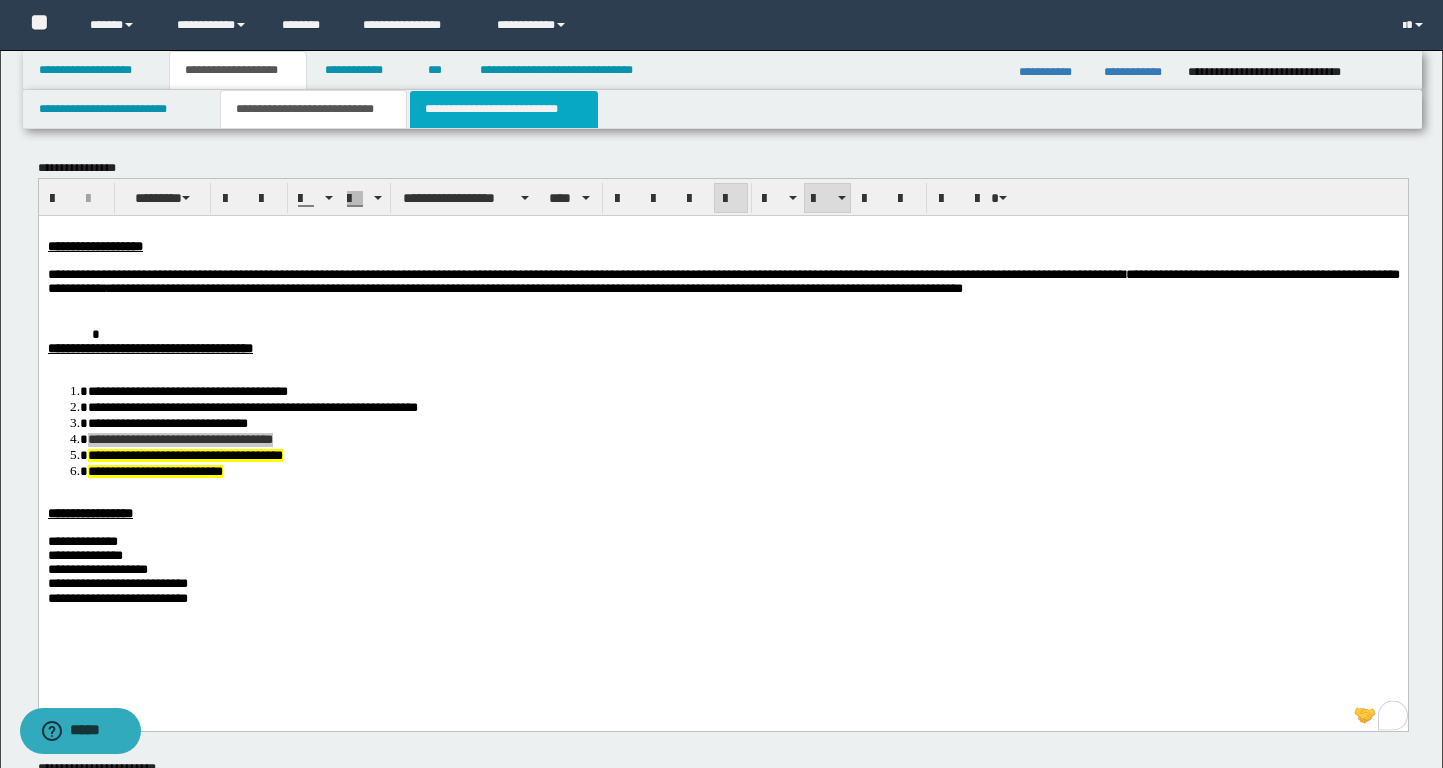 click on "**********" at bounding box center (504, 109) 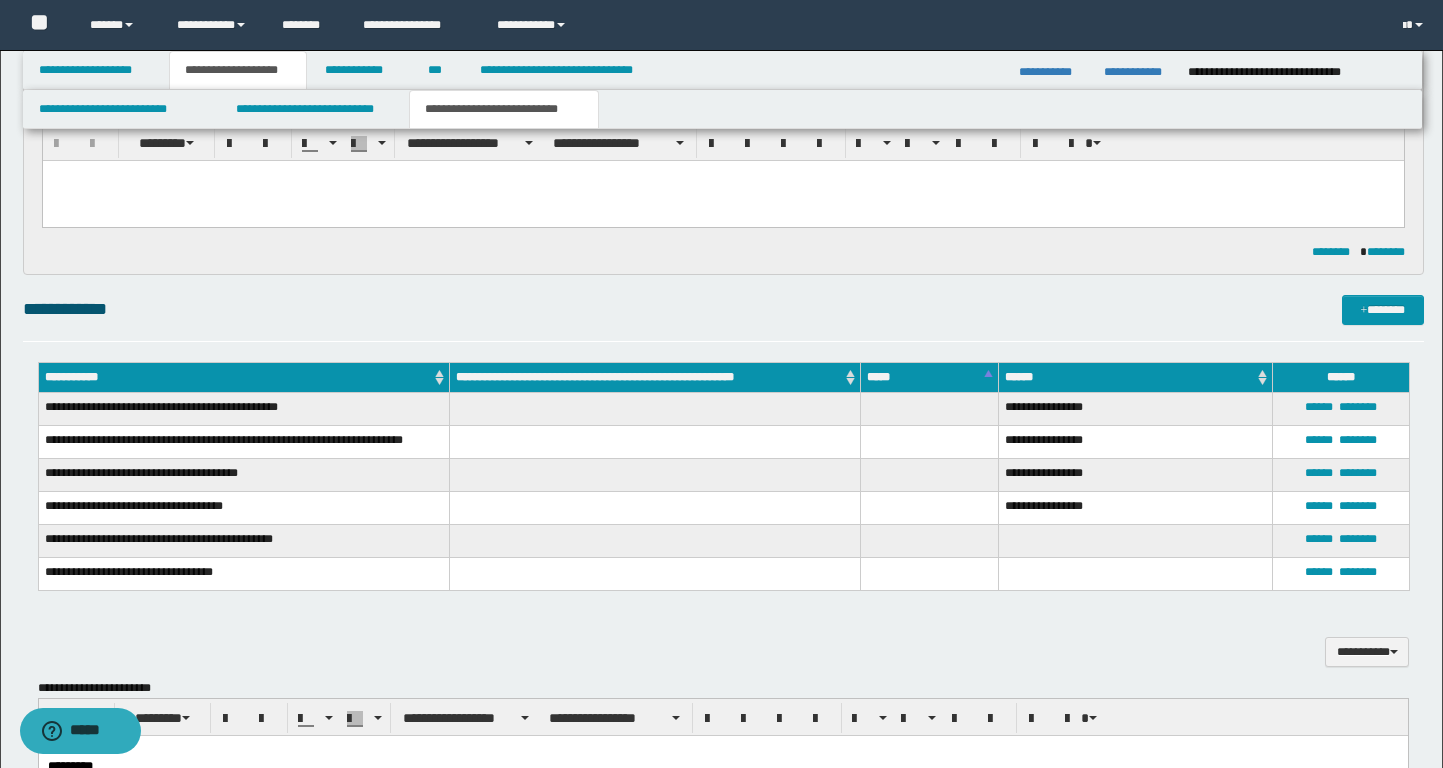 scroll, scrollTop: 214, scrollLeft: 0, axis: vertical 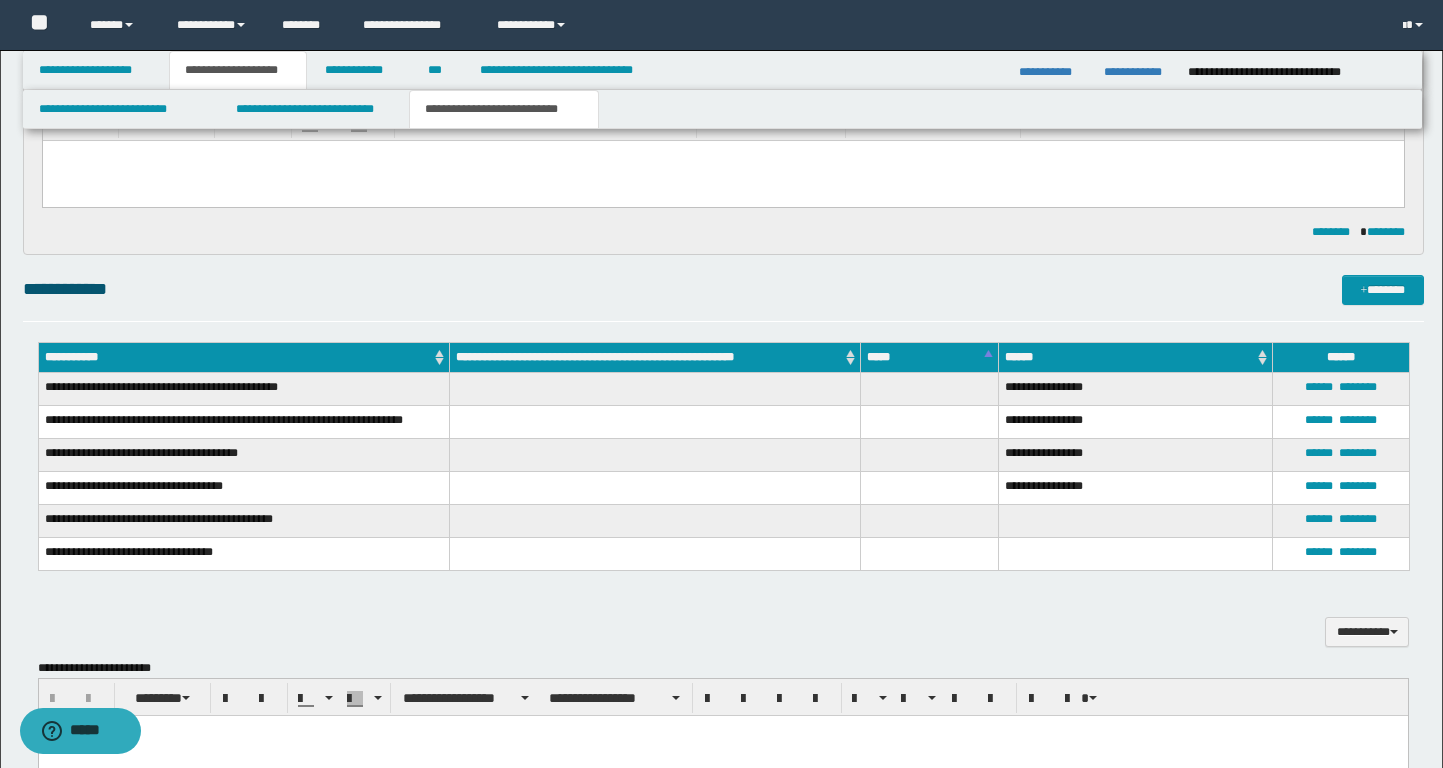 click on "******    ********" at bounding box center (1340, 488) 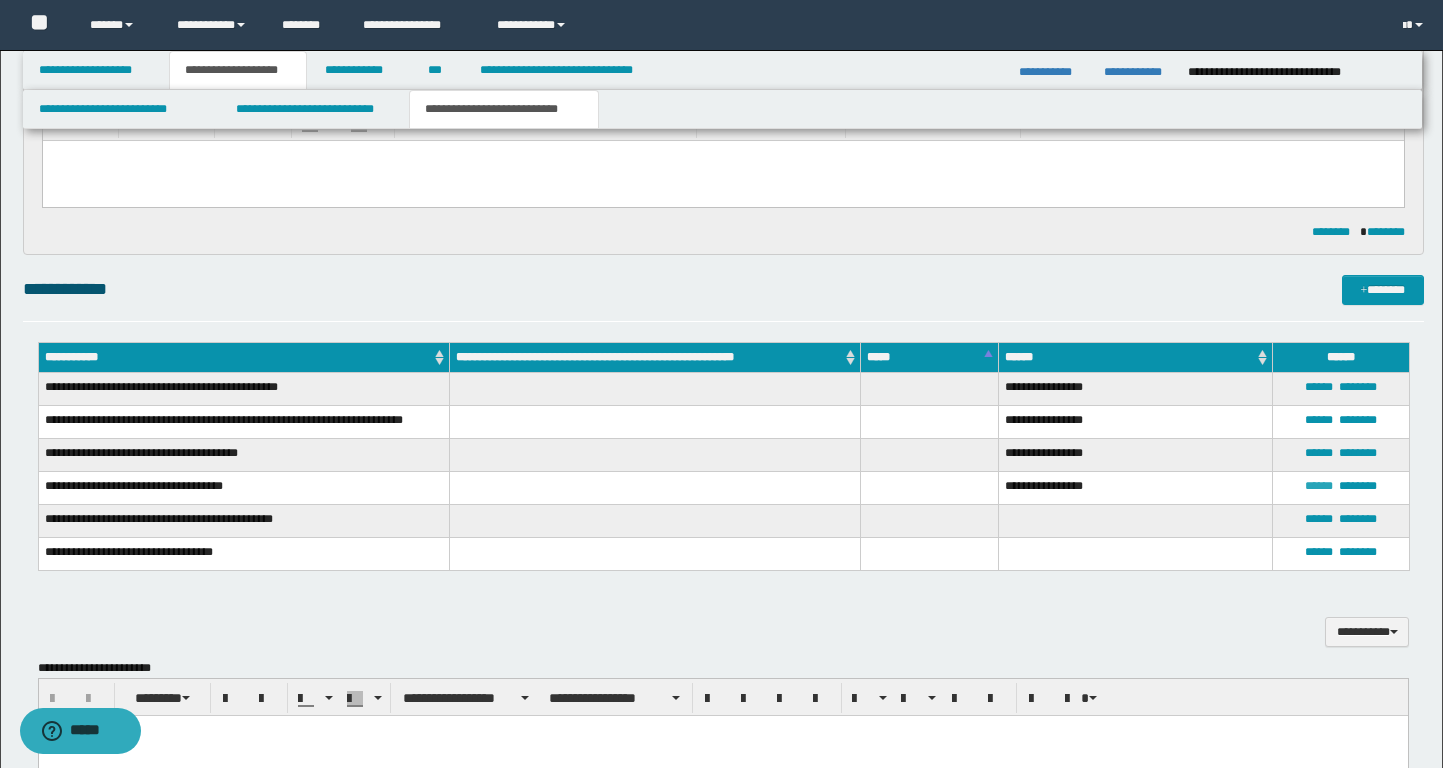 click on "******" at bounding box center (1319, 486) 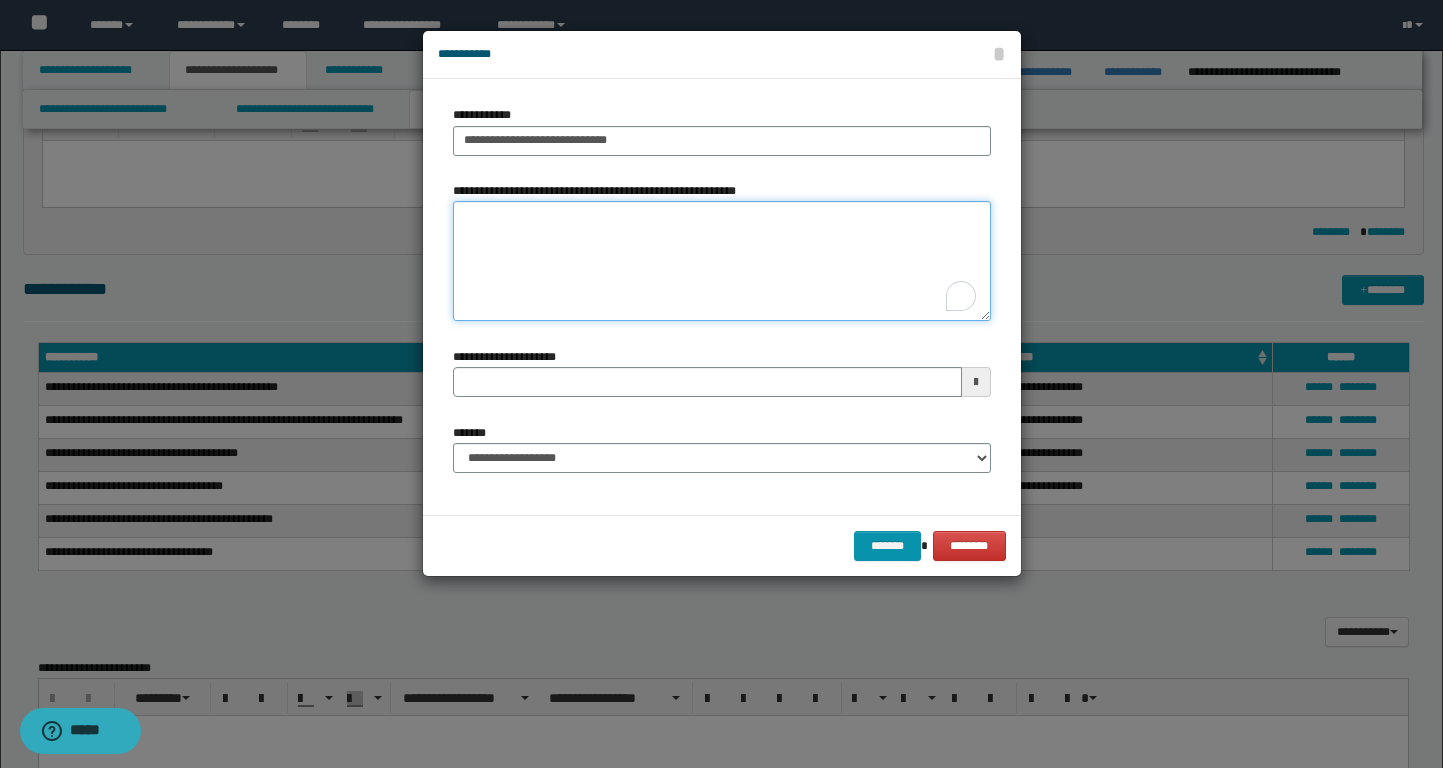 click on "**********" at bounding box center (722, 261) 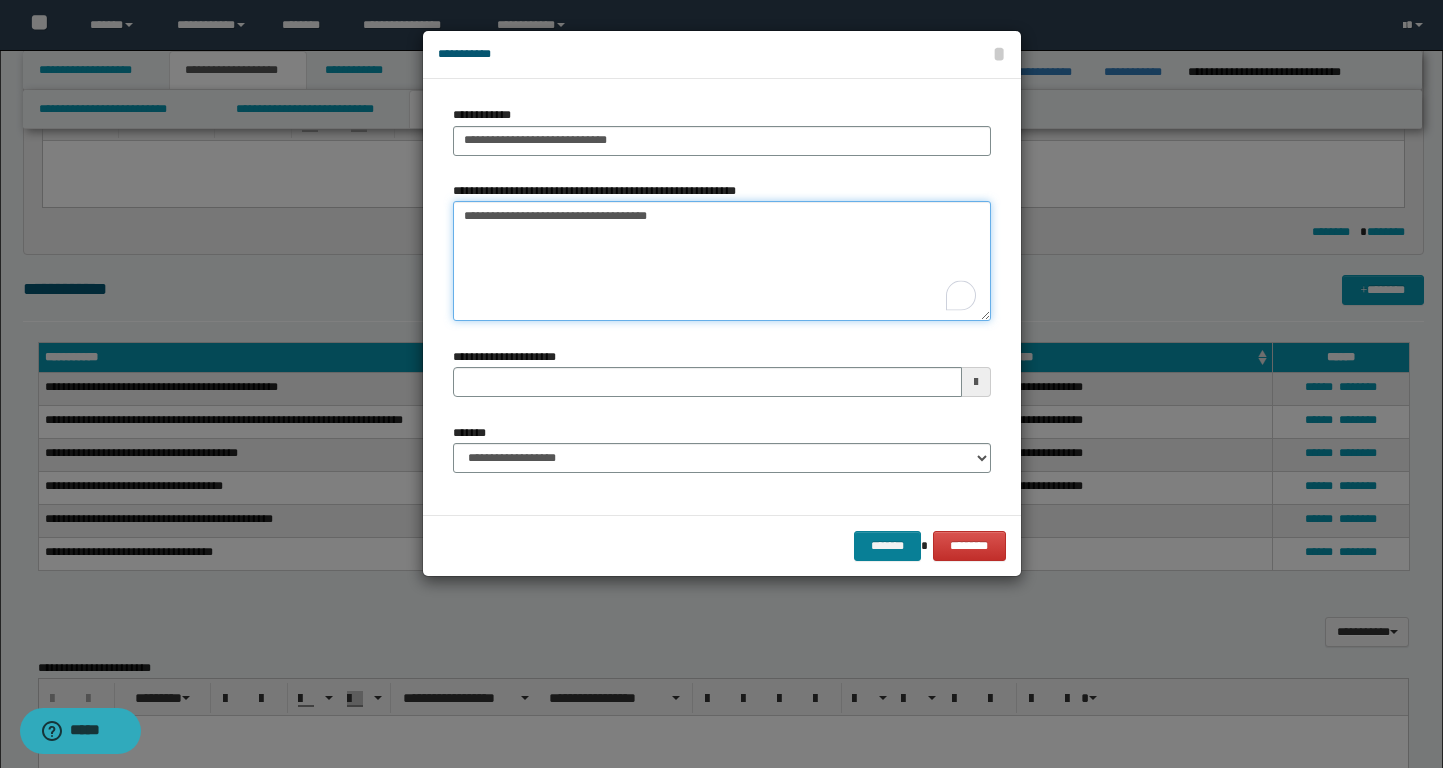 type on "**********" 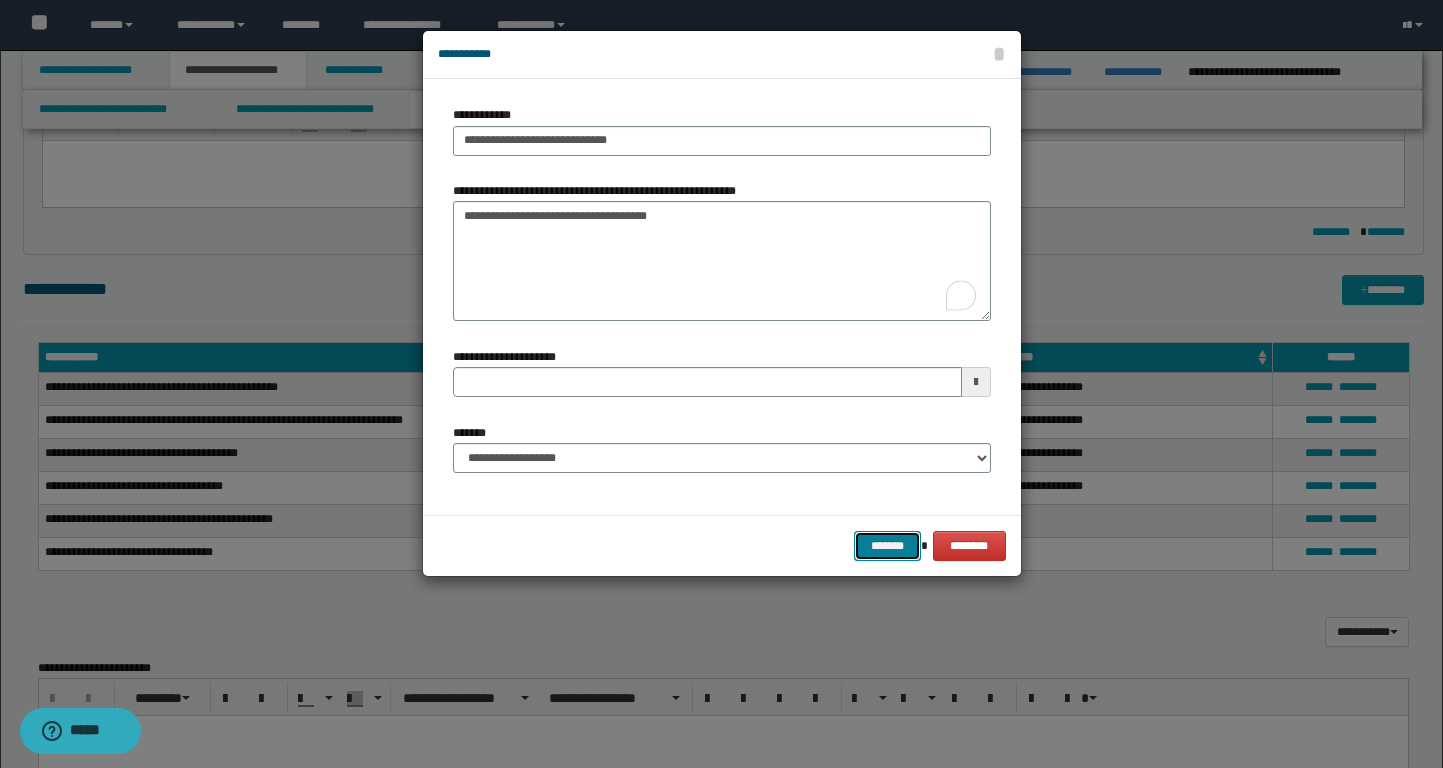 click on "*******" at bounding box center (888, 546) 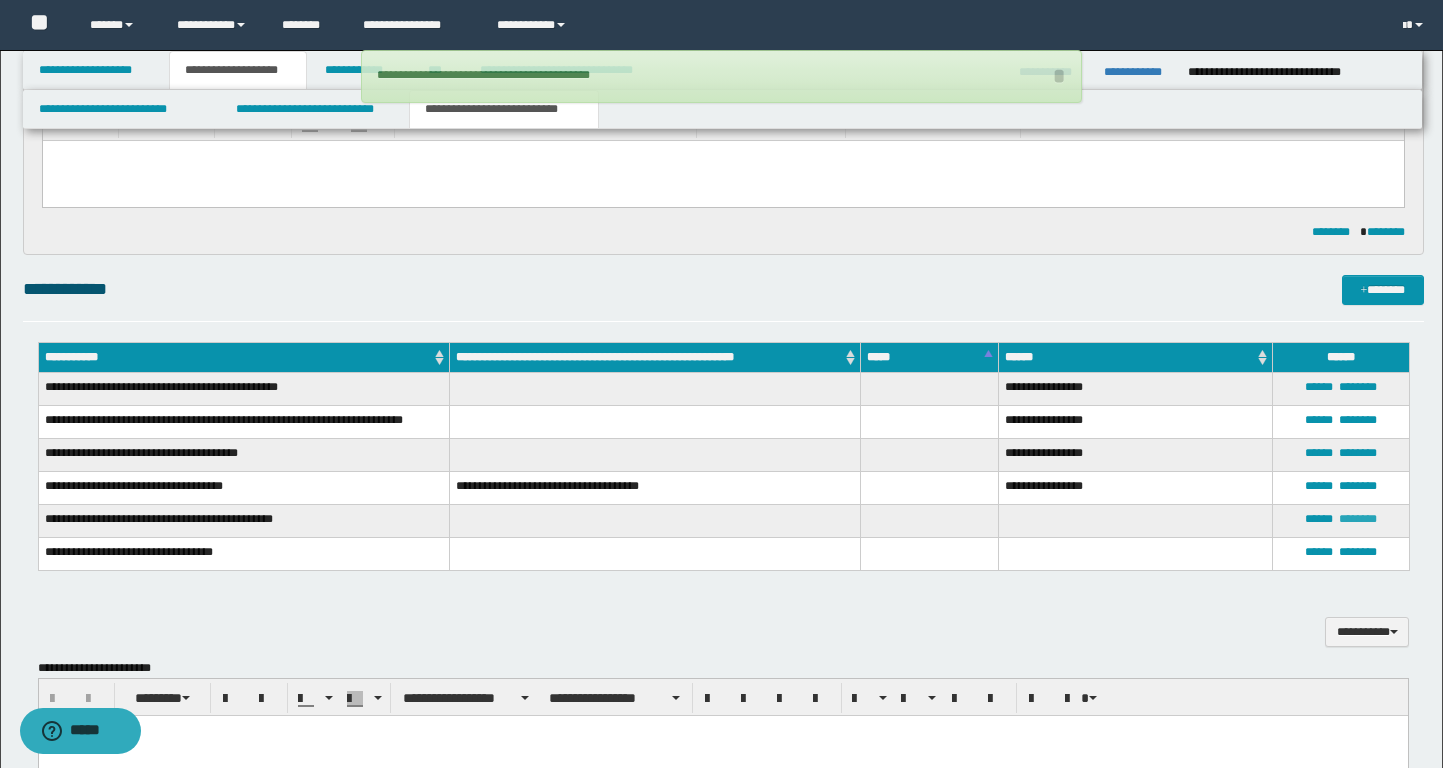 click on "********" at bounding box center (1358, 519) 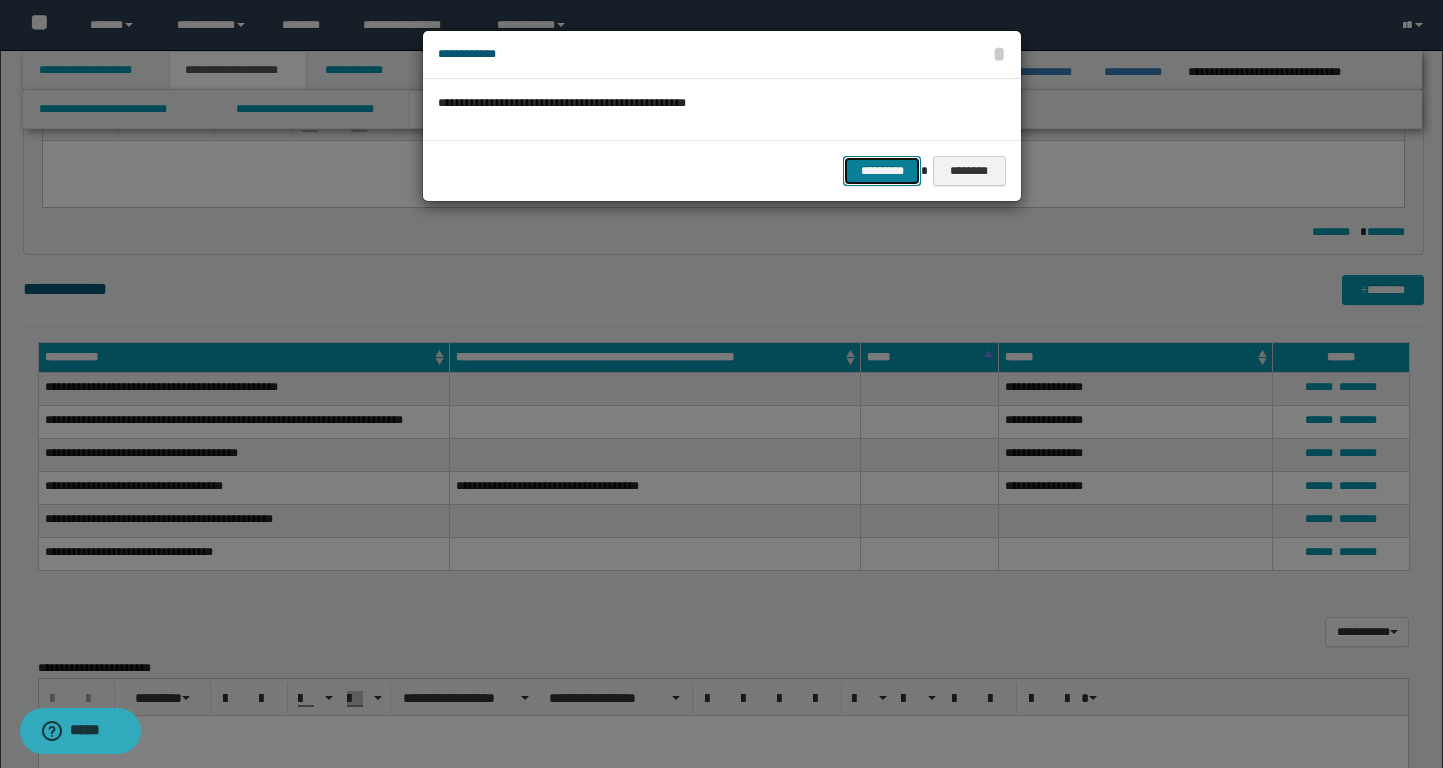 click on "*********" at bounding box center (882, 171) 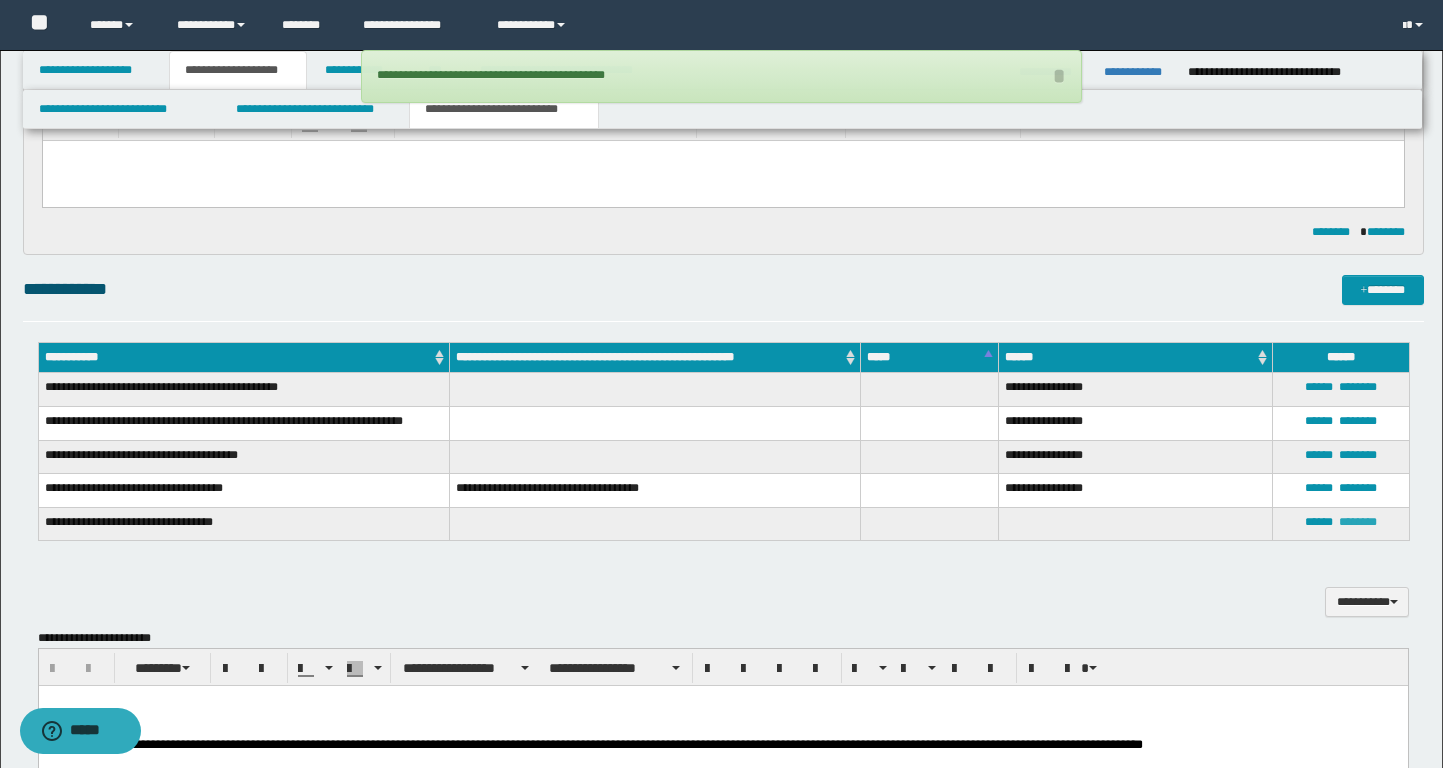 click on "********" at bounding box center [1358, 522] 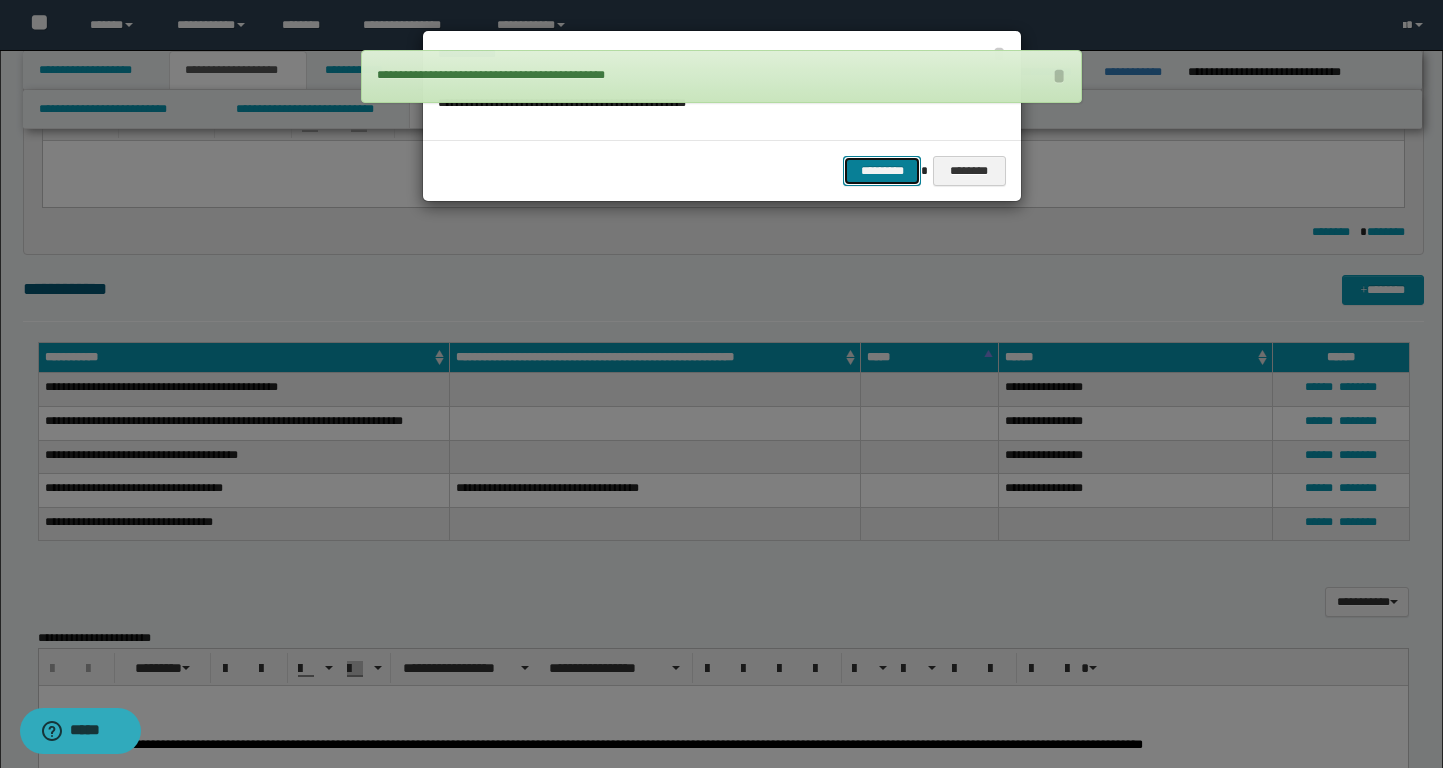 click on "*********" at bounding box center [882, 171] 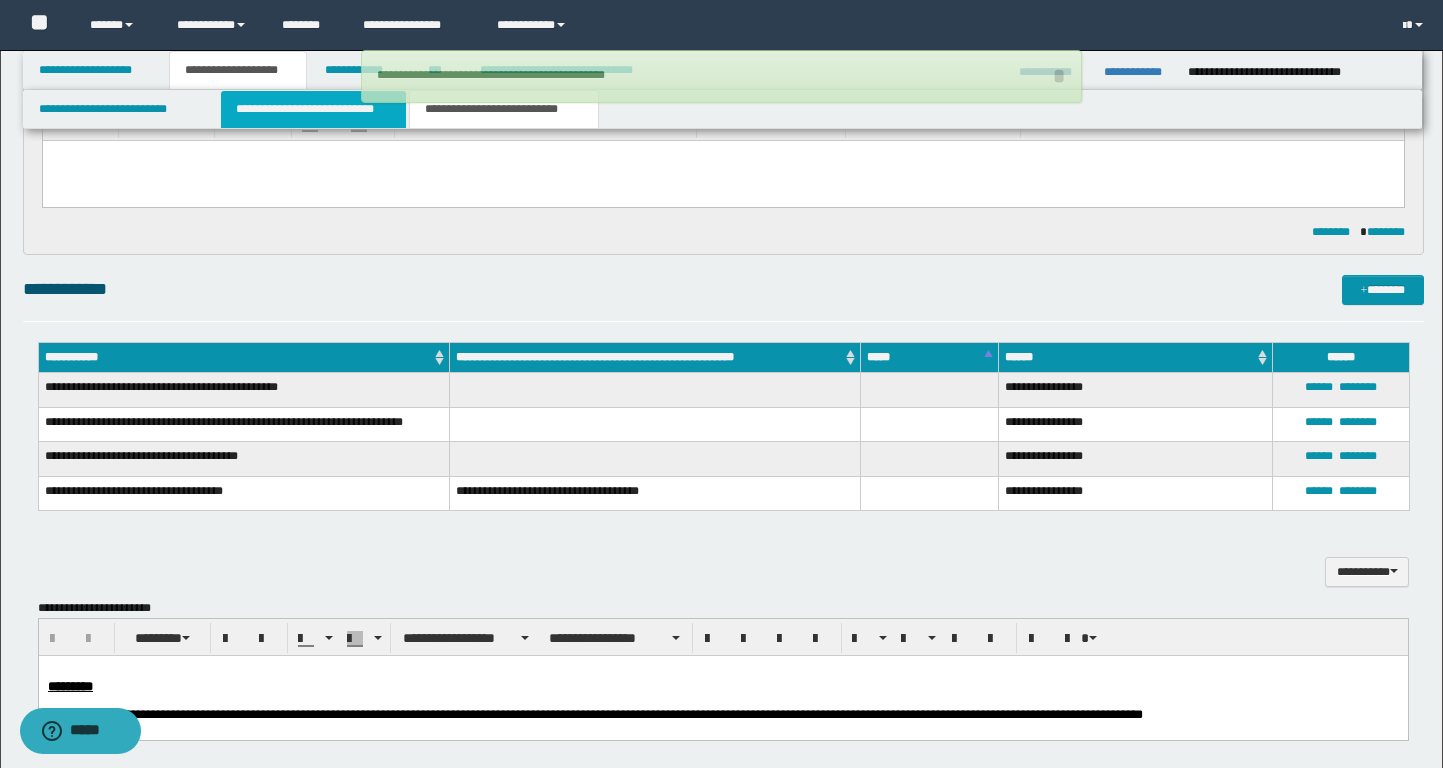 click on "**********" at bounding box center [314, 109] 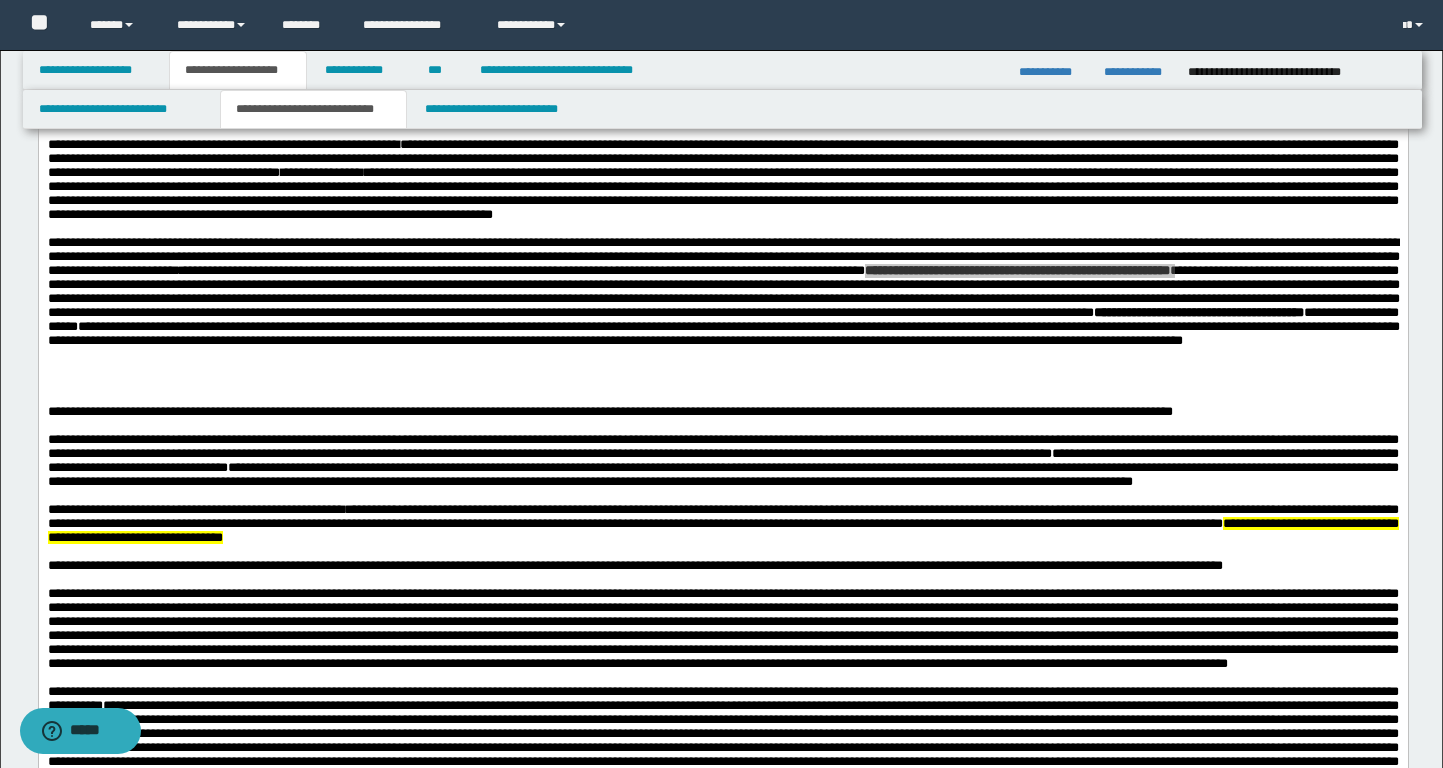 scroll, scrollTop: 893, scrollLeft: 0, axis: vertical 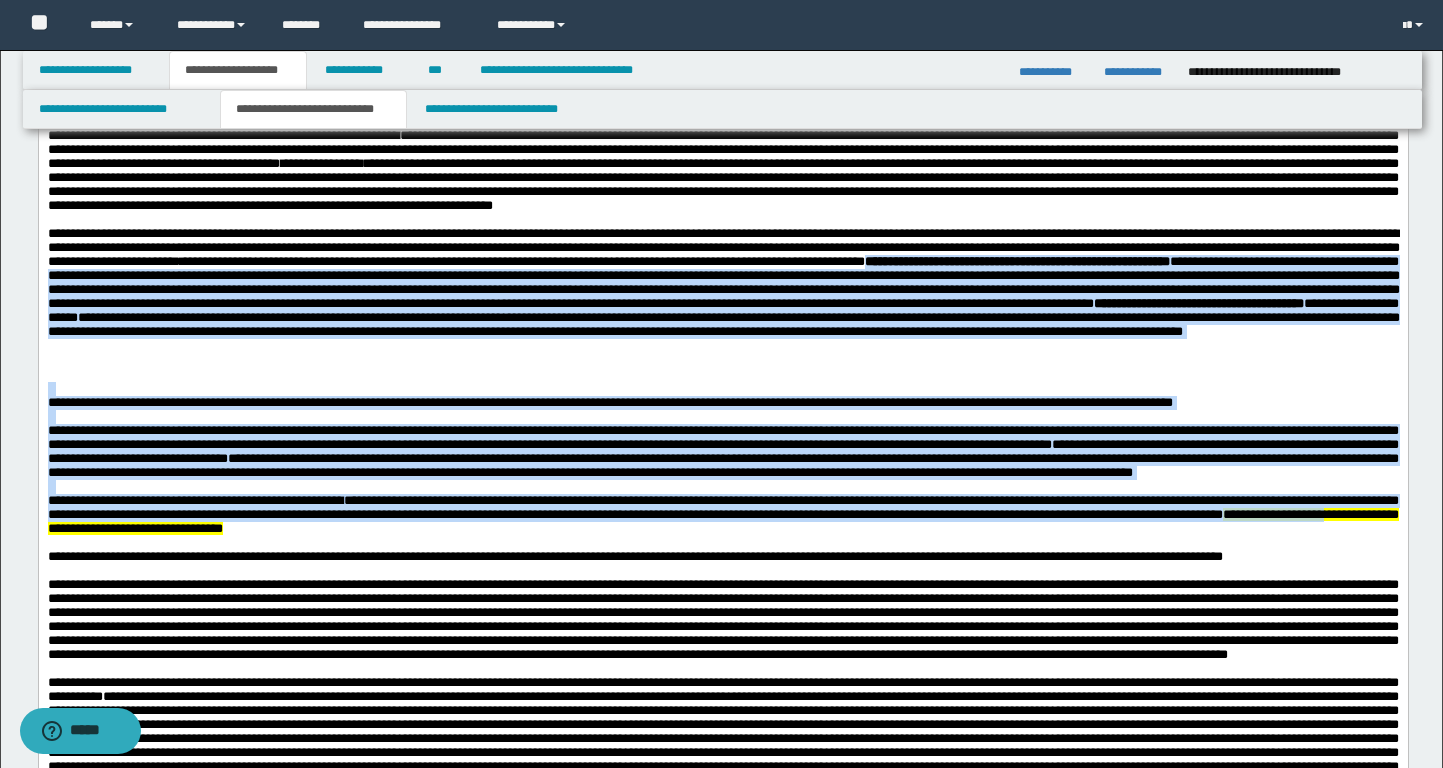 click on "**********" at bounding box center (722, 521) 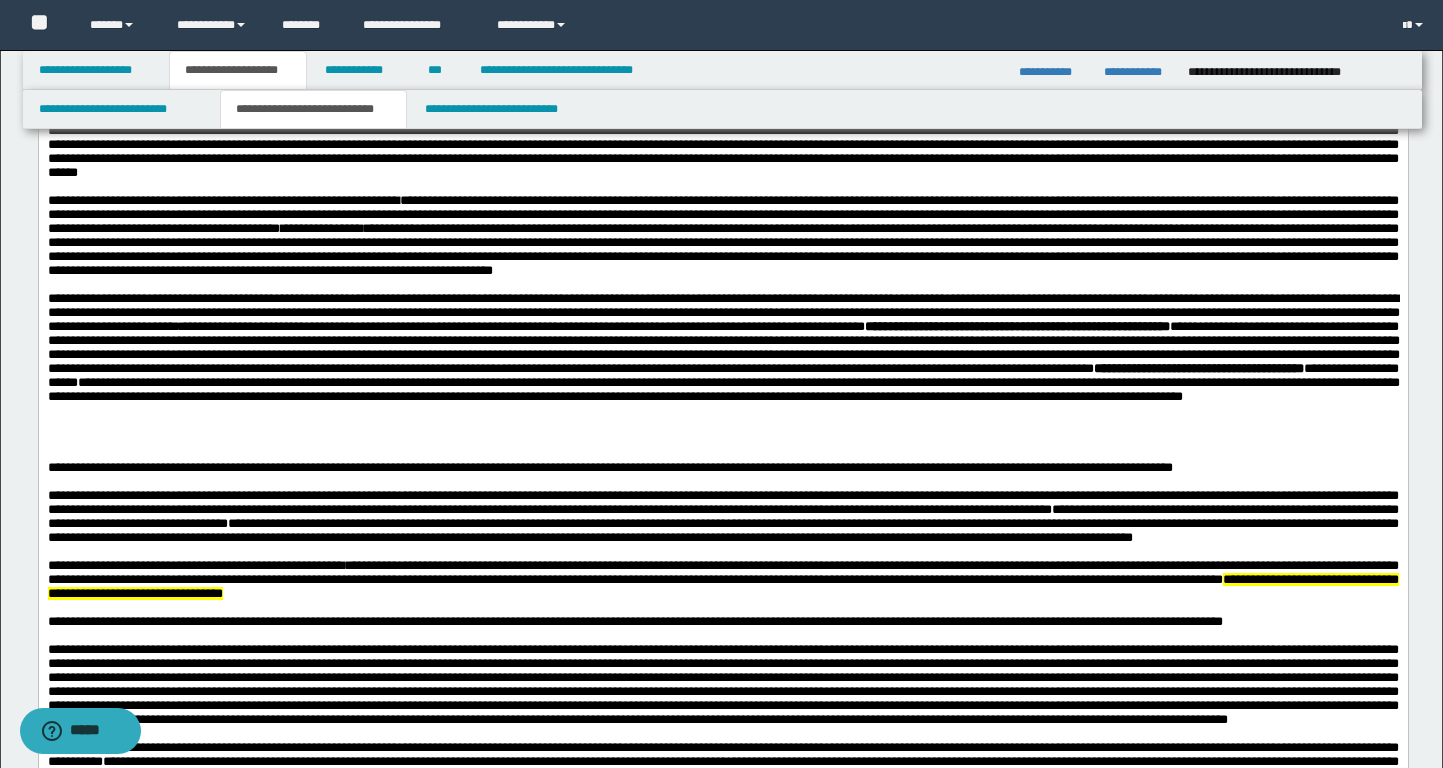 scroll, scrollTop: 832, scrollLeft: 0, axis: vertical 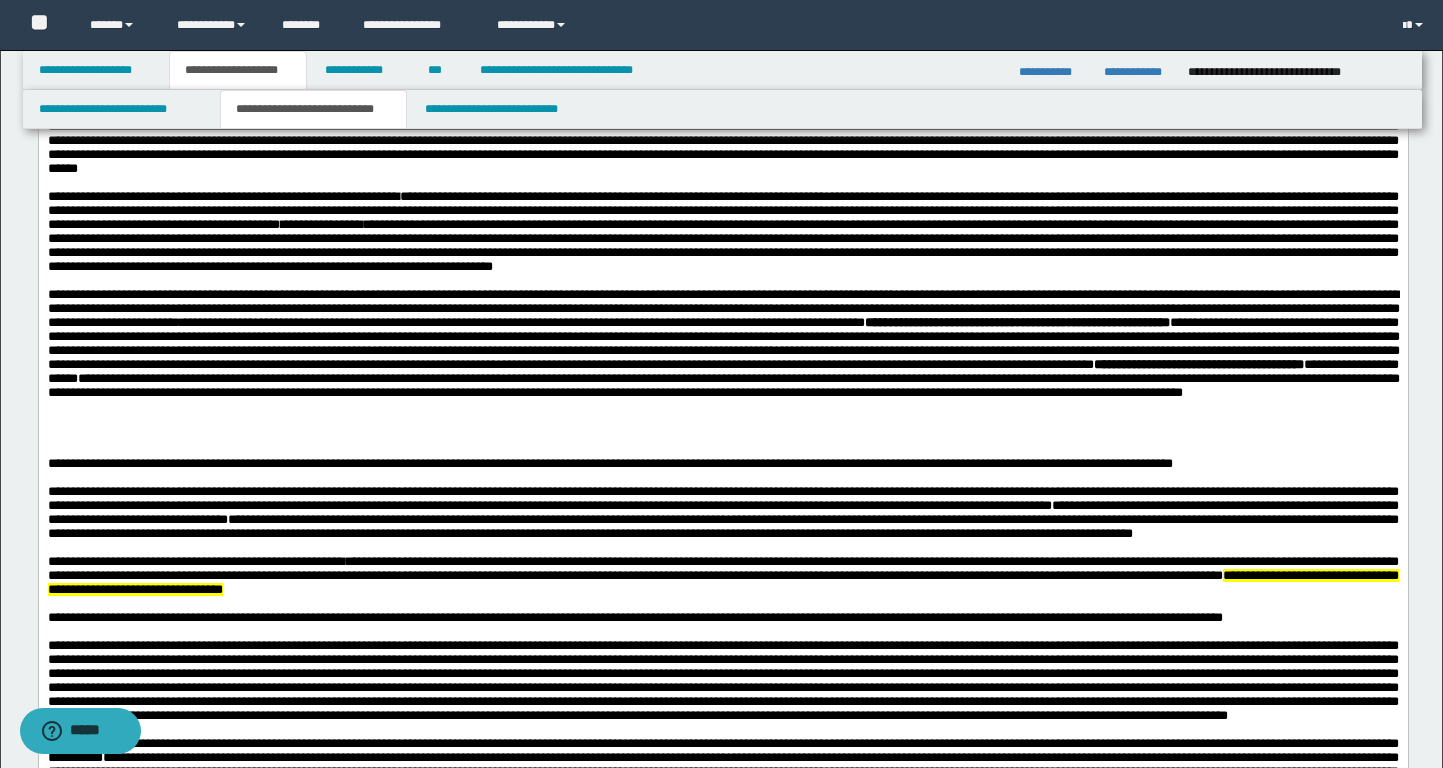 click at bounding box center (722, 604) 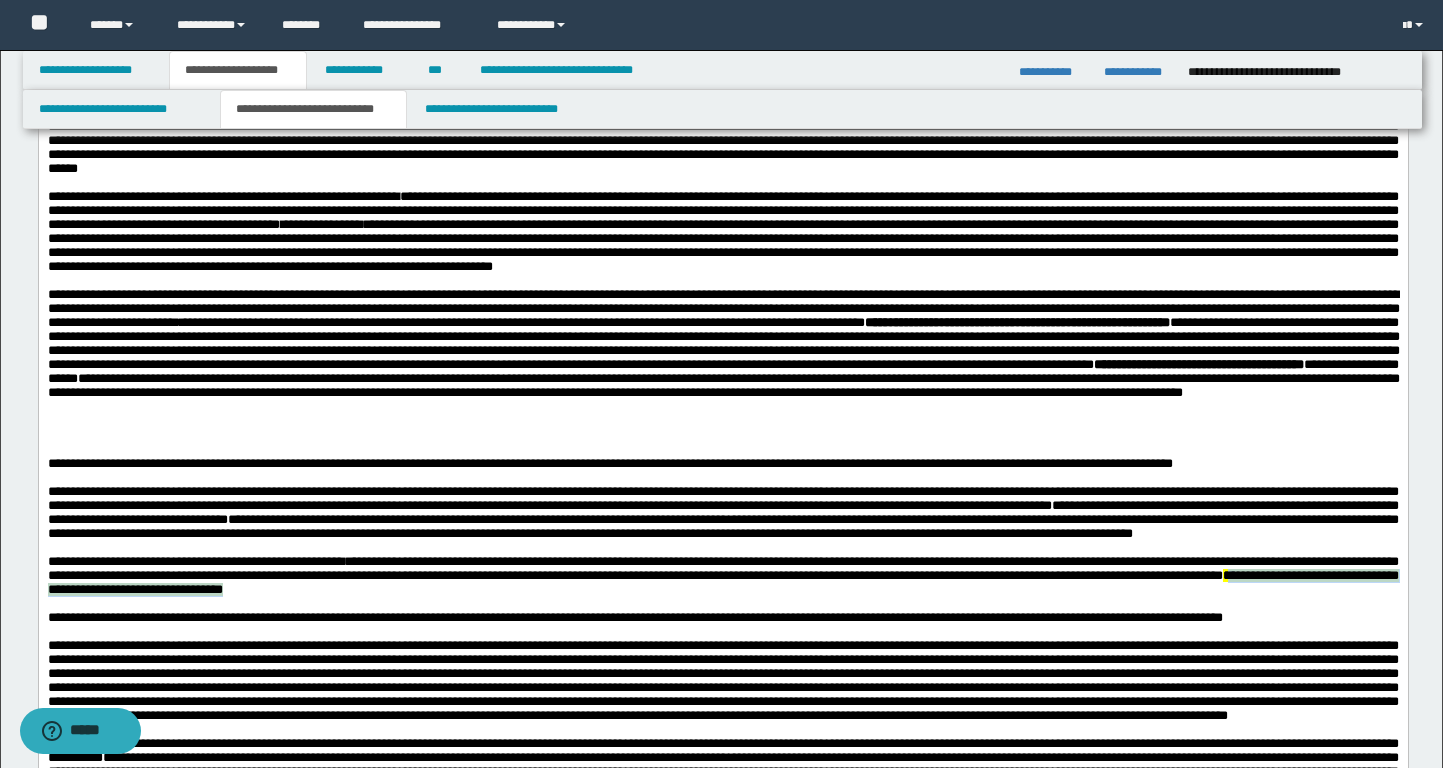drag, startPoint x: 726, startPoint y: 698, endPoint x: 391, endPoint y: 695, distance: 335.01343 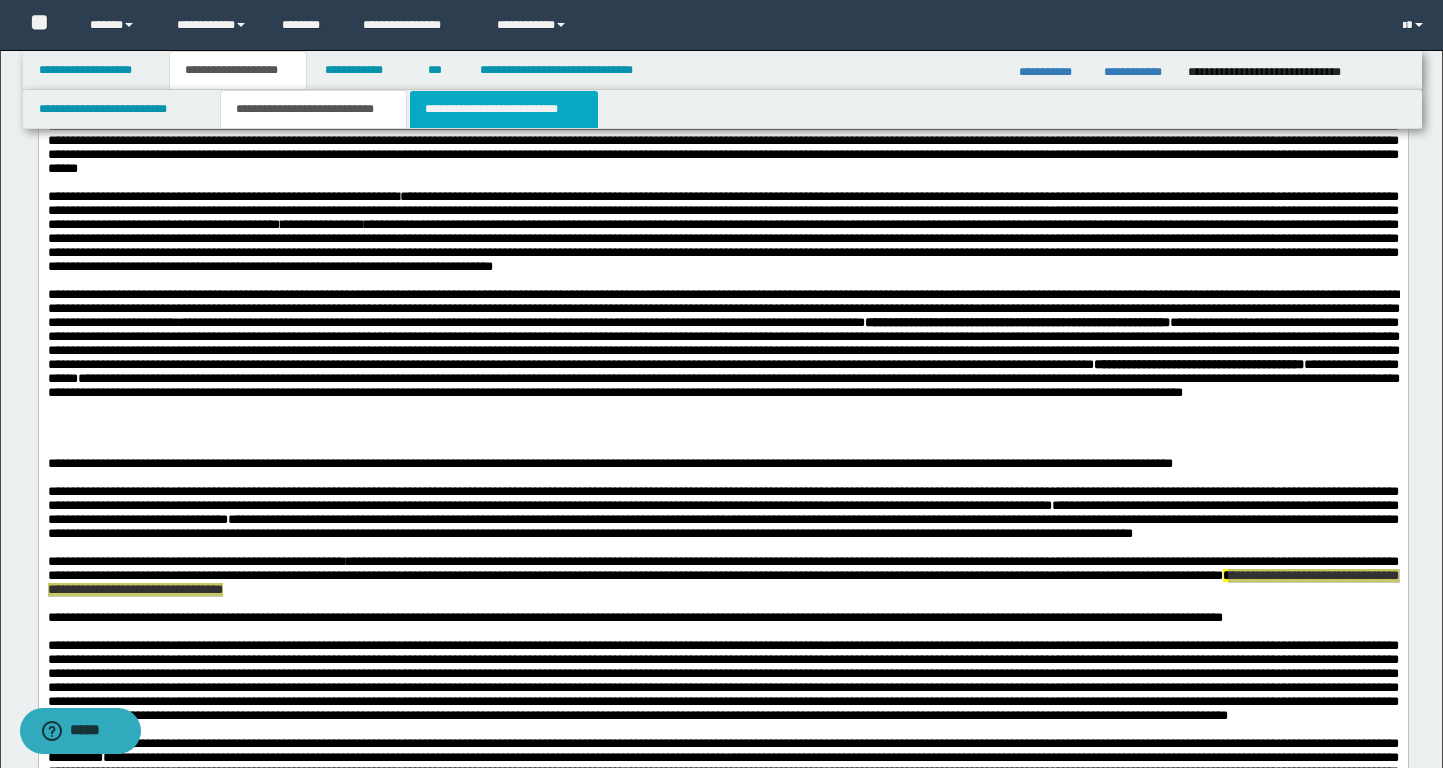 click on "**********" at bounding box center (504, 109) 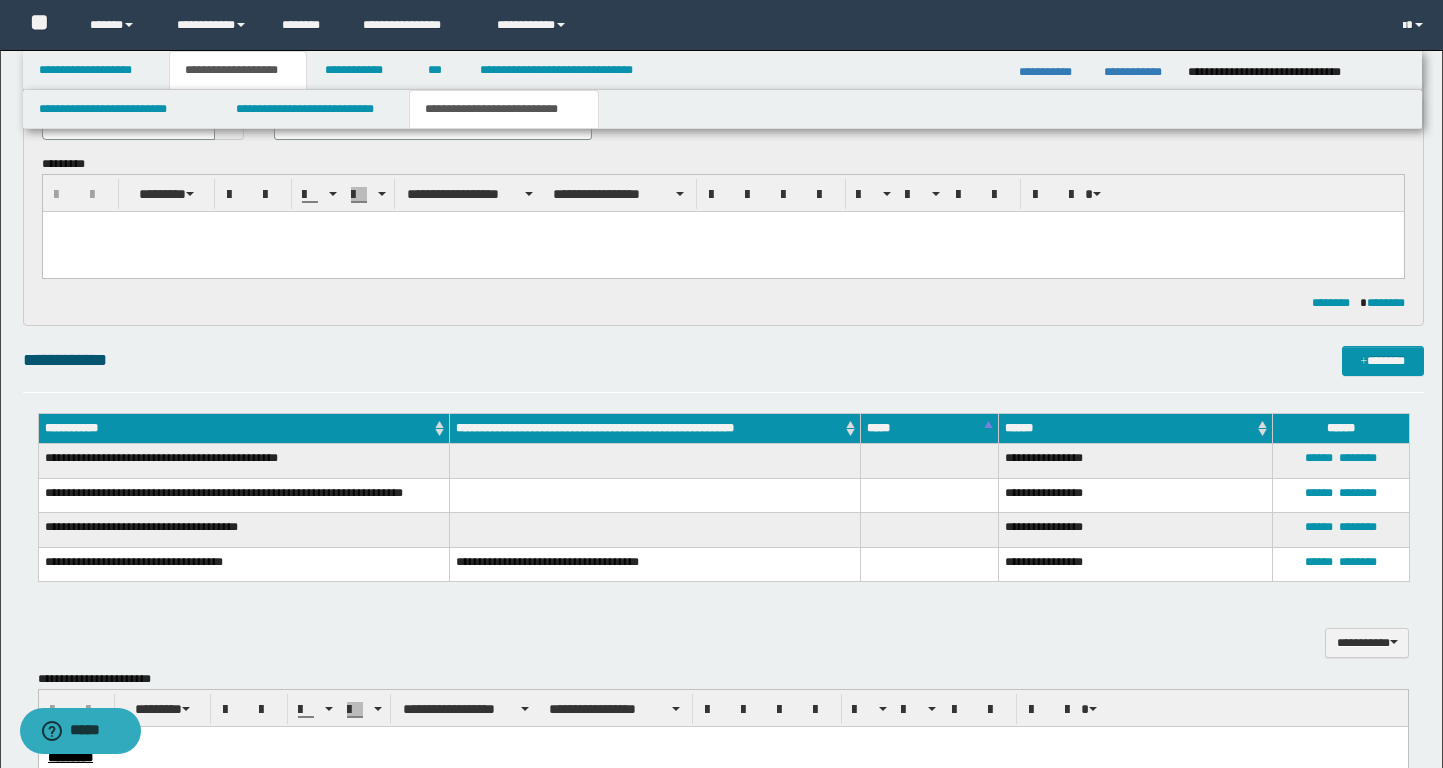 scroll, scrollTop: 0, scrollLeft: 0, axis: both 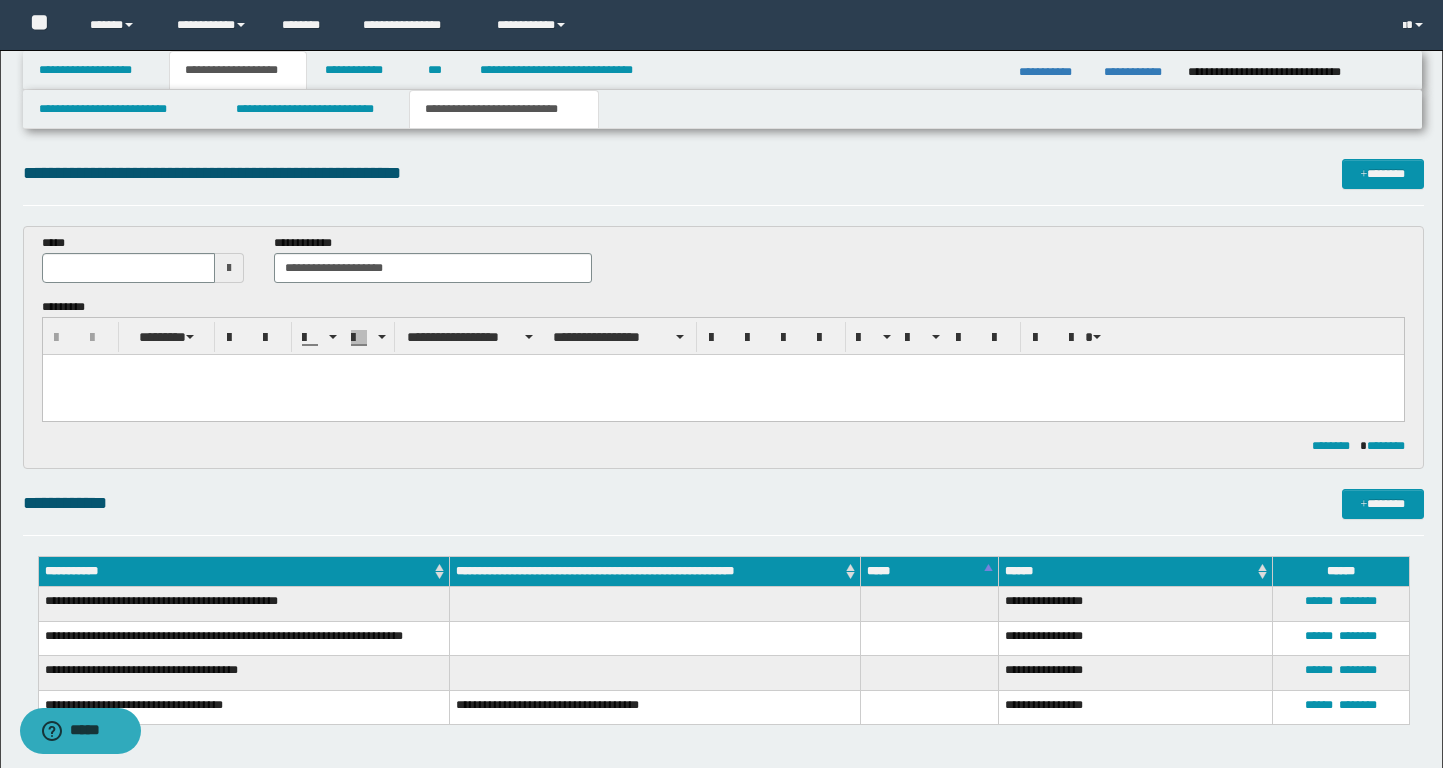 click at bounding box center (722, 395) 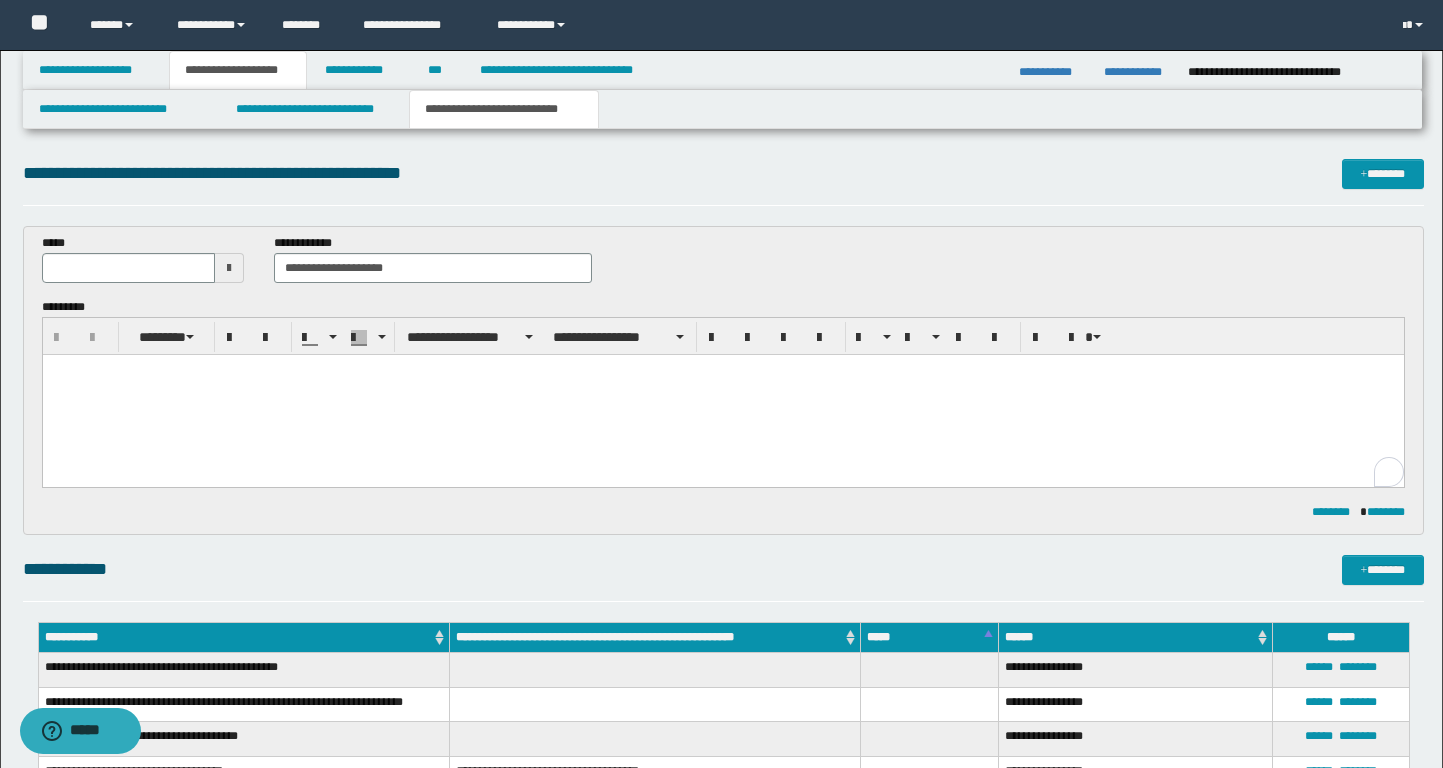type 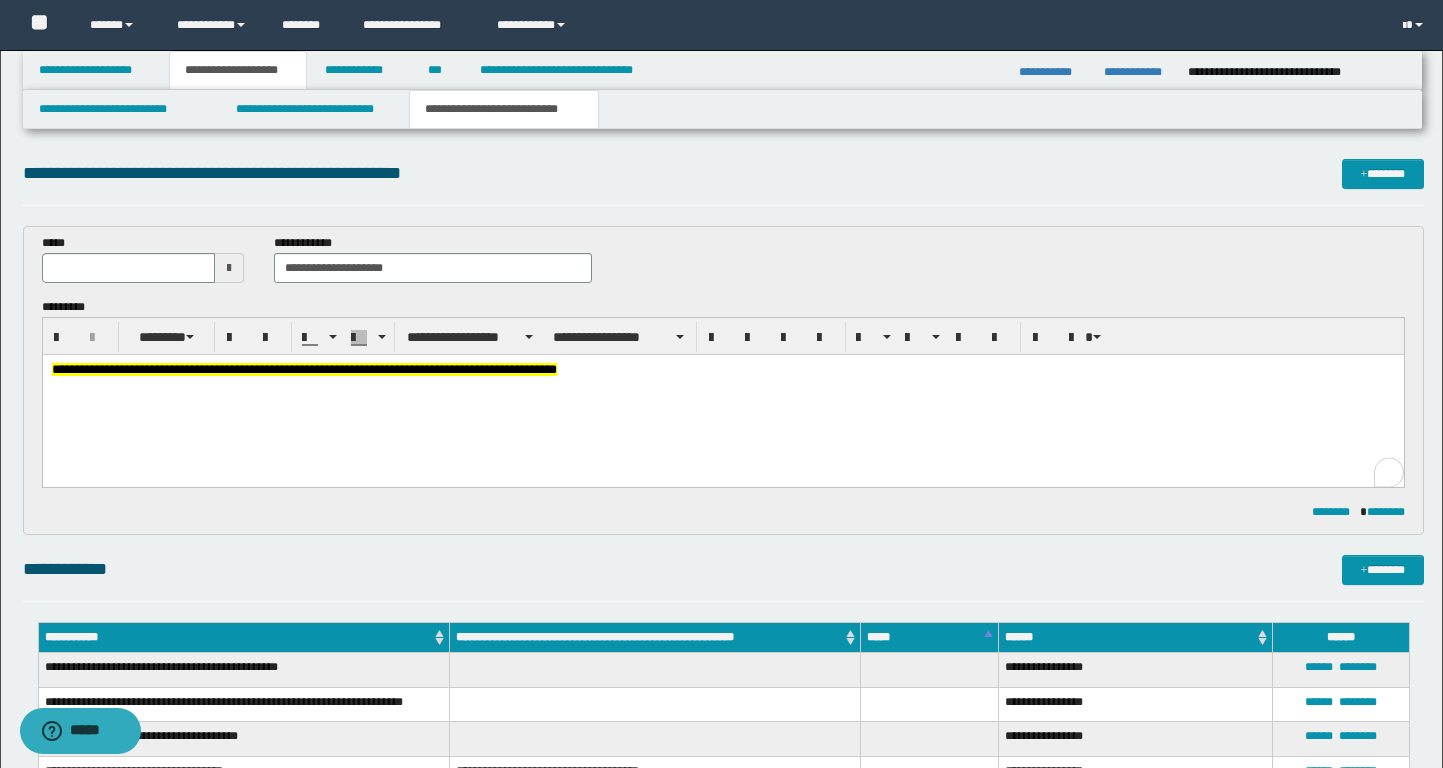 click on "**********" at bounding box center [303, 369] 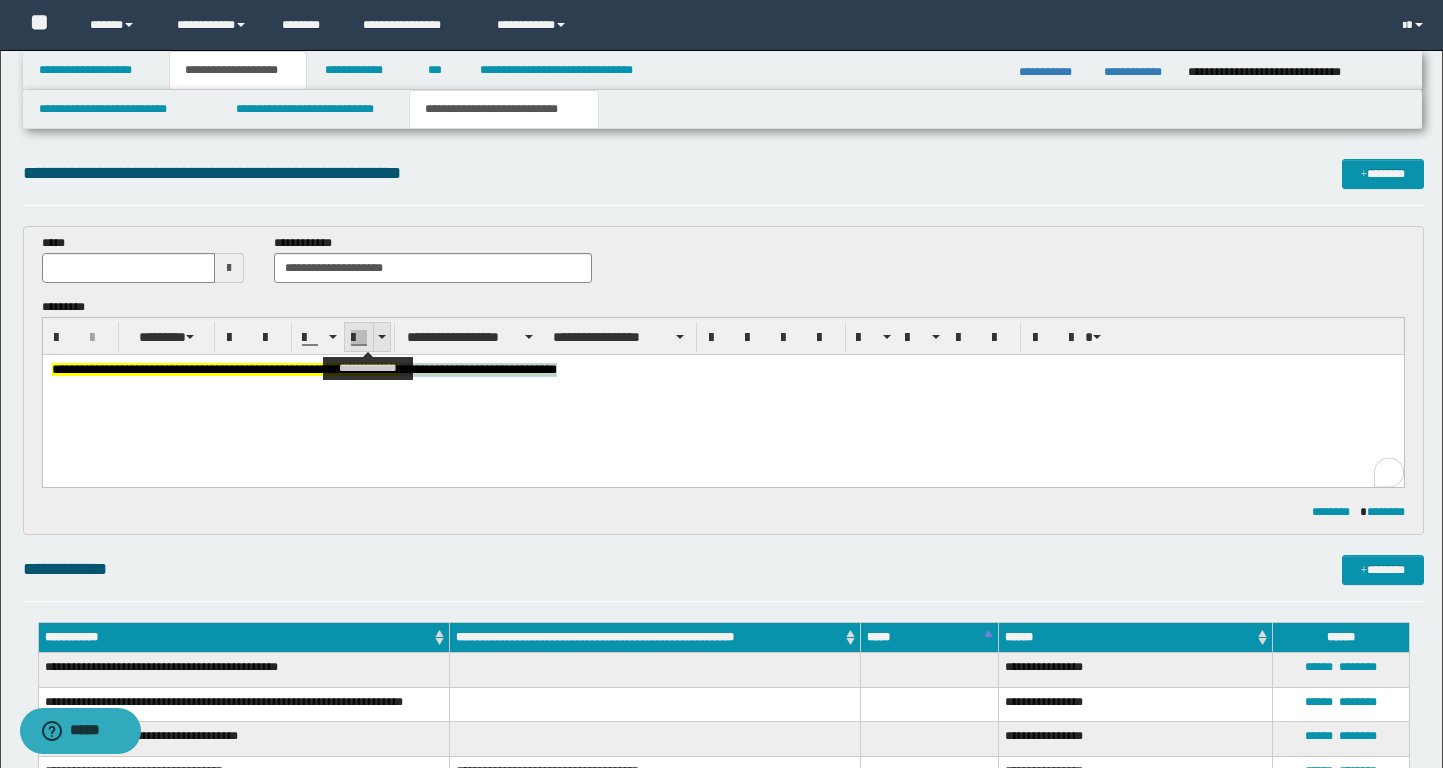 click at bounding box center [382, 337] 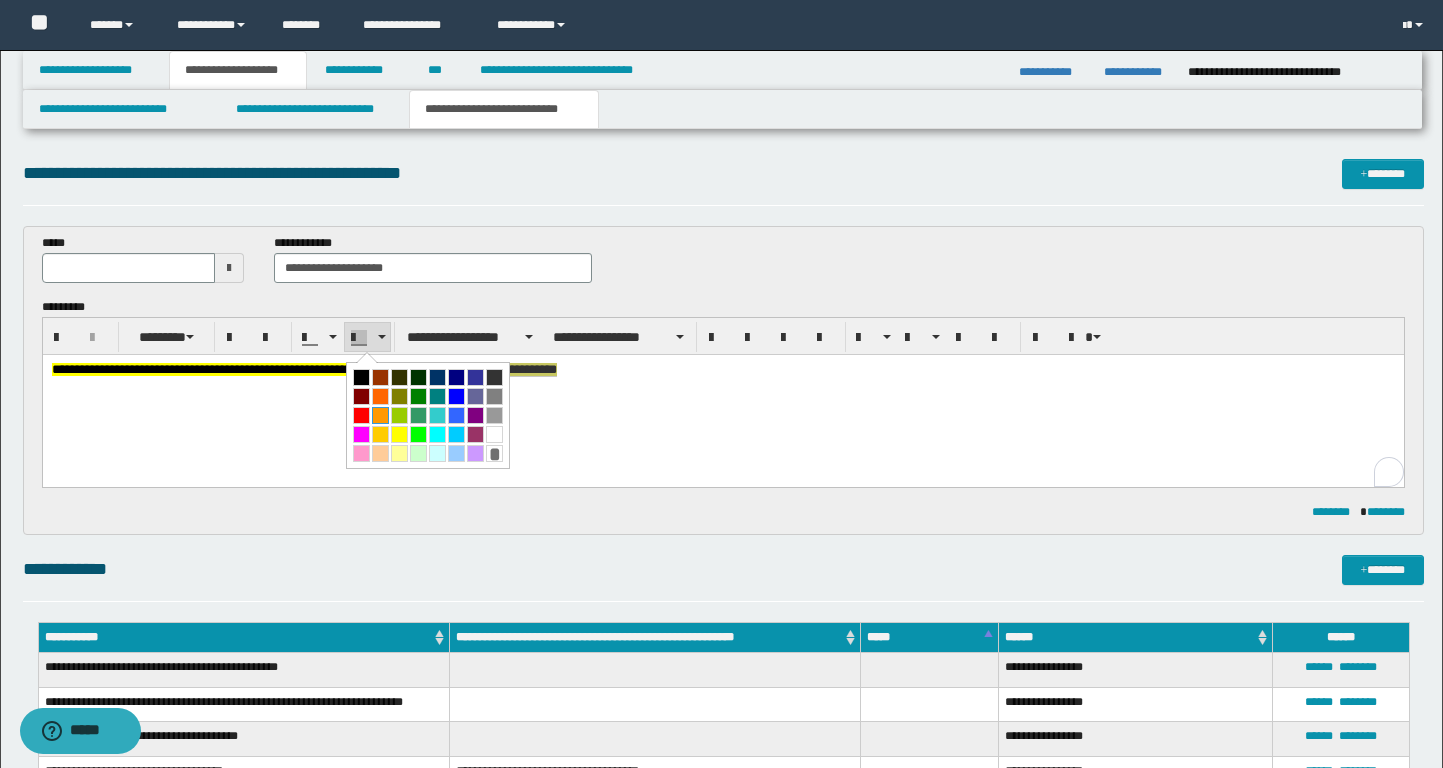 click at bounding box center [380, 415] 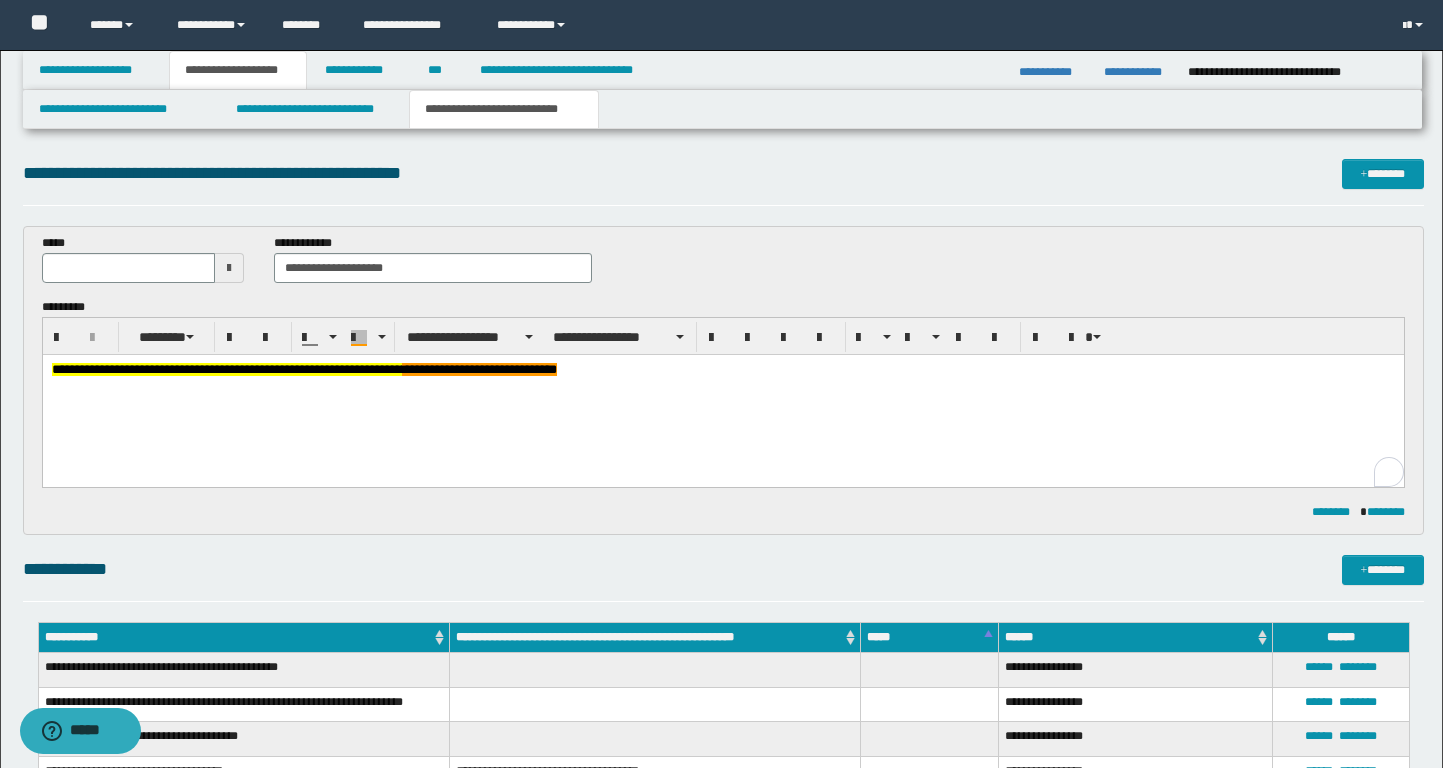 click on "**********" at bounding box center (722, 395) 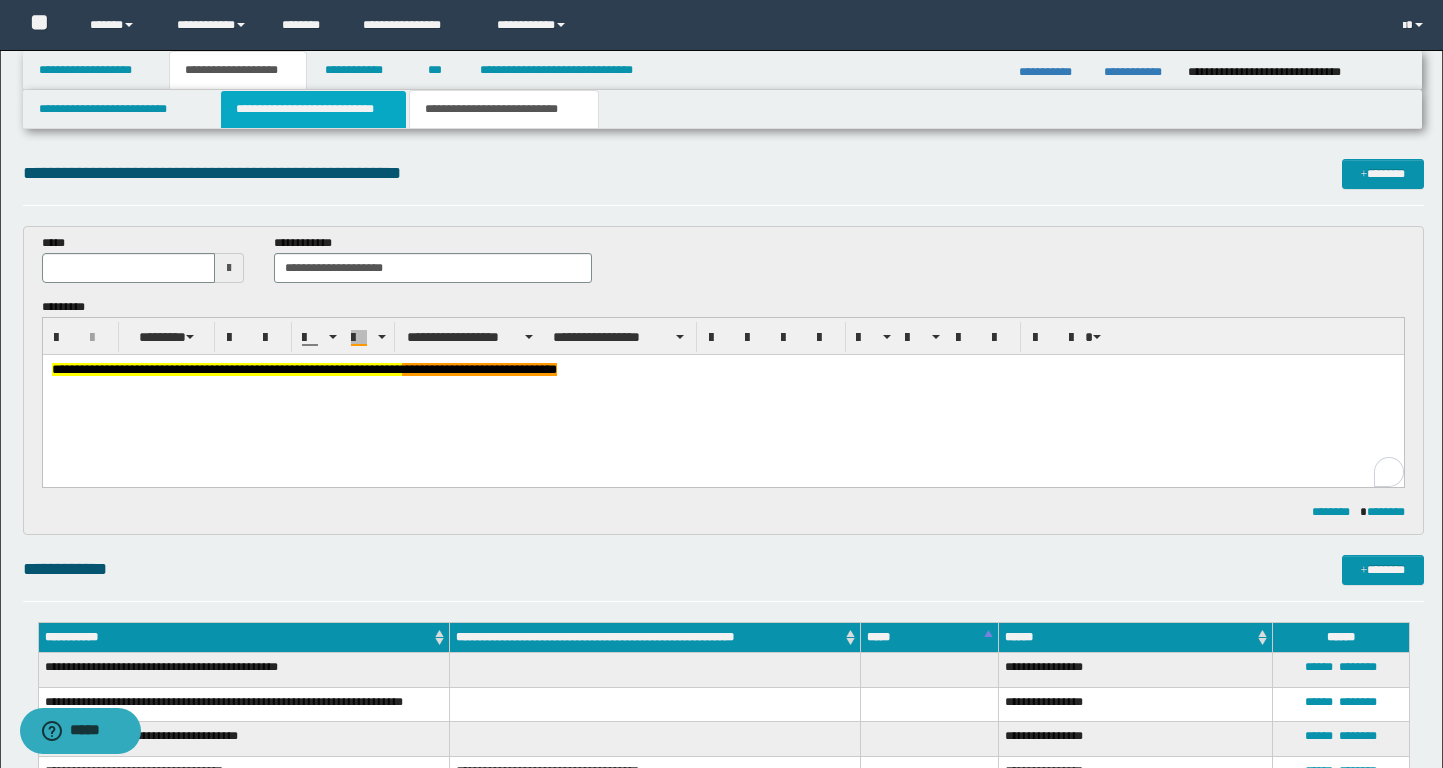 click on "**********" at bounding box center [314, 109] 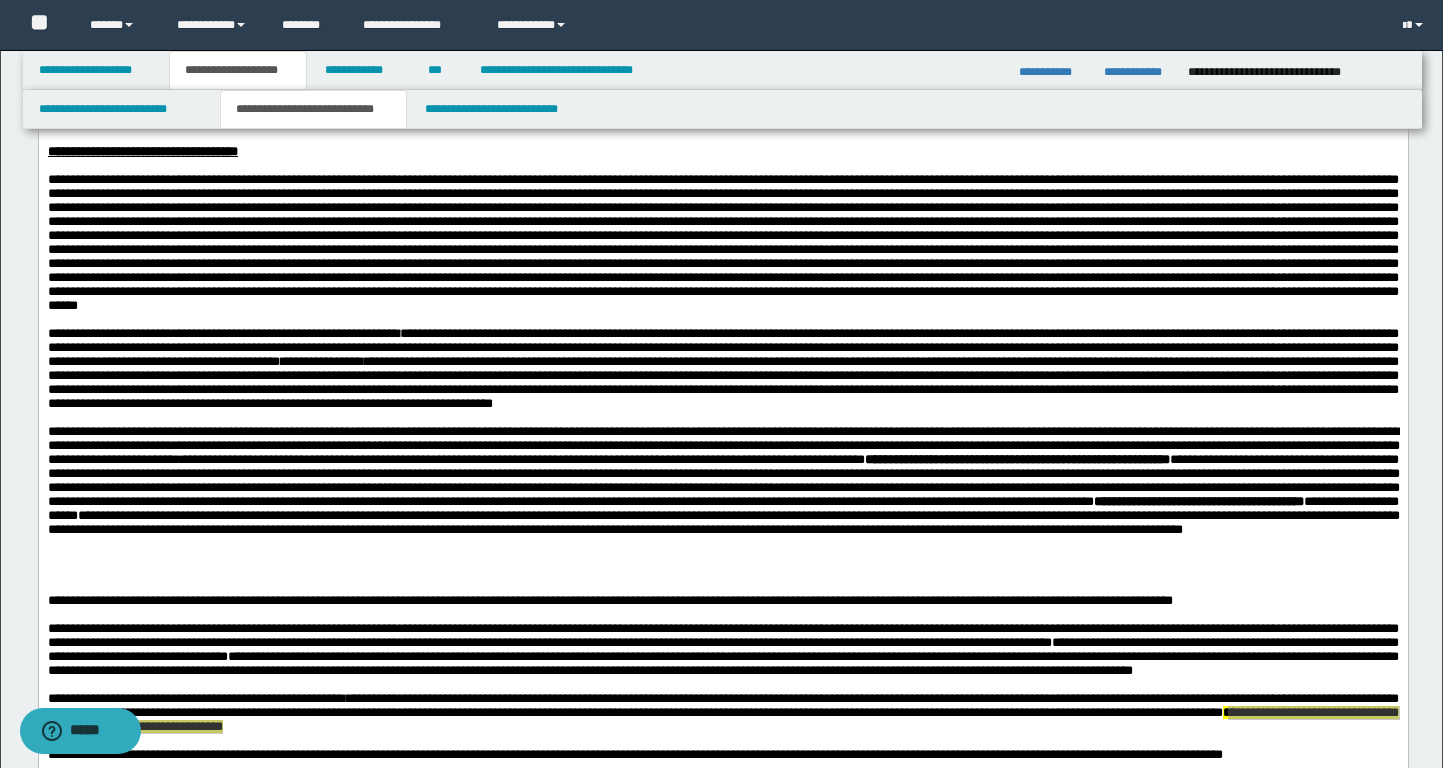 scroll, scrollTop: 702, scrollLeft: 0, axis: vertical 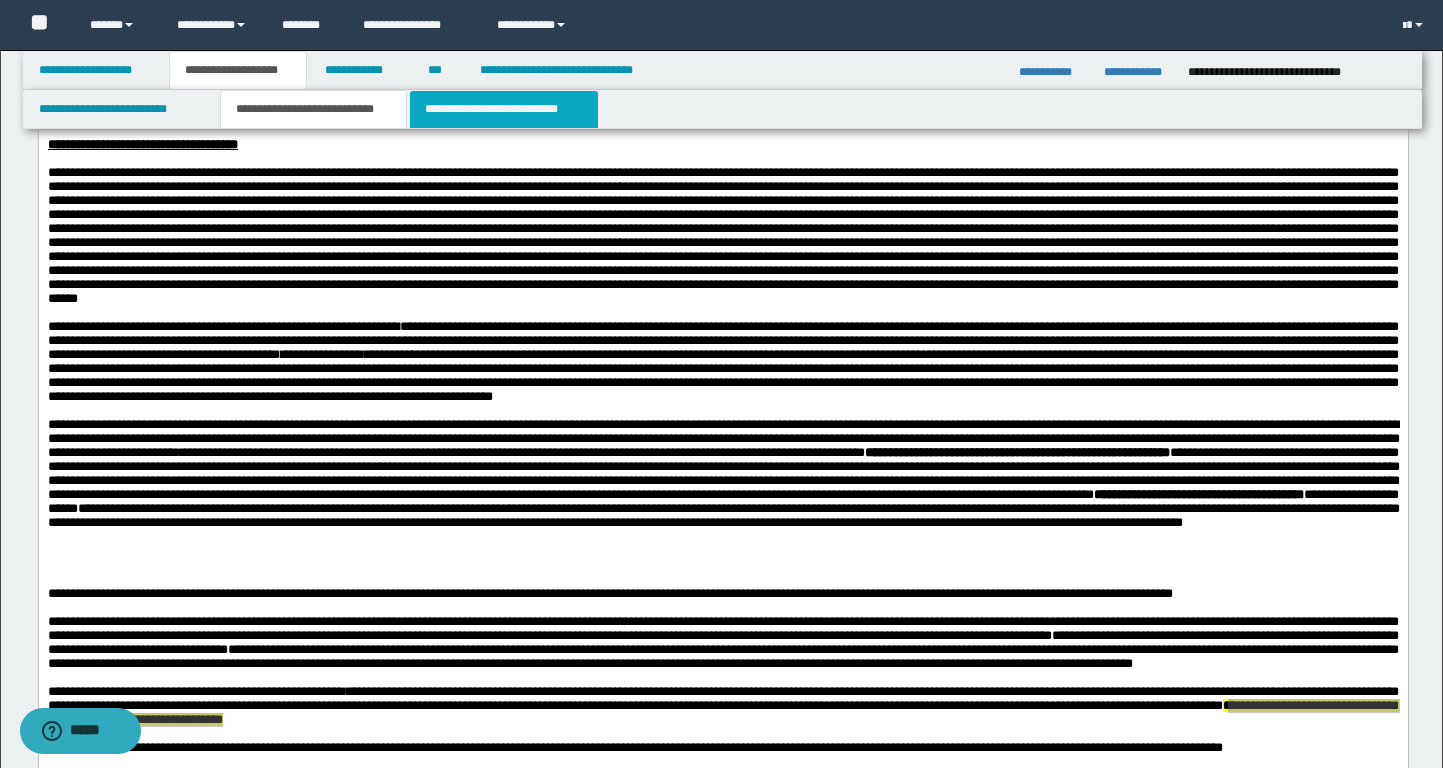 click on "**********" at bounding box center [504, 109] 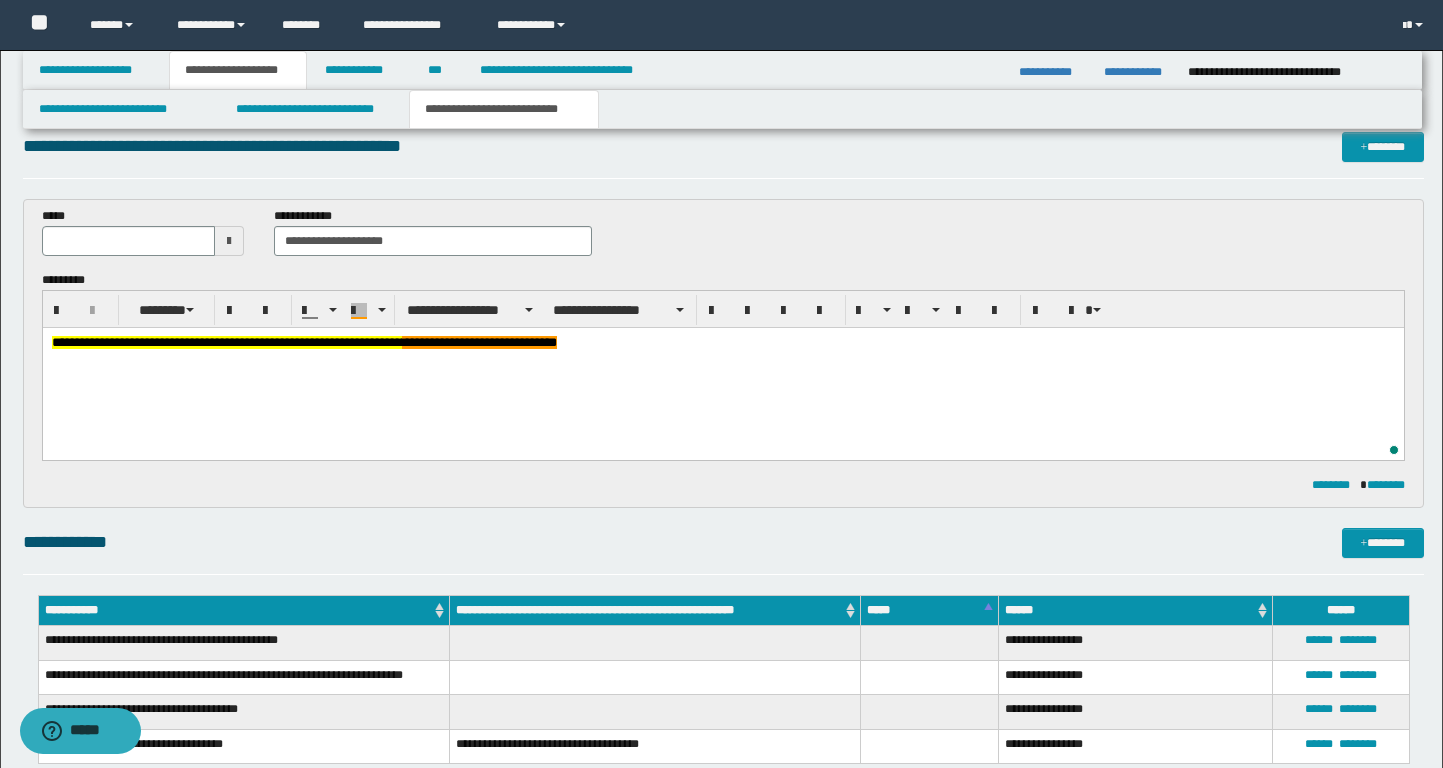 scroll, scrollTop: 0, scrollLeft: 0, axis: both 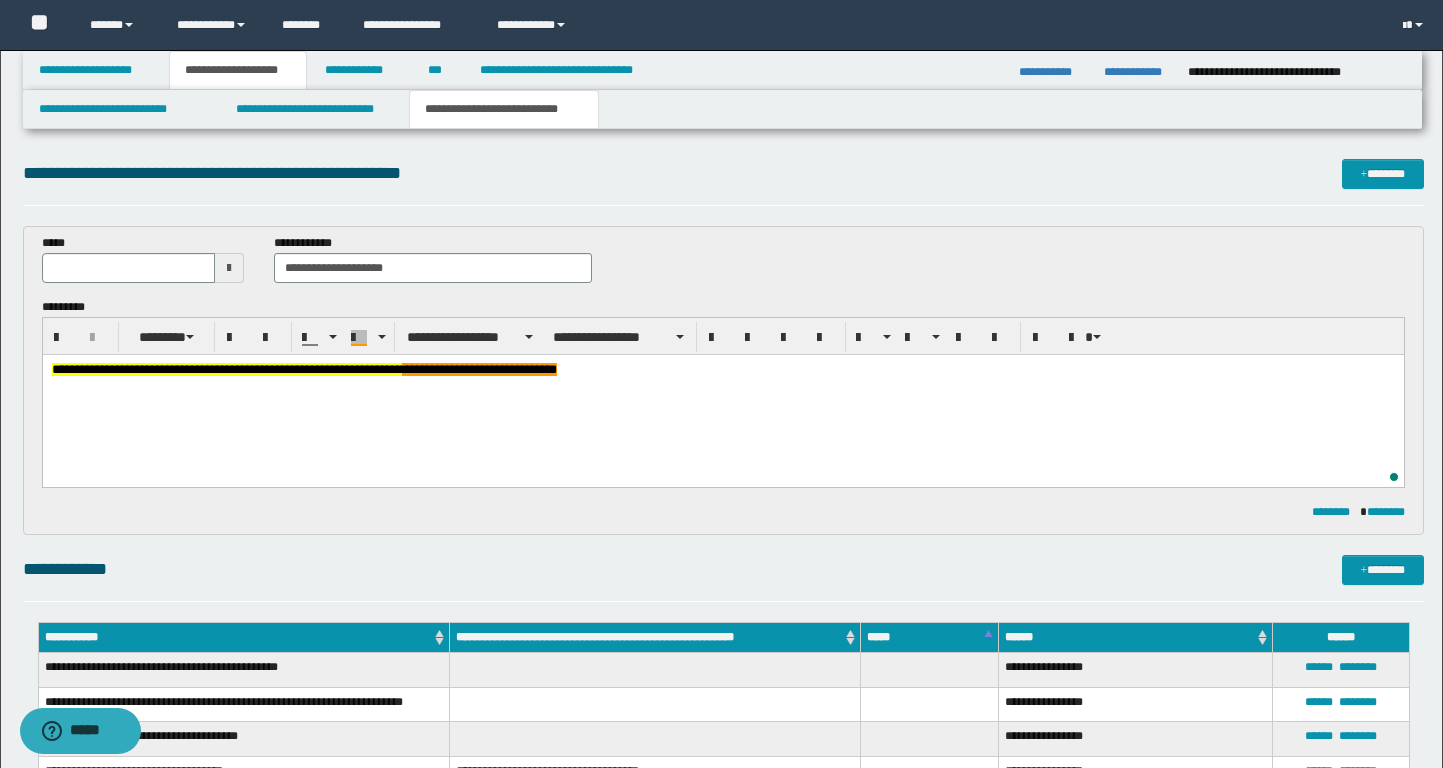 click on "**********" at bounding box center (303, 369) 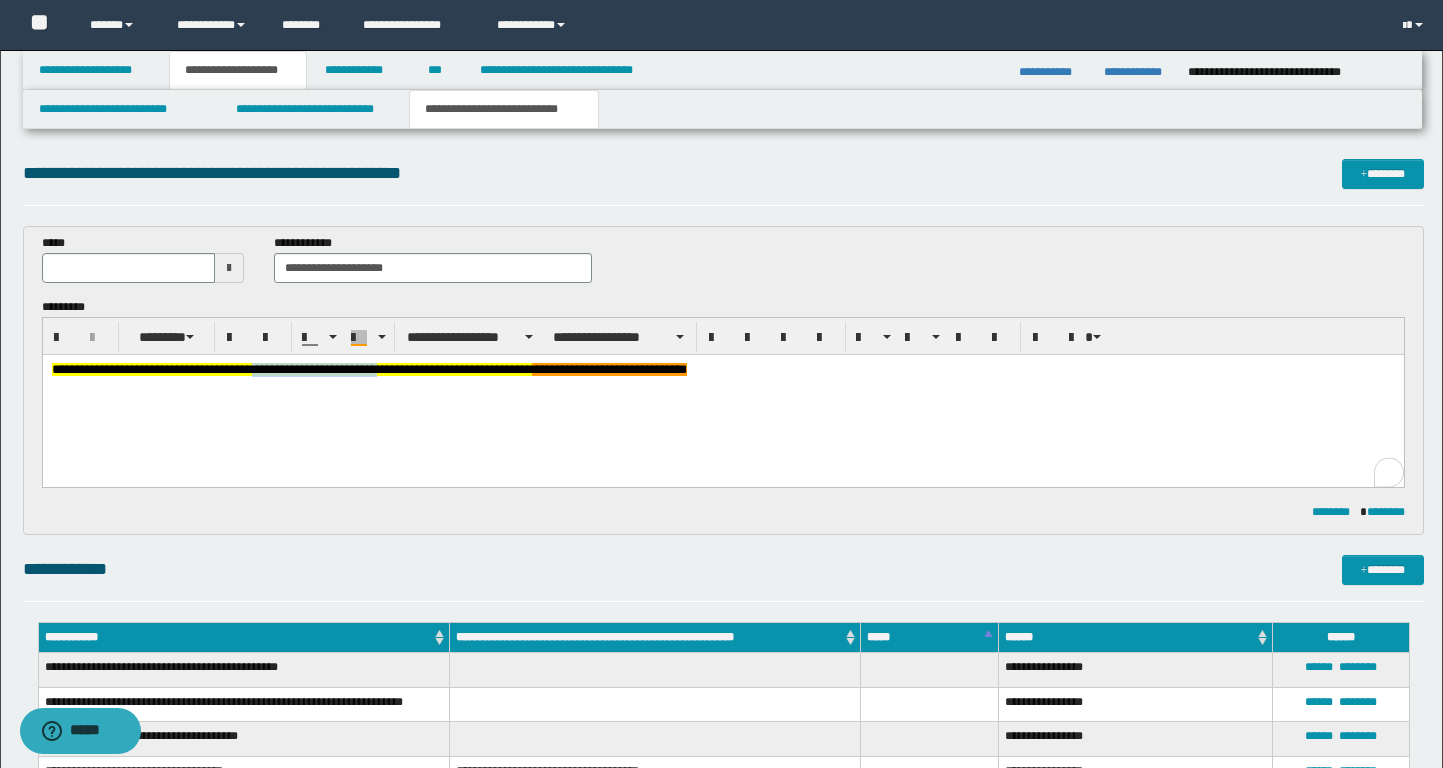 drag, startPoint x: 437, startPoint y: 373, endPoint x: 295, endPoint y: 372, distance: 142.00352 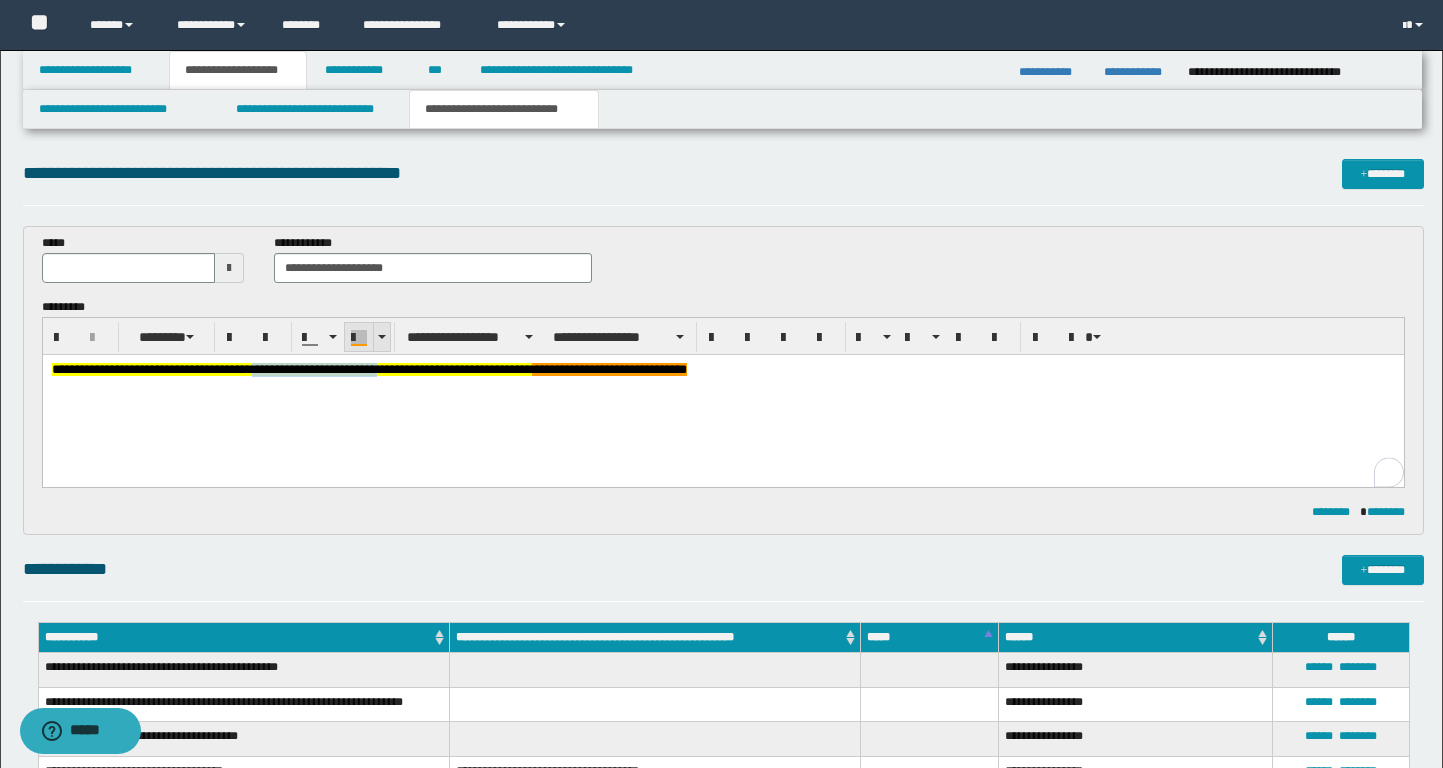 click at bounding box center (359, 338) 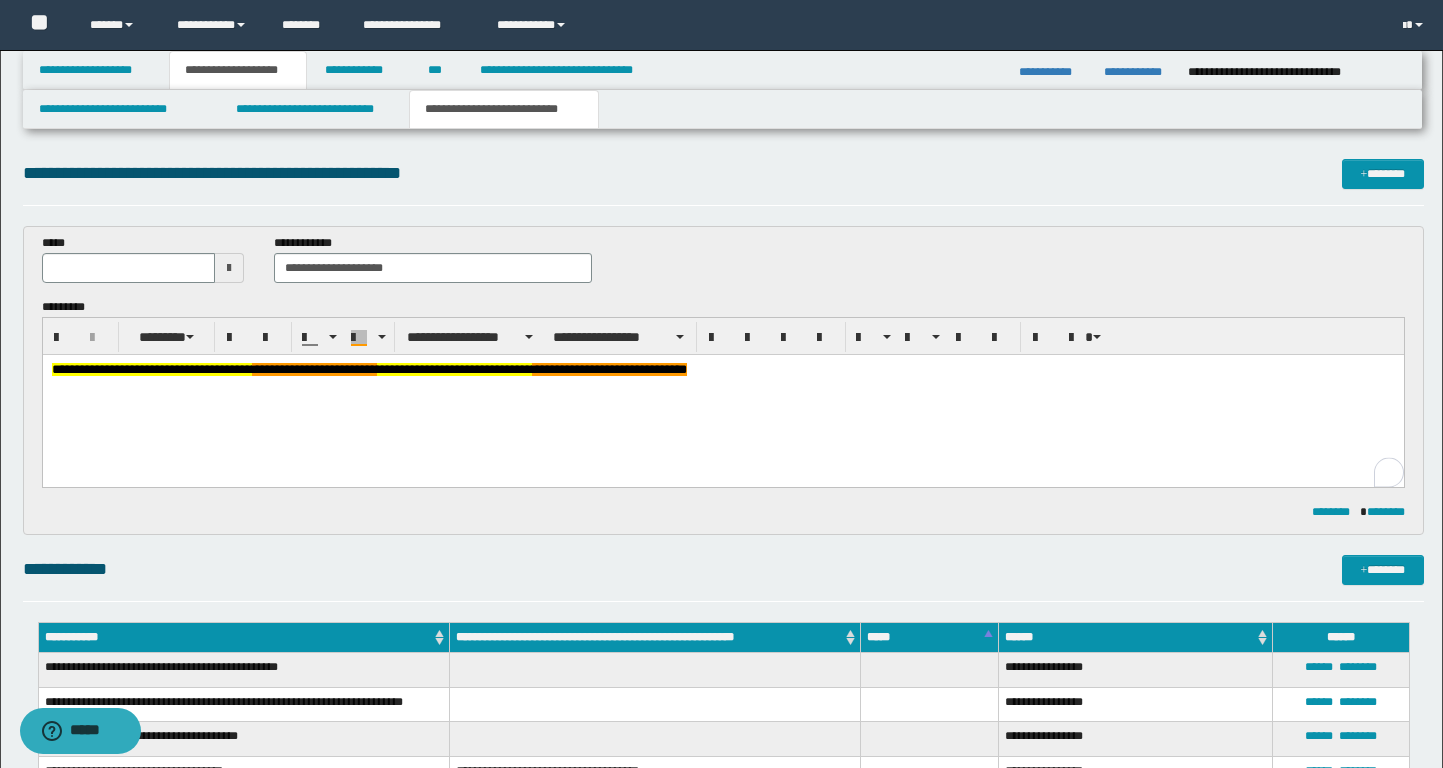 click on "**********" at bounding box center (722, 395) 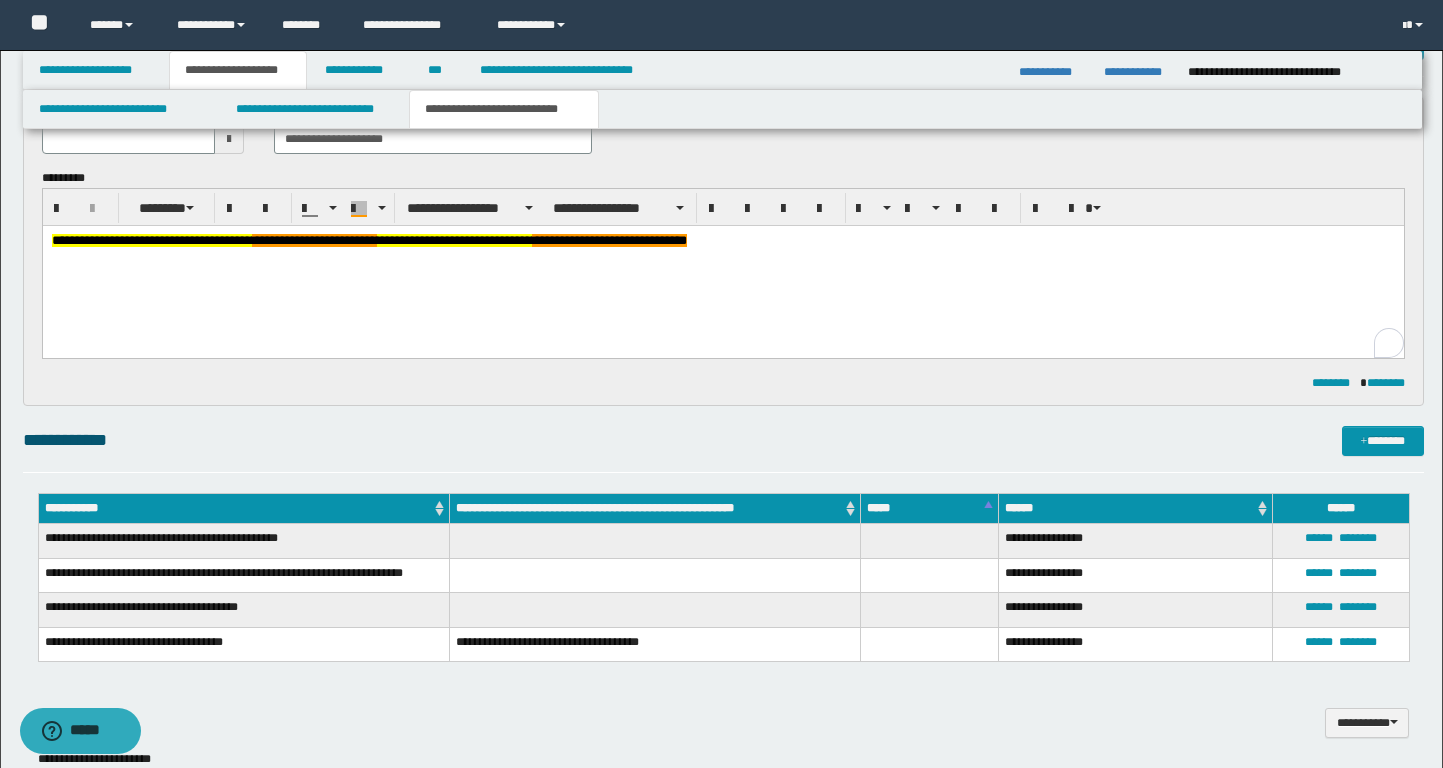 scroll, scrollTop: 0, scrollLeft: 0, axis: both 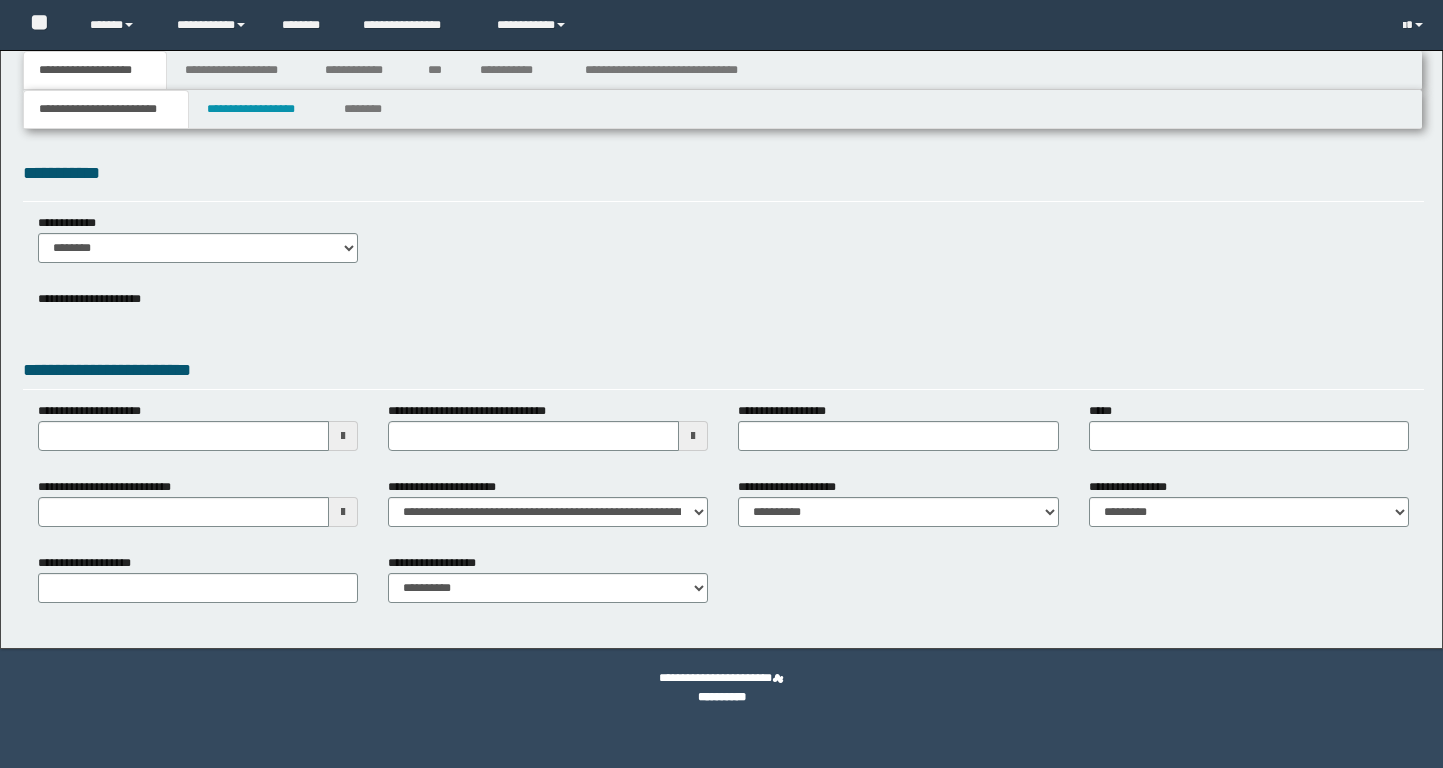 select on "*" 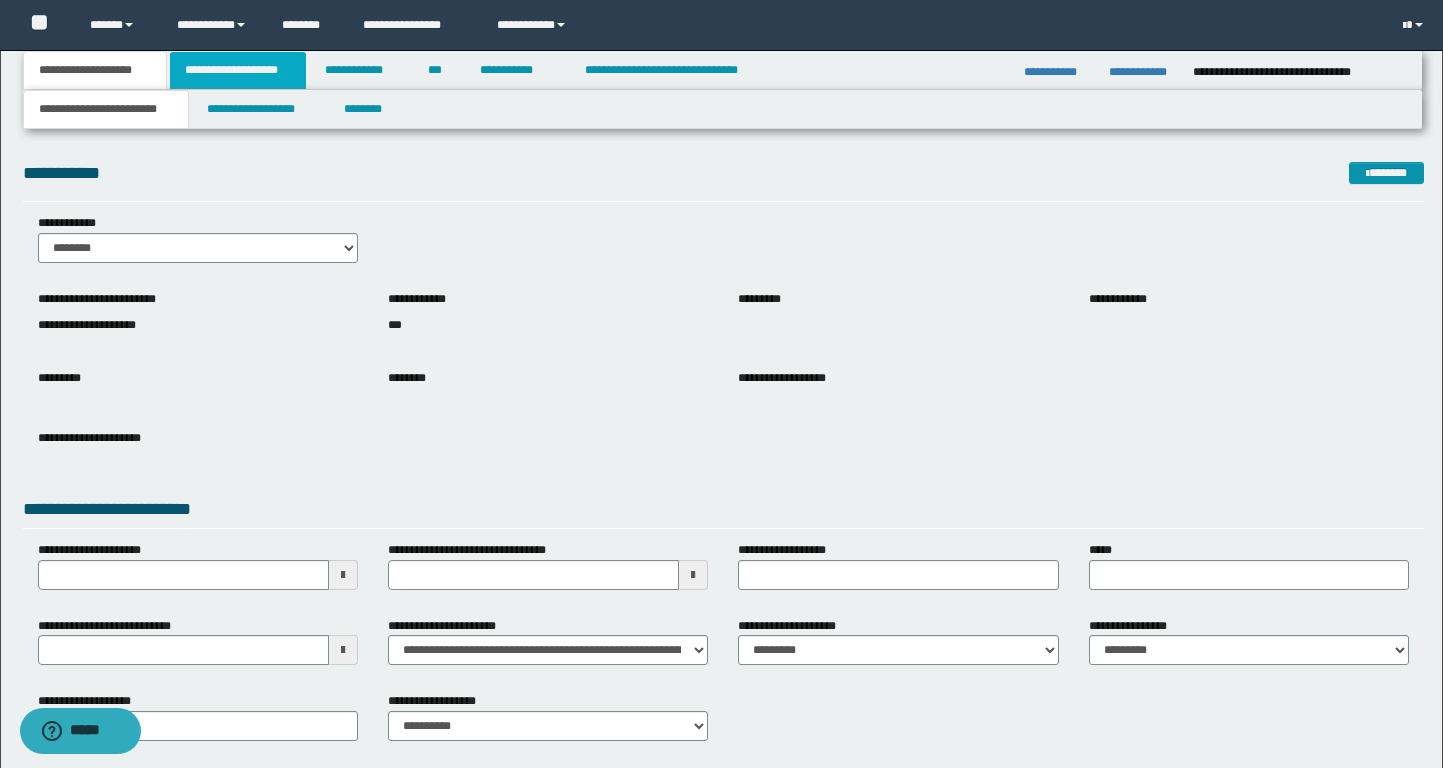 click on "**********" at bounding box center [238, 70] 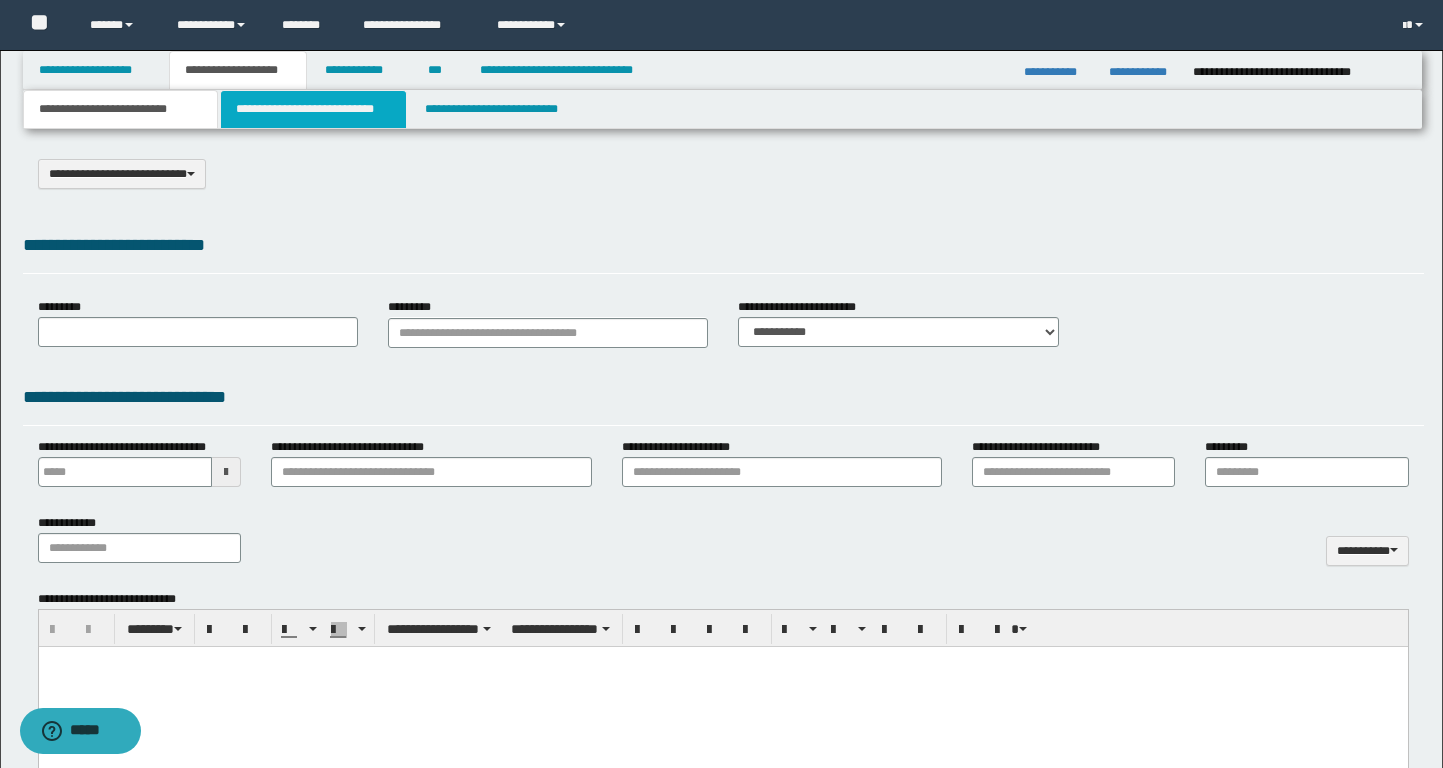 select on "*" 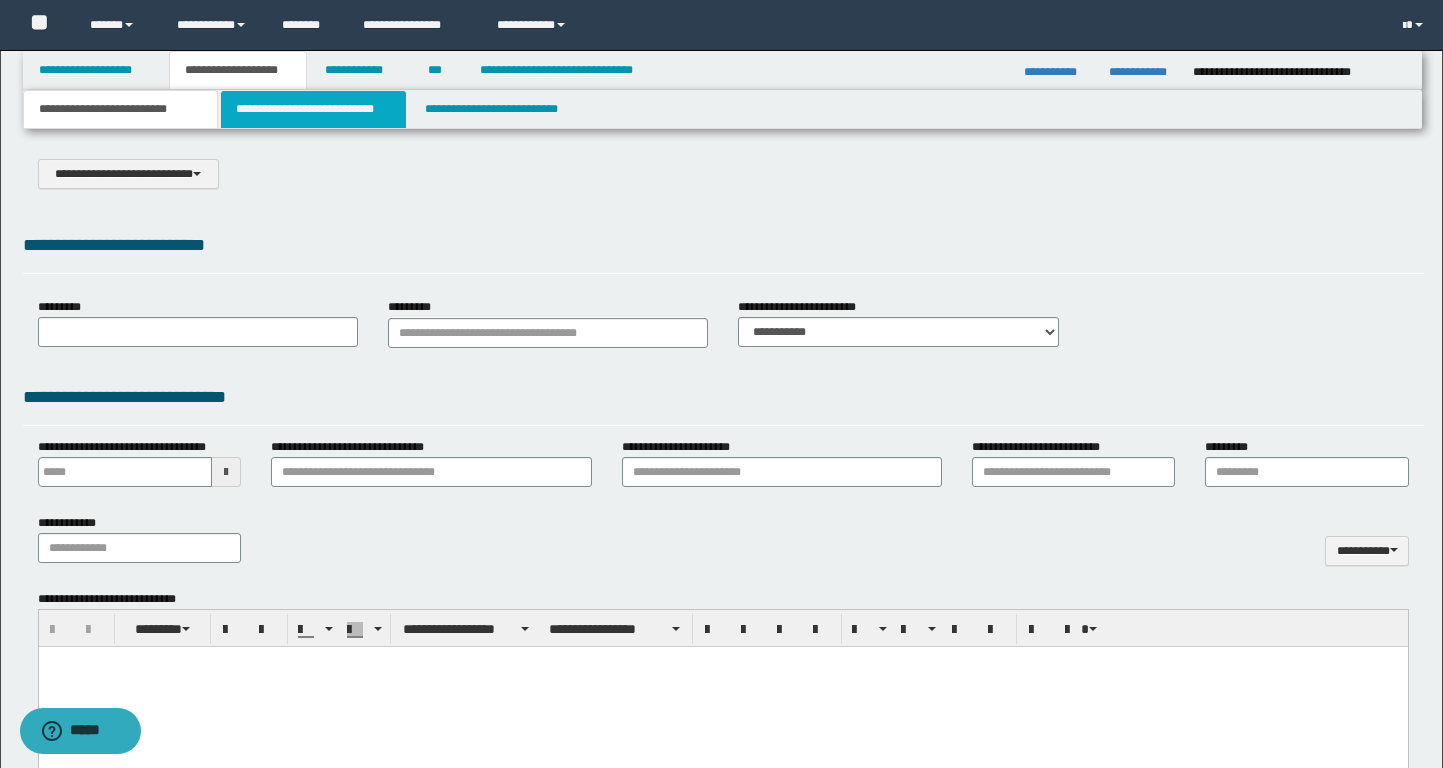 scroll, scrollTop: 0, scrollLeft: 0, axis: both 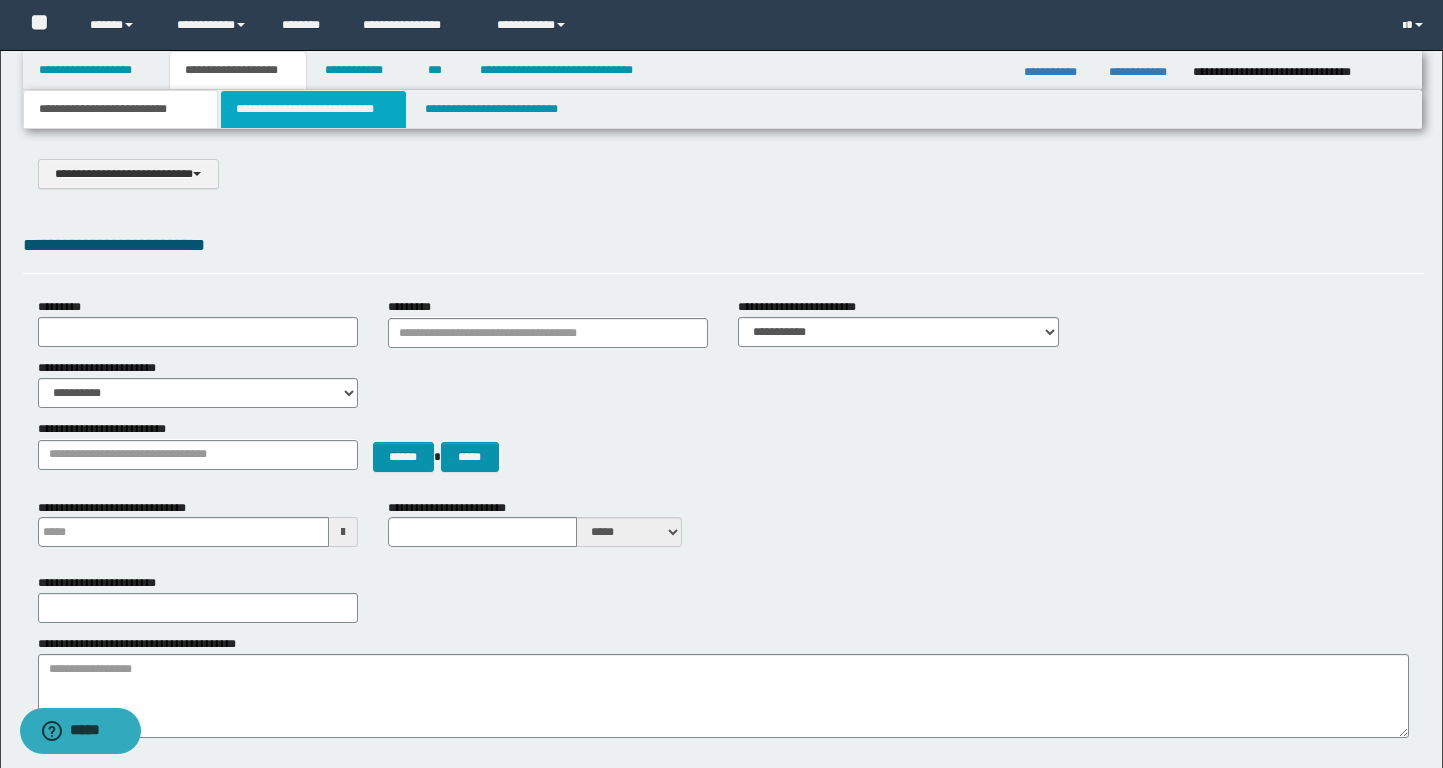 click on "**********" at bounding box center (314, 109) 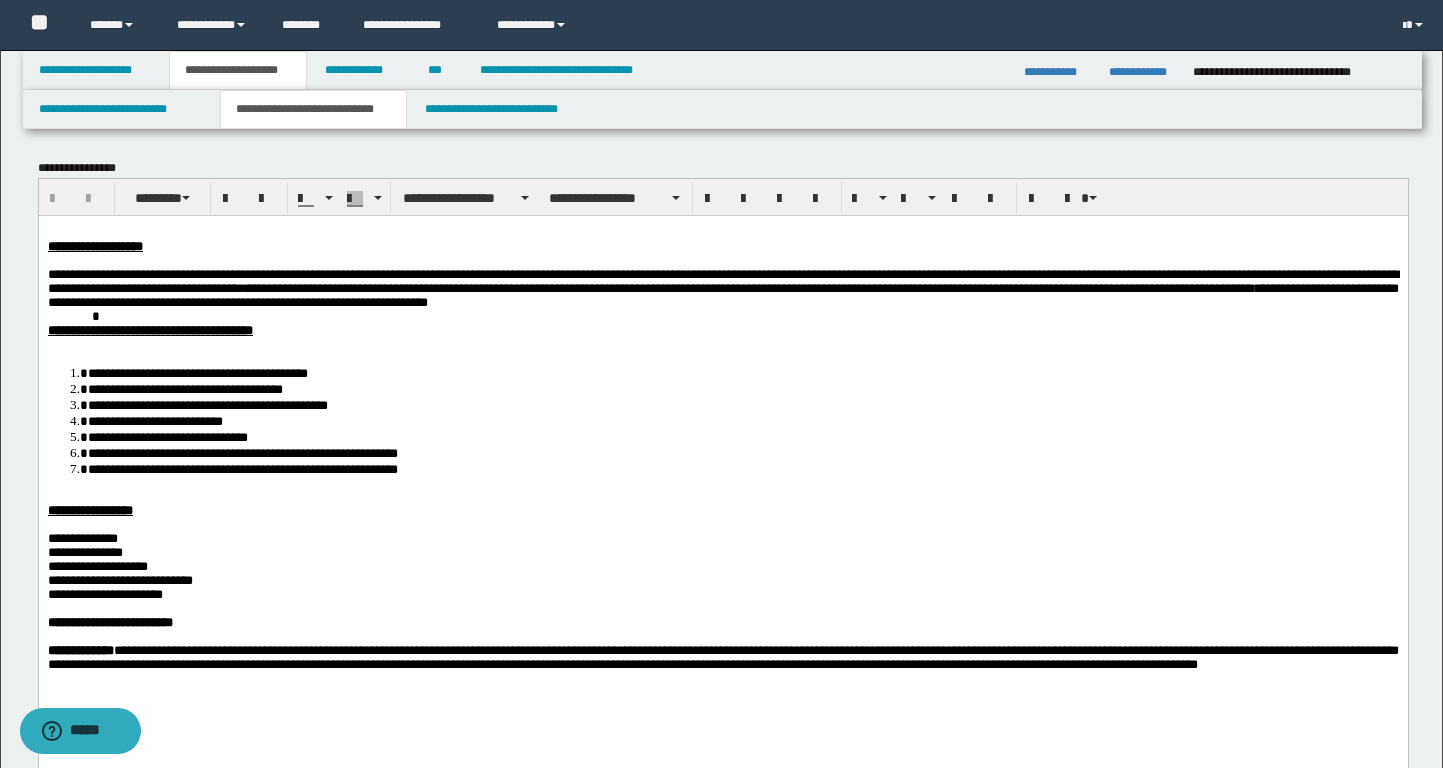 scroll, scrollTop: 25, scrollLeft: 0, axis: vertical 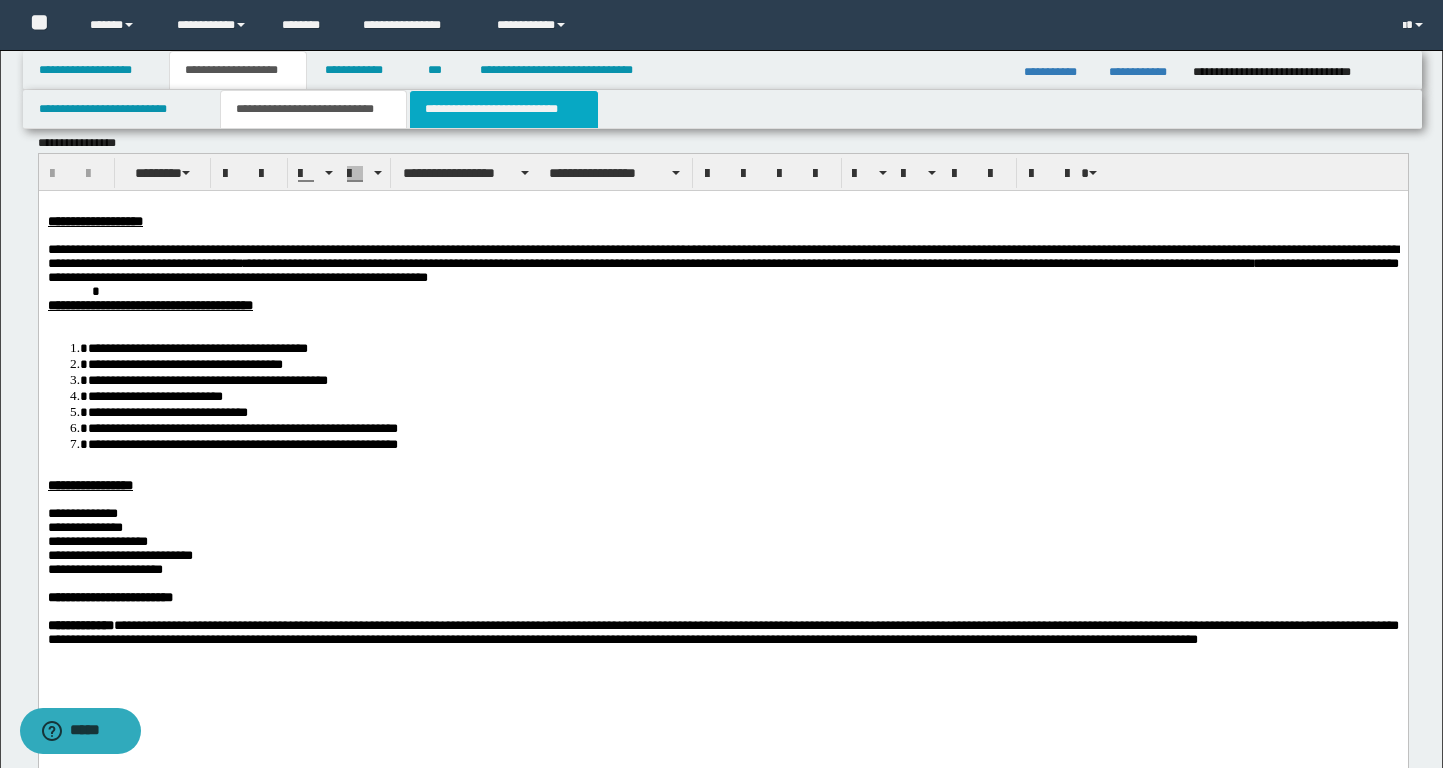 click on "**********" at bounding box center [504, 109] 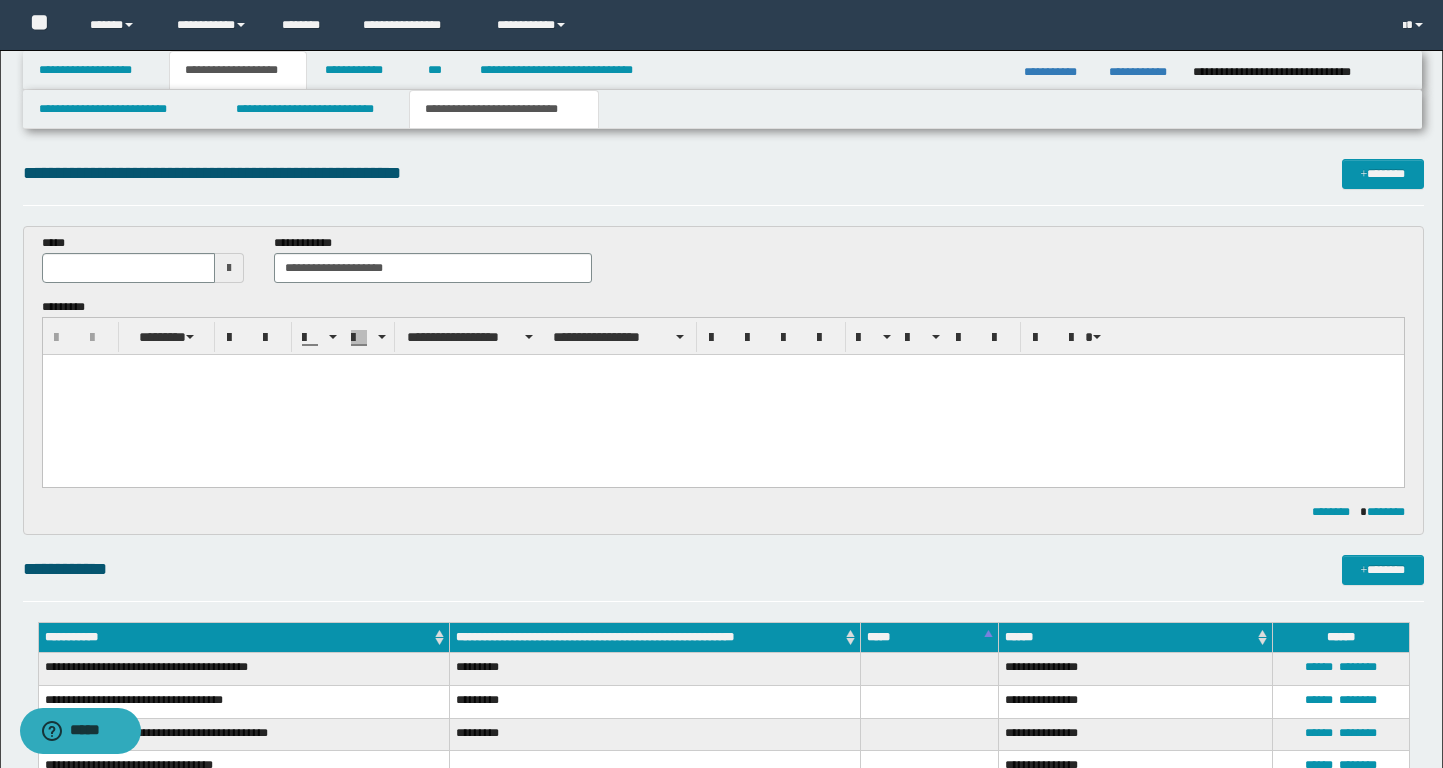 scroll, scrollTop: 0, scrollLeft: 0, axis: both 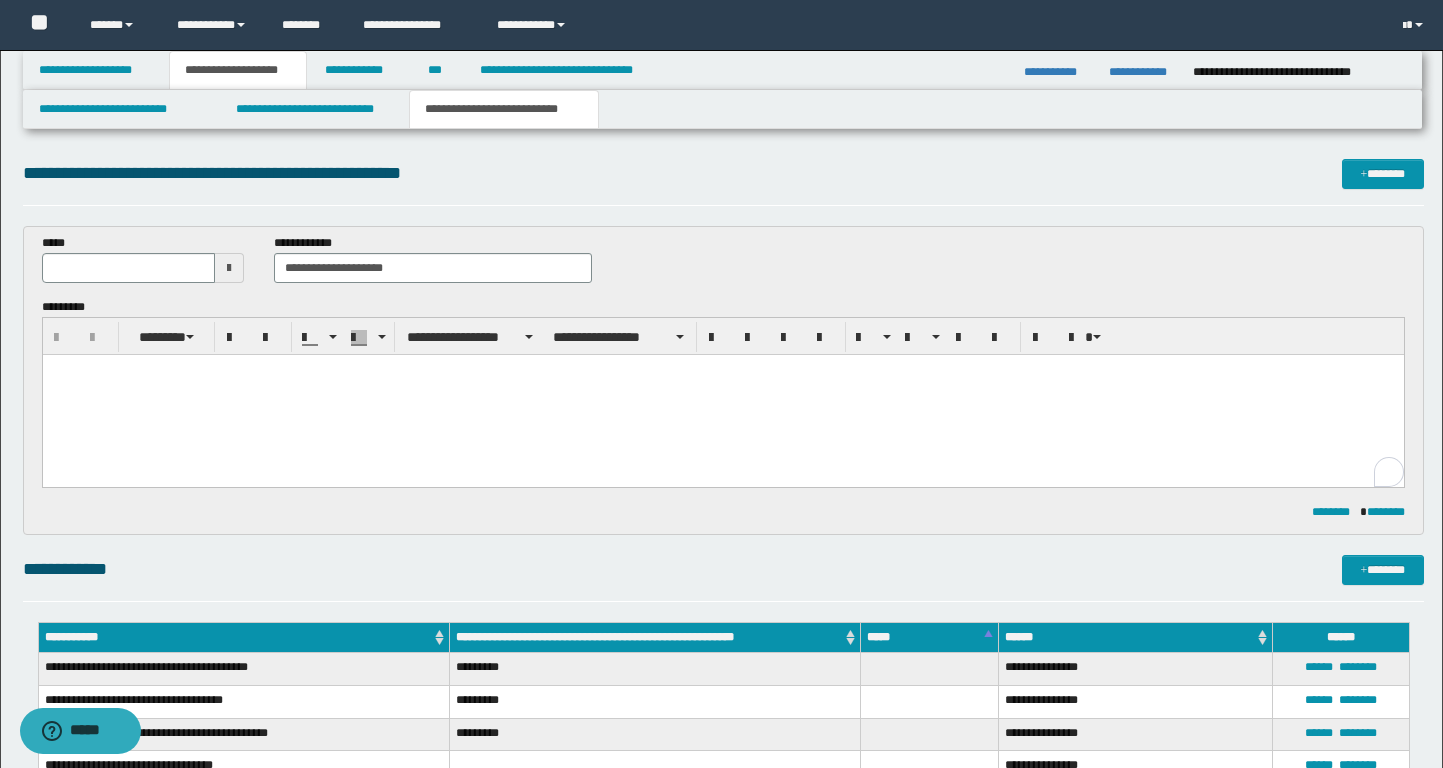 type 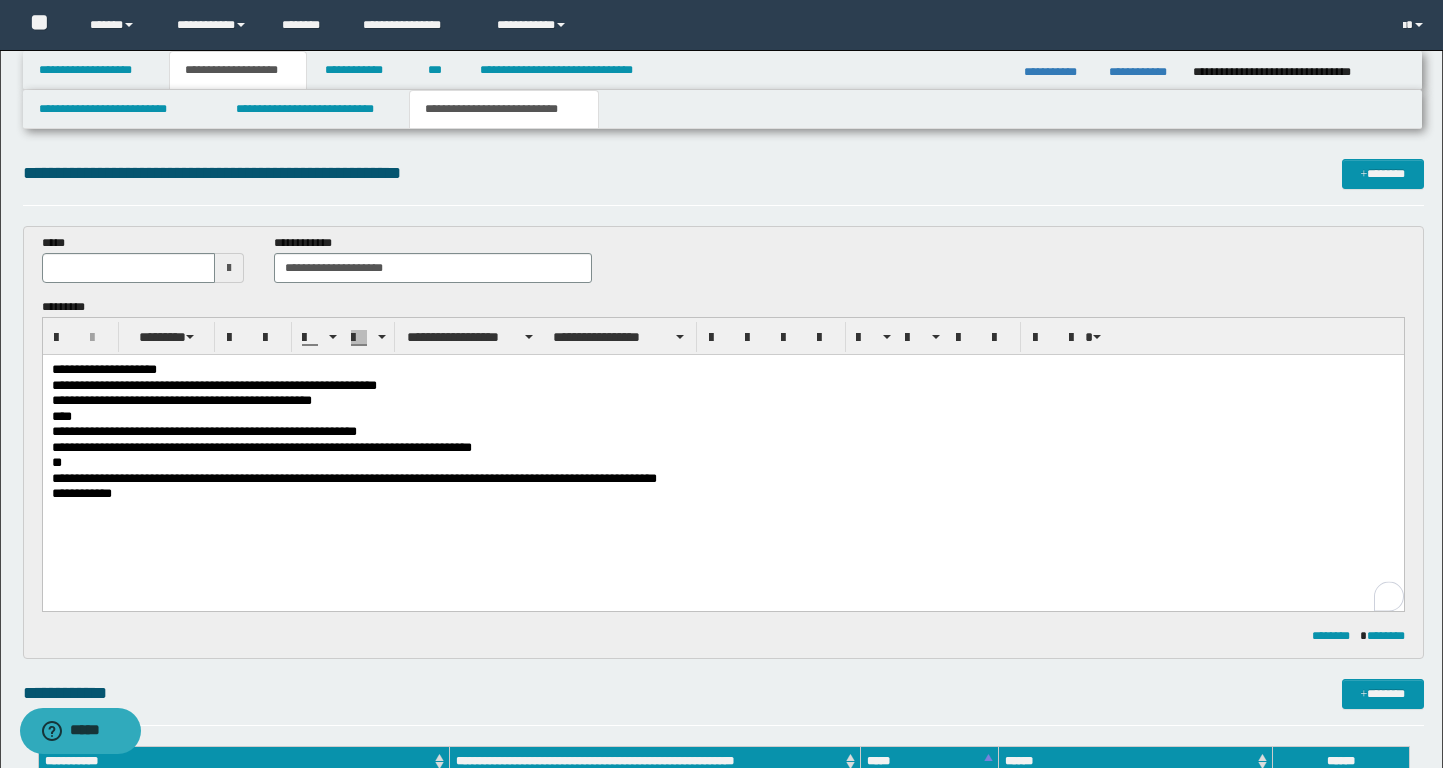 click on "**" at bounding box center [723, 464] 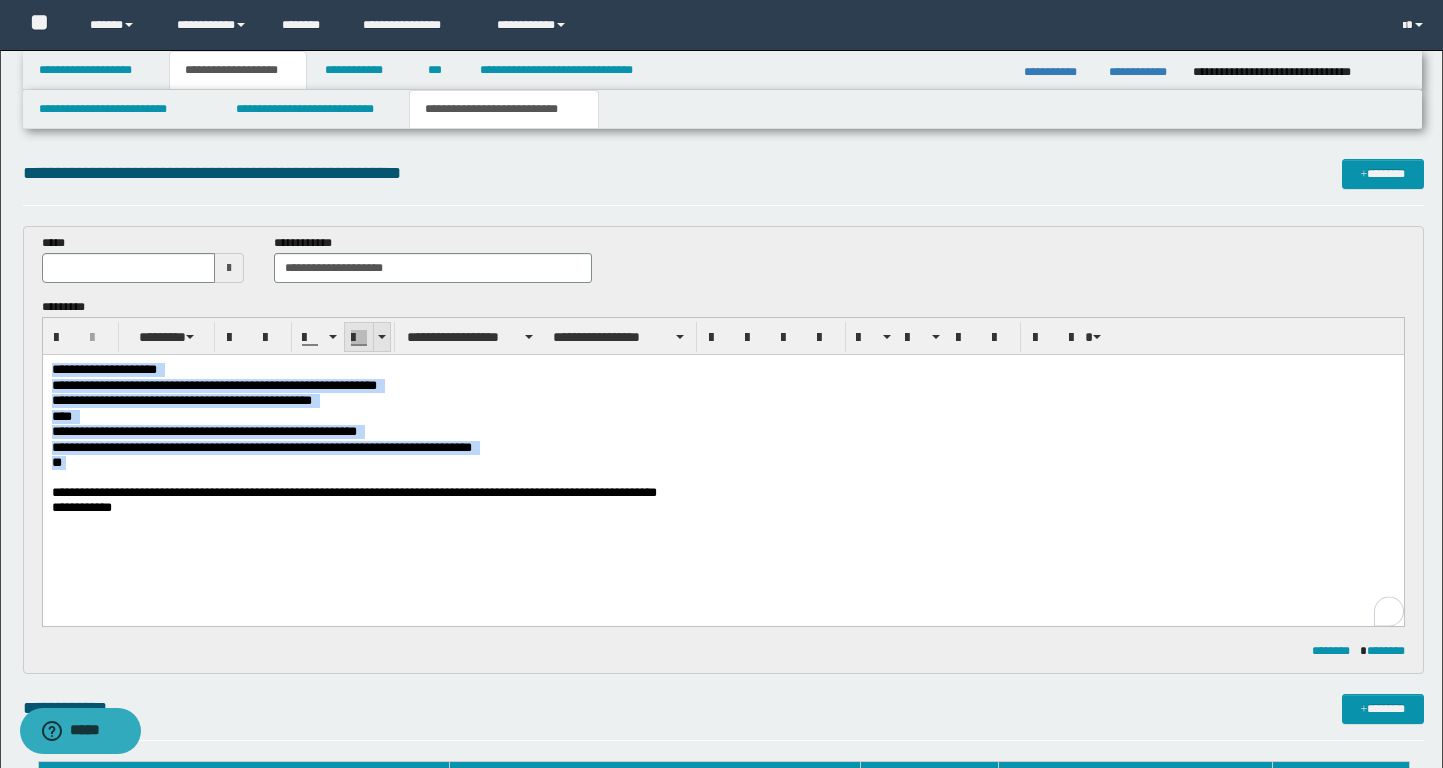 click at bounding box center (381, 337) 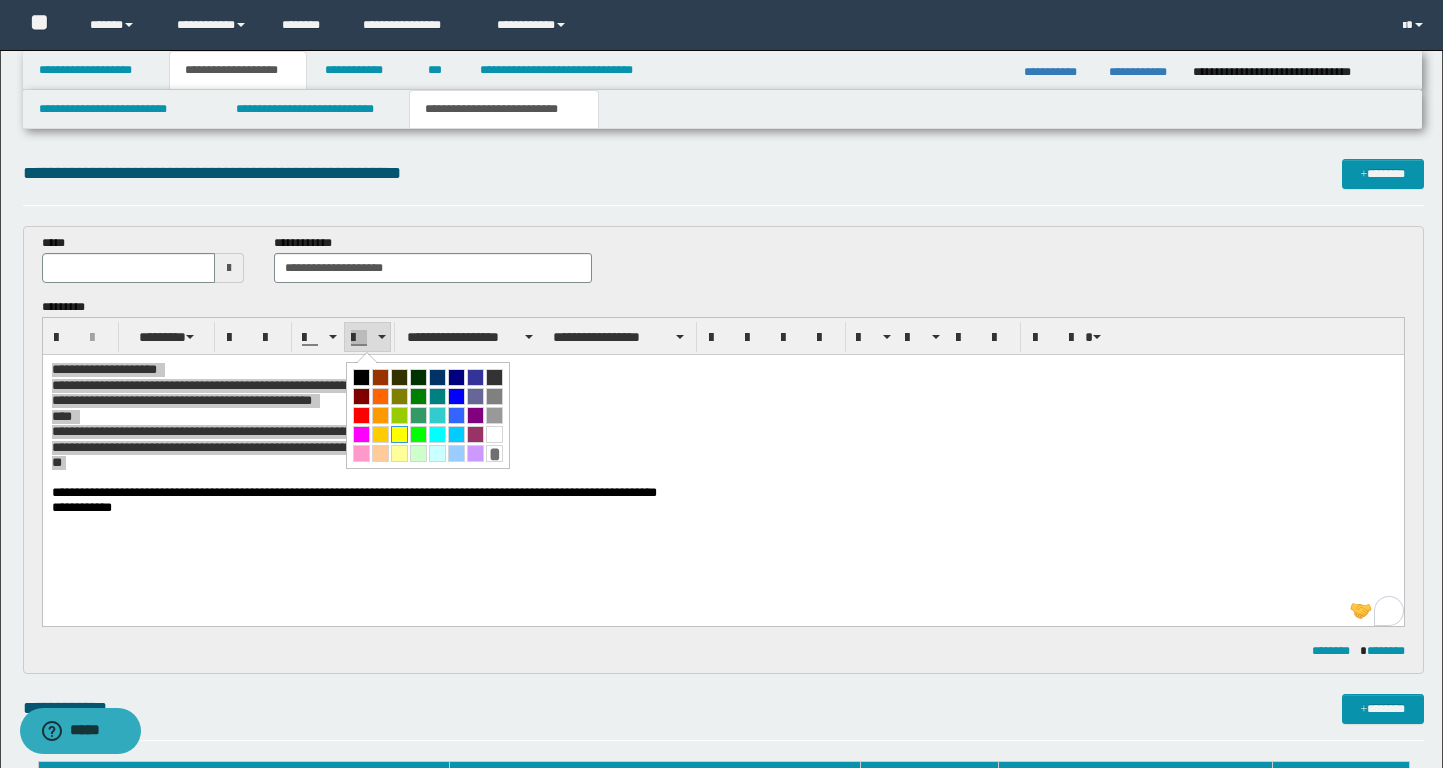 click at bounding box center (399, 434) 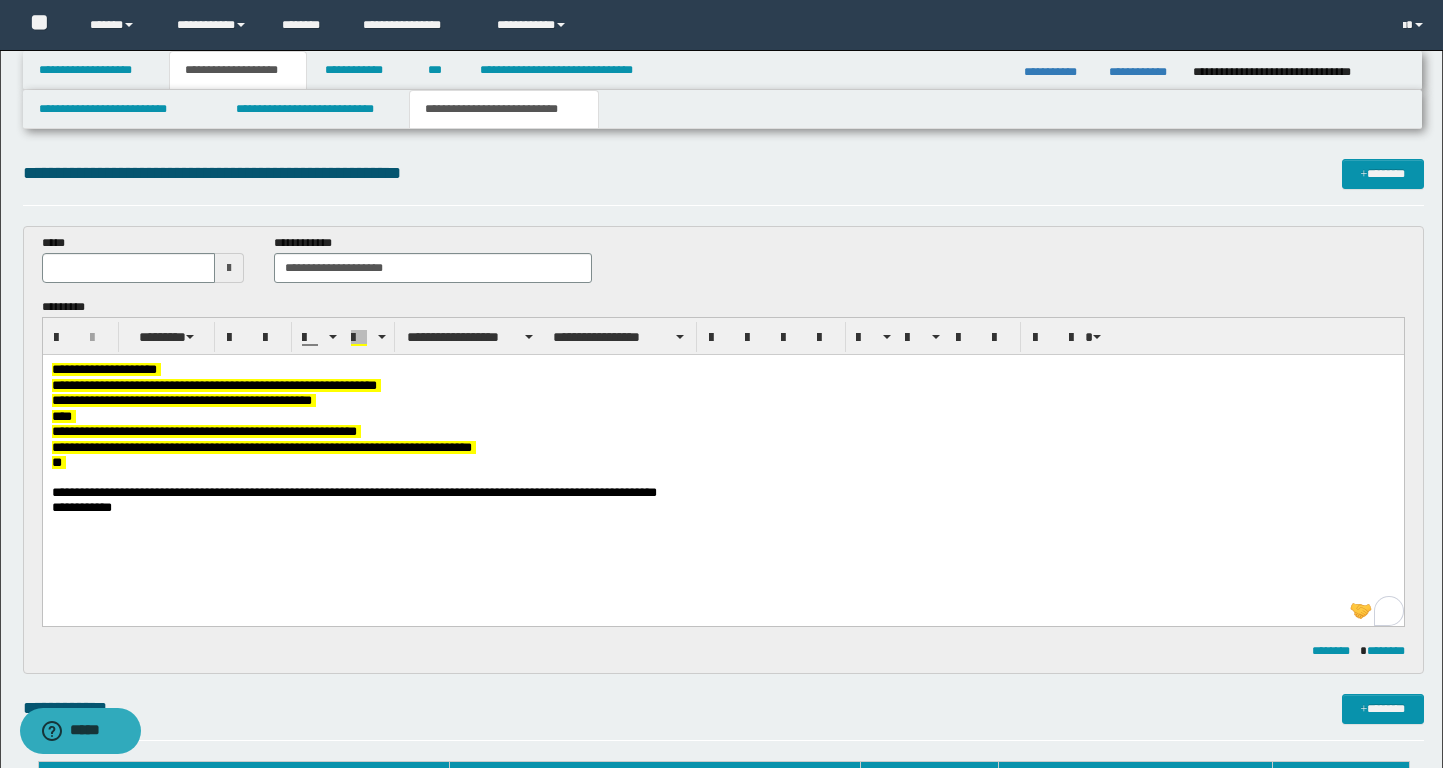 click on "**********" at bounding box center [722, 465] 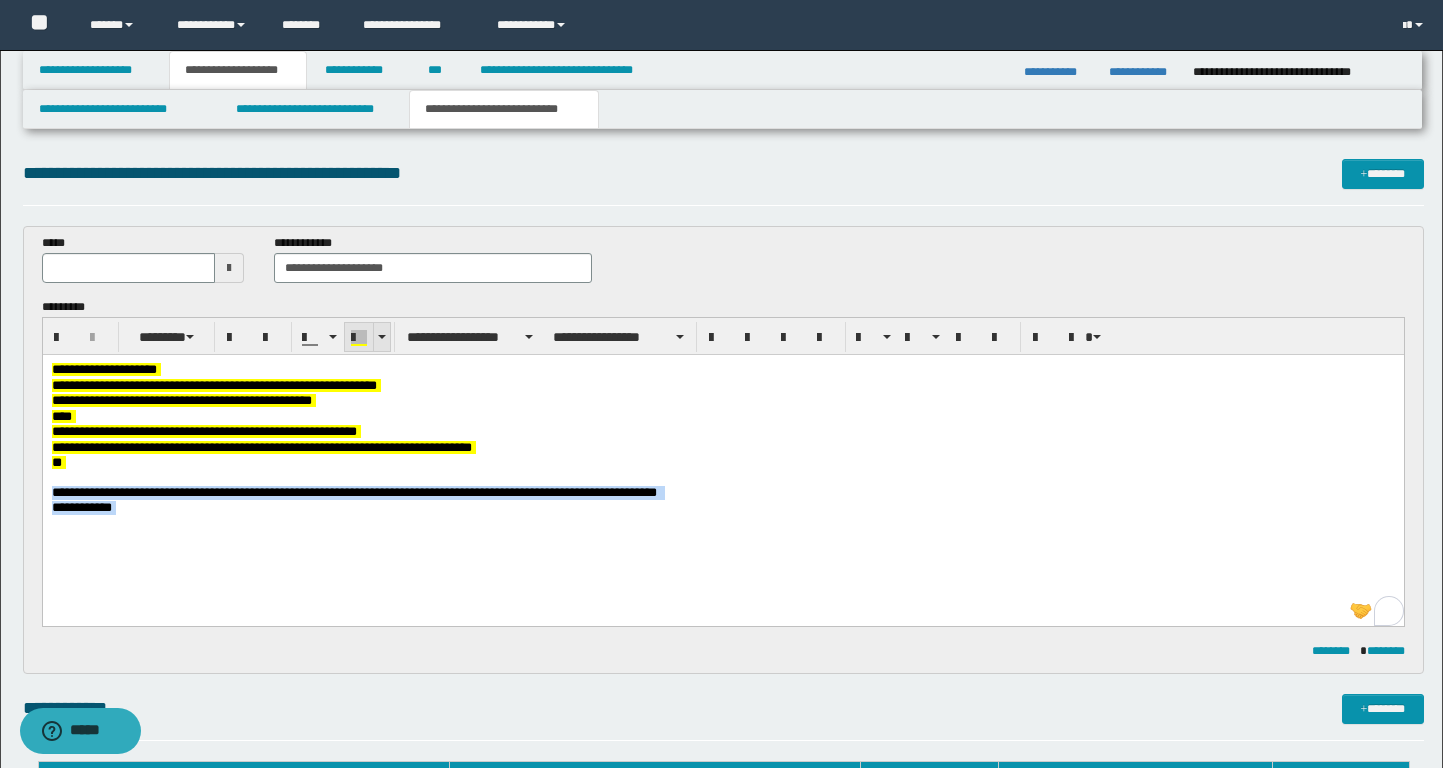 click at bounding box center (359, 338) 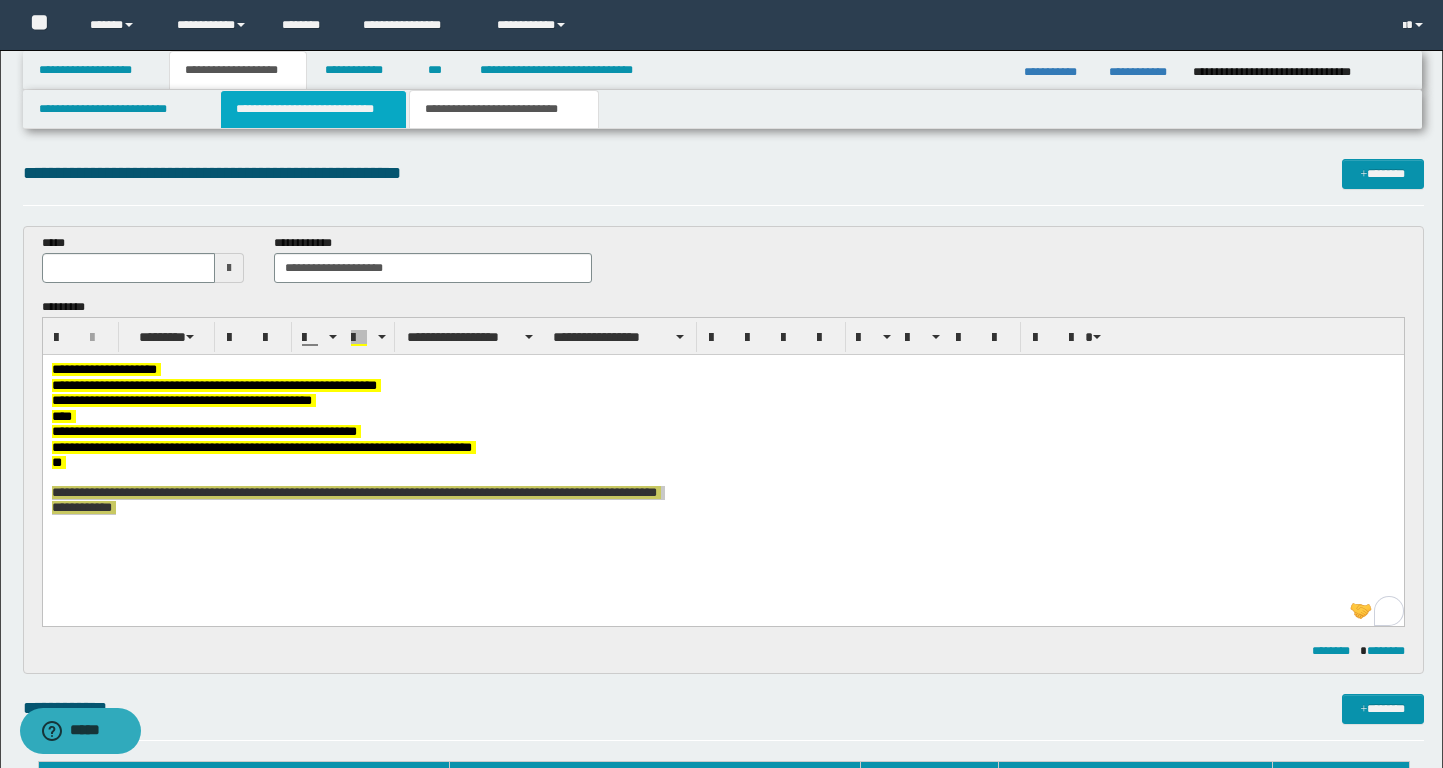 click on "**********" at bounding box center (314, 109) 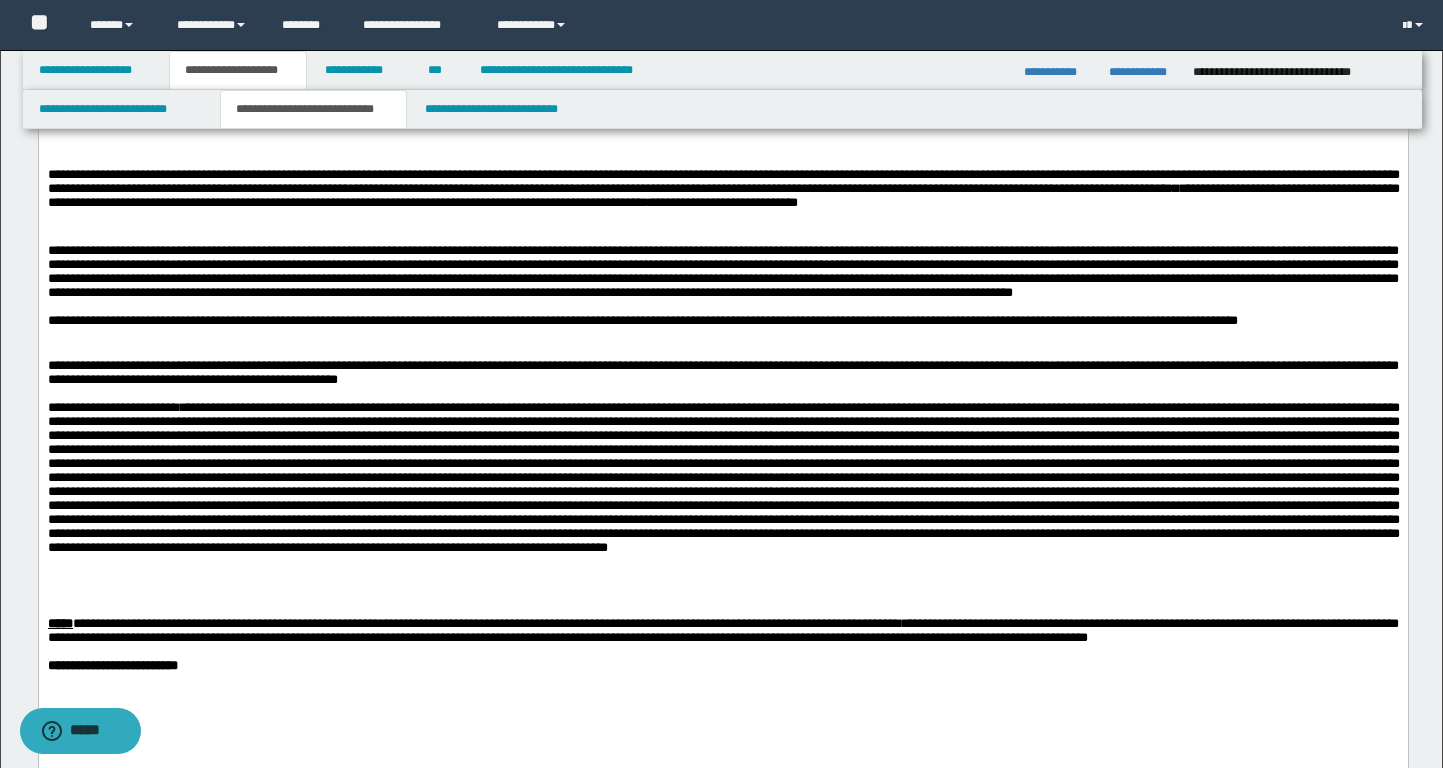 scroll, scrollTop: 1564, scrollLeft: 0, axis: vertical 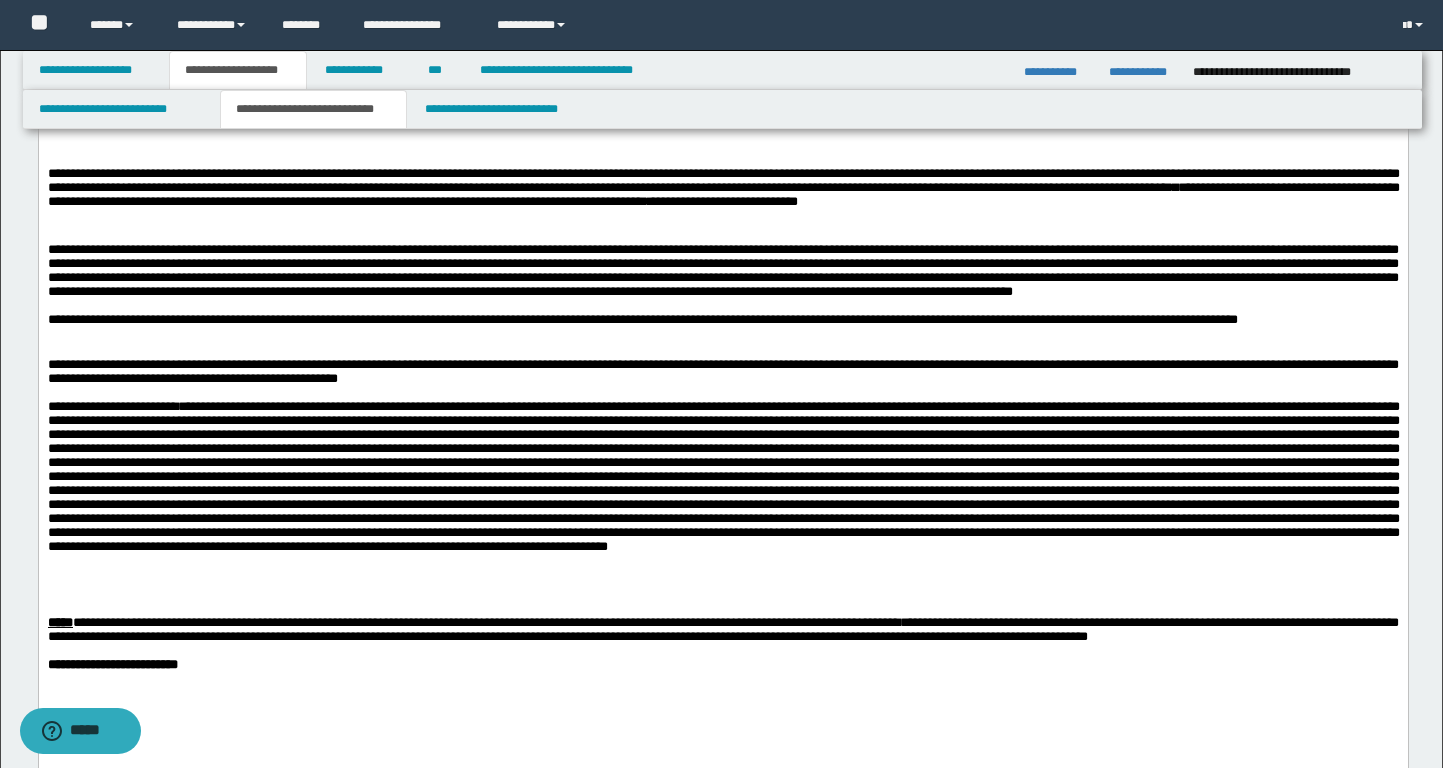 click on "**********" at bounding box center (722, 371) 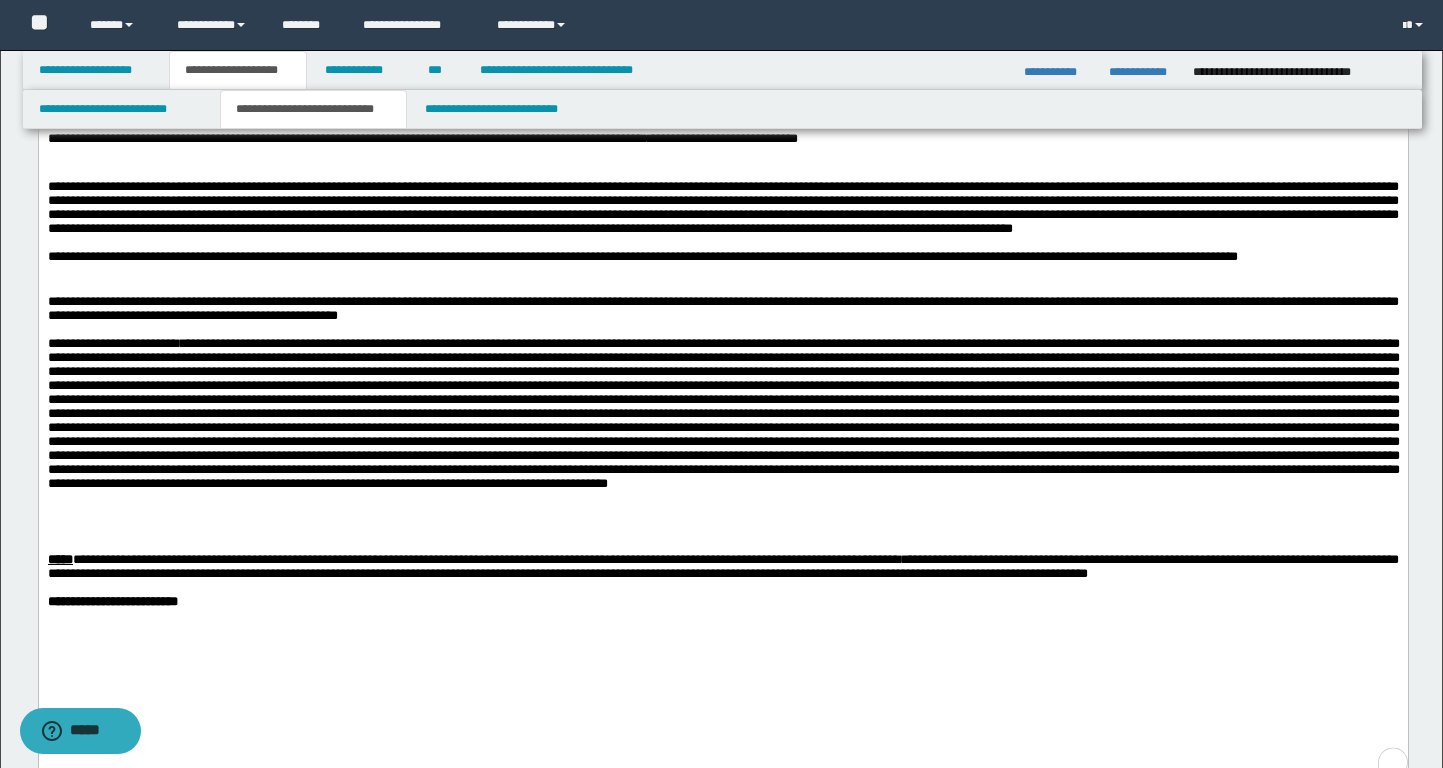 scroll, scrollTop: 1633, scrollLeft: 0, axis: vertical 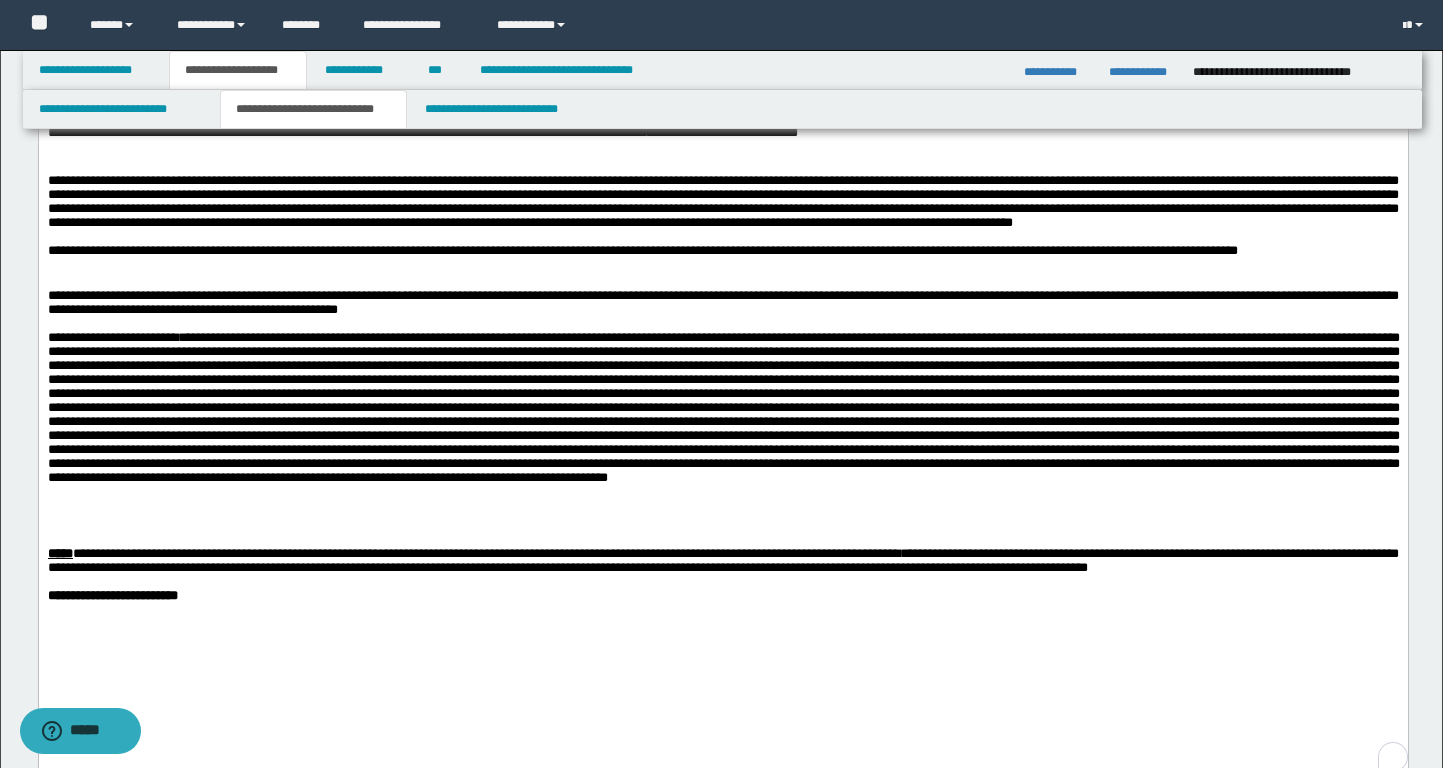 drag, startPoint x: 766, startPoint y: 500, endPoint x: 528, endPoint y: 478, distance: 239.01465 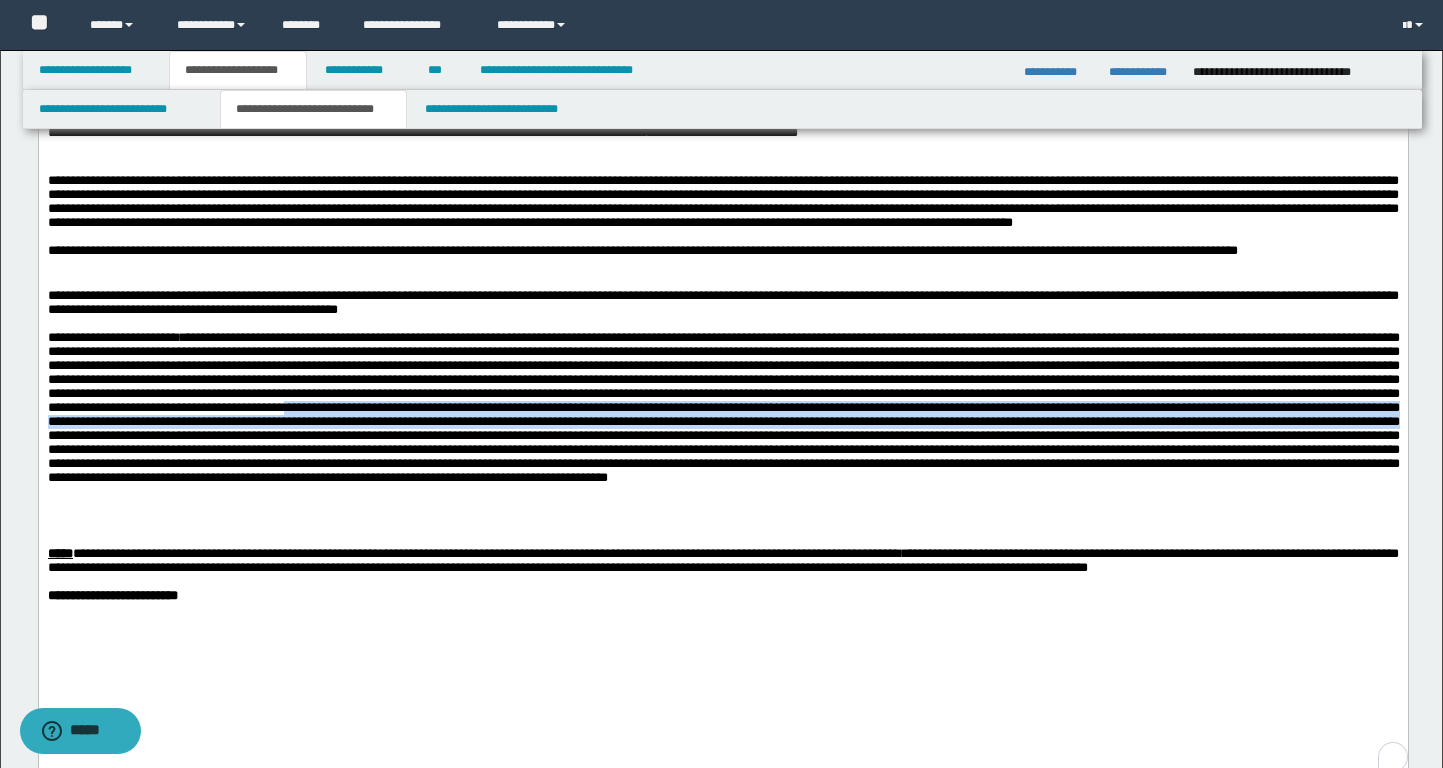 drag, startPoint x: 524, startPoint y: 465, endPoint x: 767, endPoint y: 500, distance: 245.50764 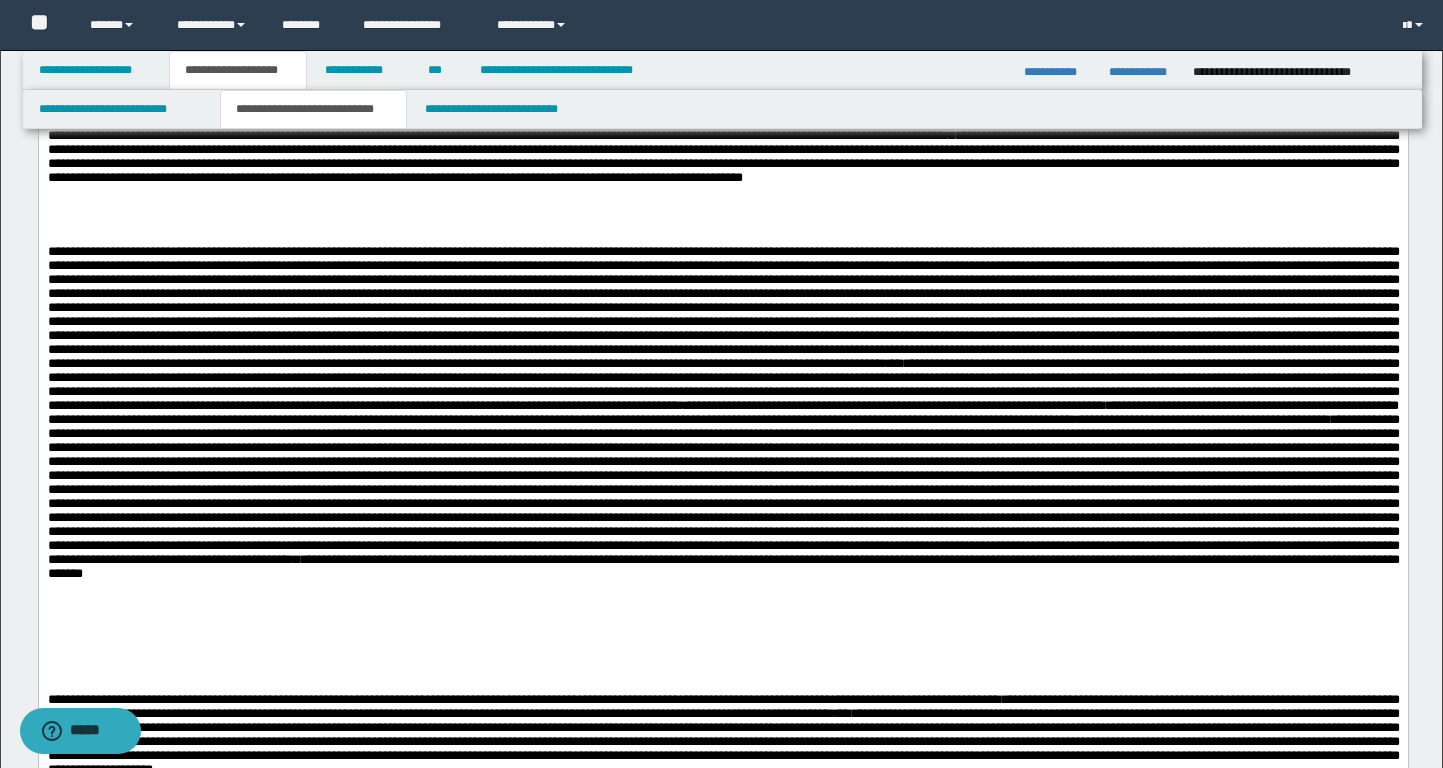 scroll, scrollTop: 918, scrollLeft: 0, axis: vertical 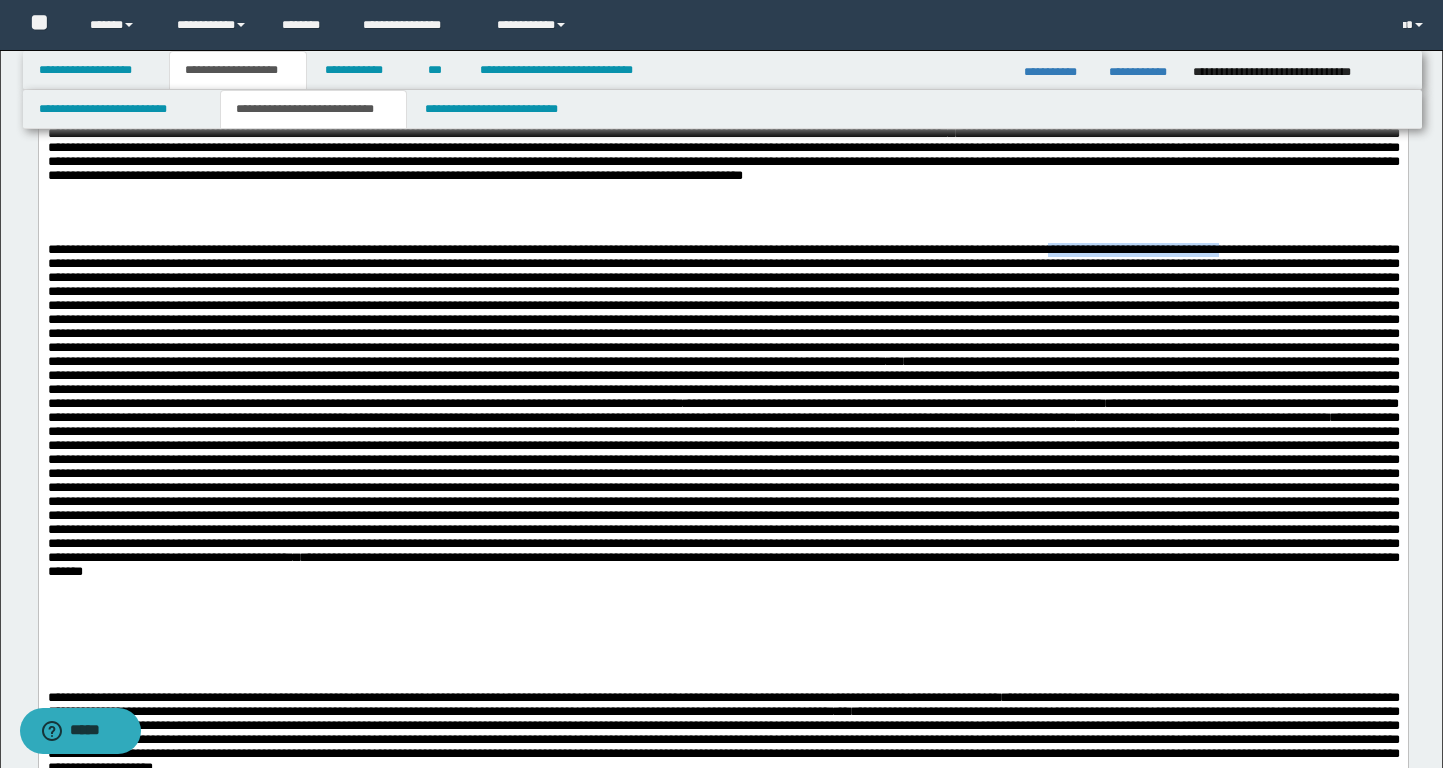drag, startPoint x: 1309, startPoint y: 256, endPoint x: 163, endPoint y: 267, distance: 1146.0527 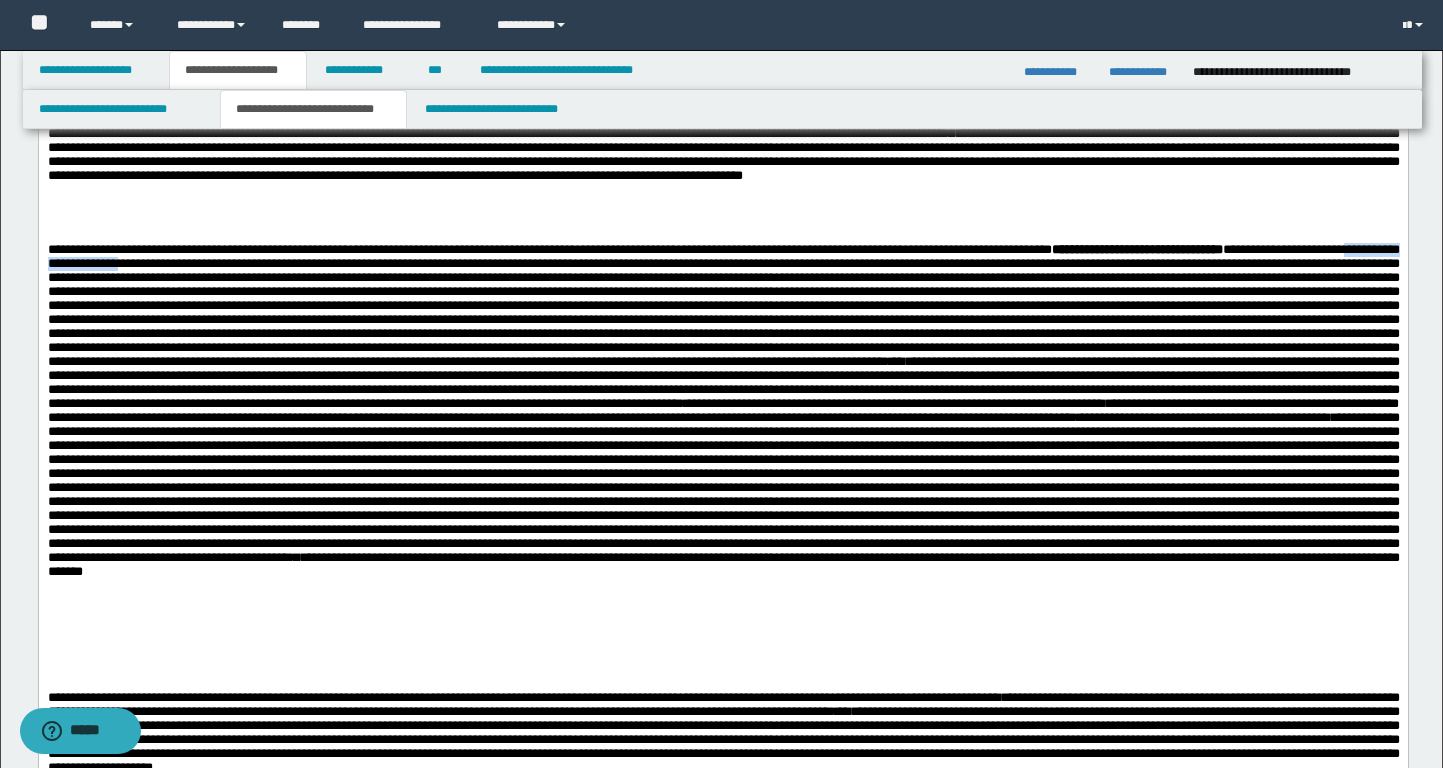 drag, startPoint x: 314, startPoint y: 268, endPoint x: 480, endPoint y: 264, distance: 166.04819 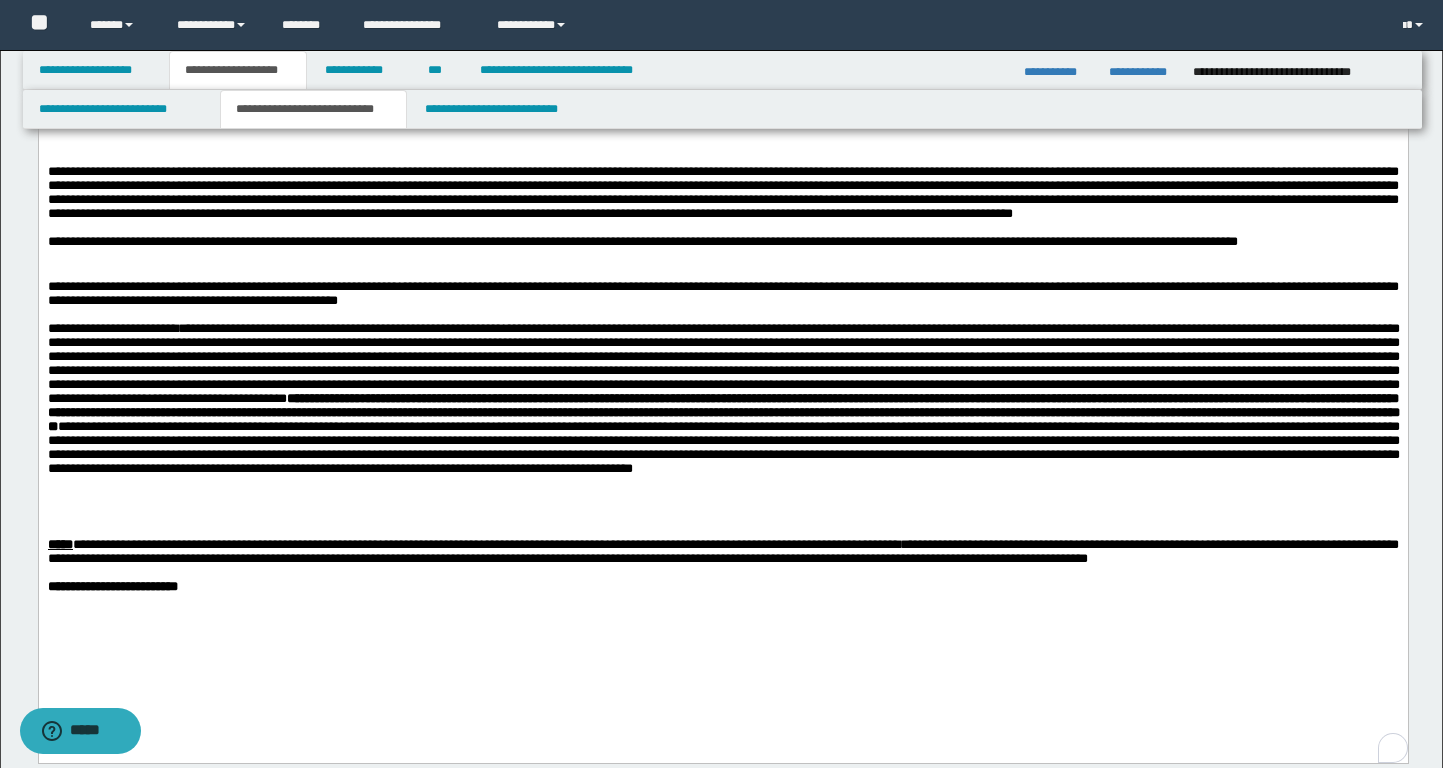 scroll, scrollTop: 1647, scrollLeft: 0, axis: vertical 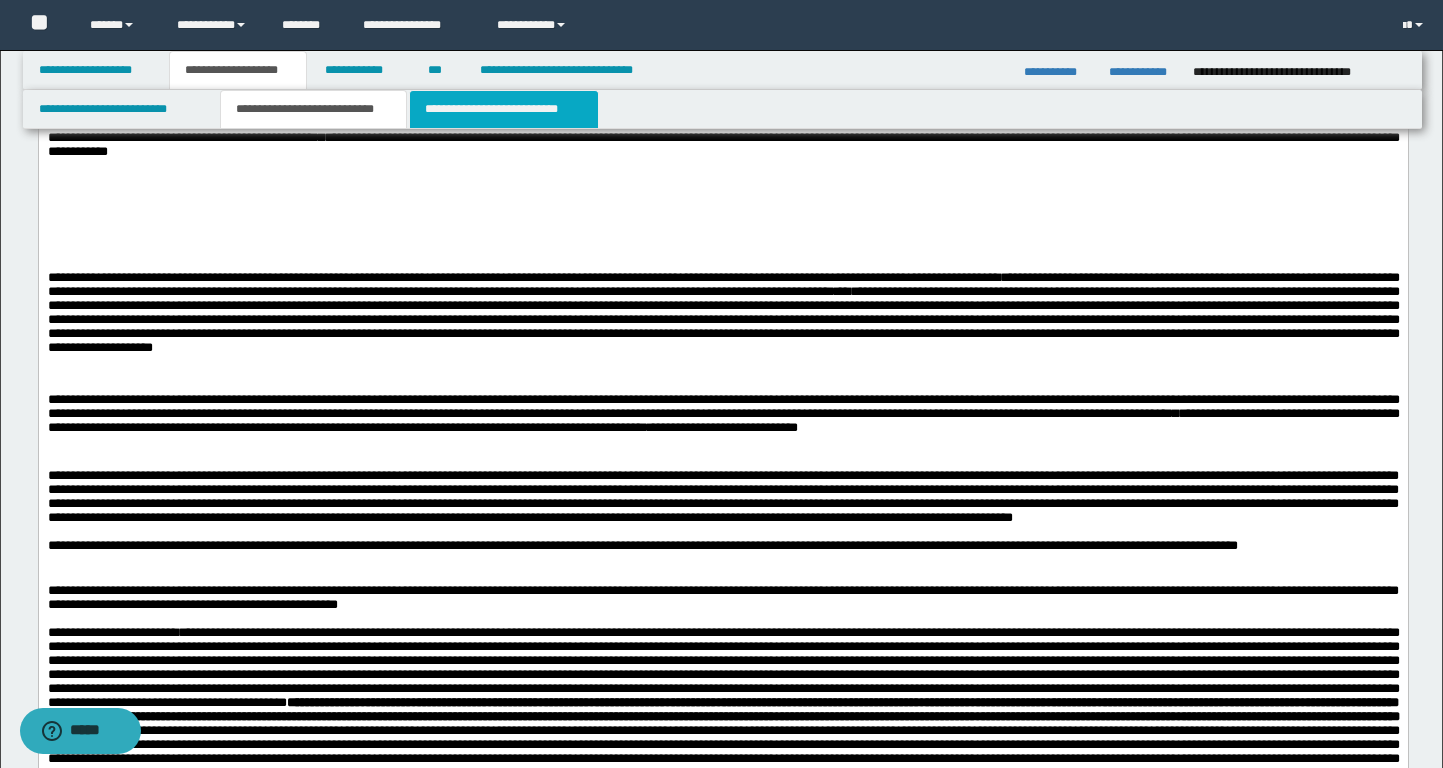 click on "**********" at bounding box center (504, 109) 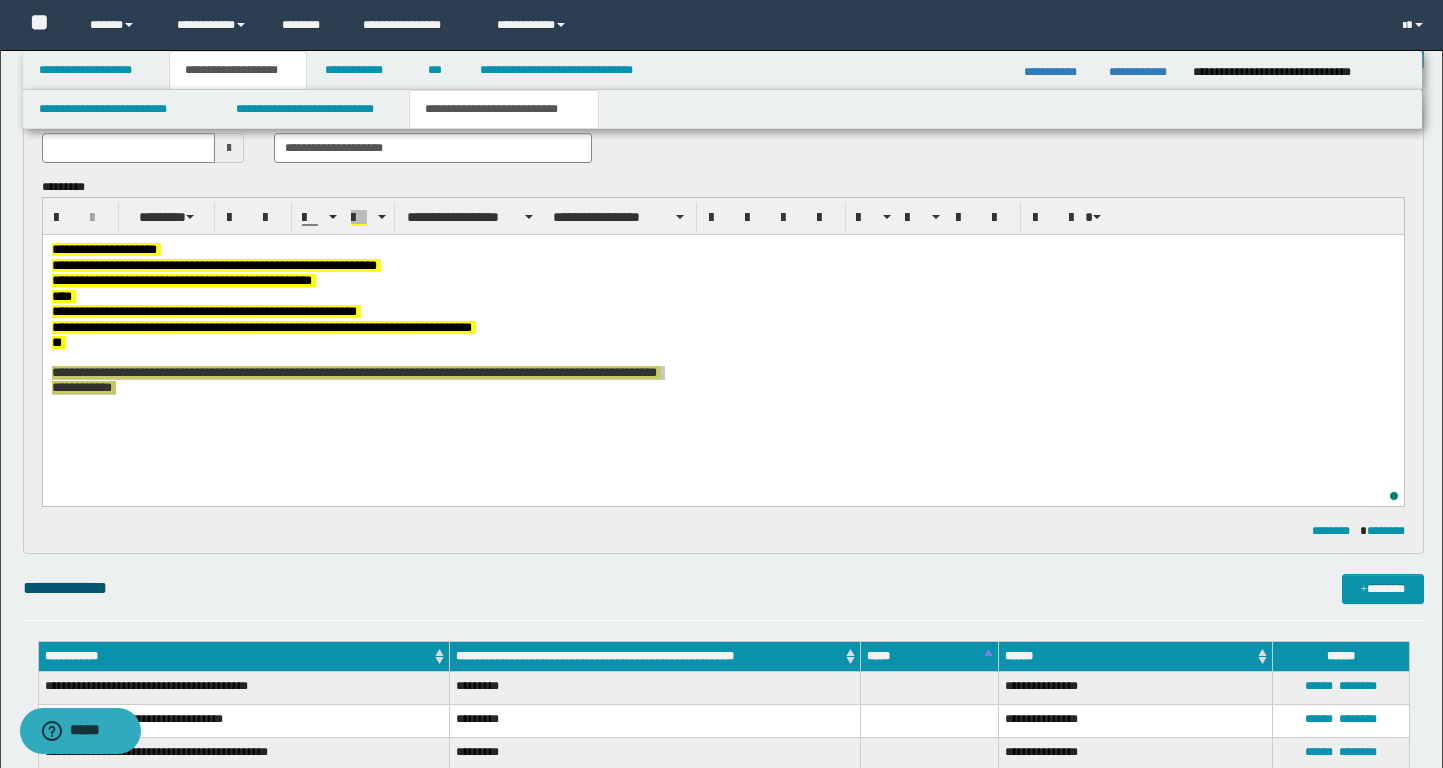 scroll, scrollTop: 0, scrollLeft: 0, axis: both 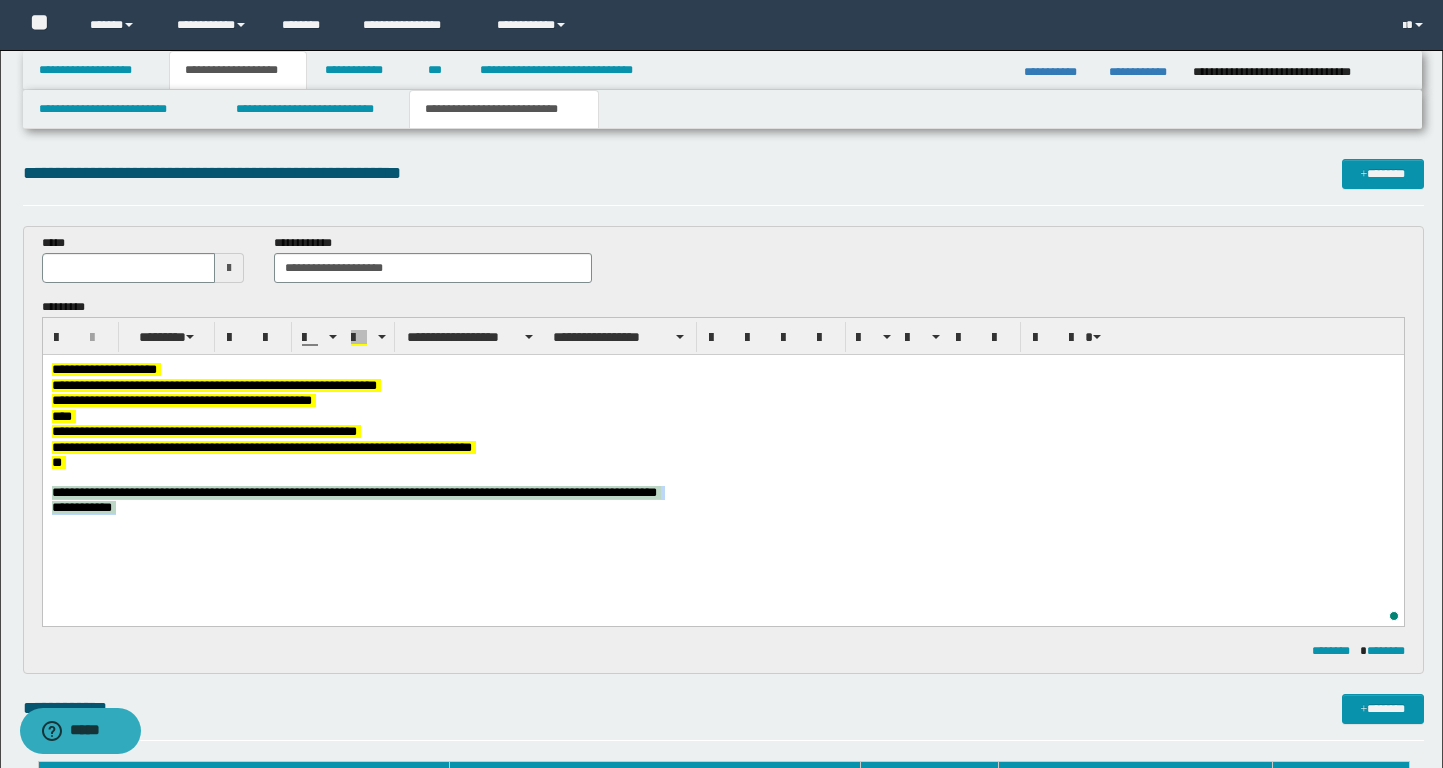 click on "**********" at bounding box center [723, 433] 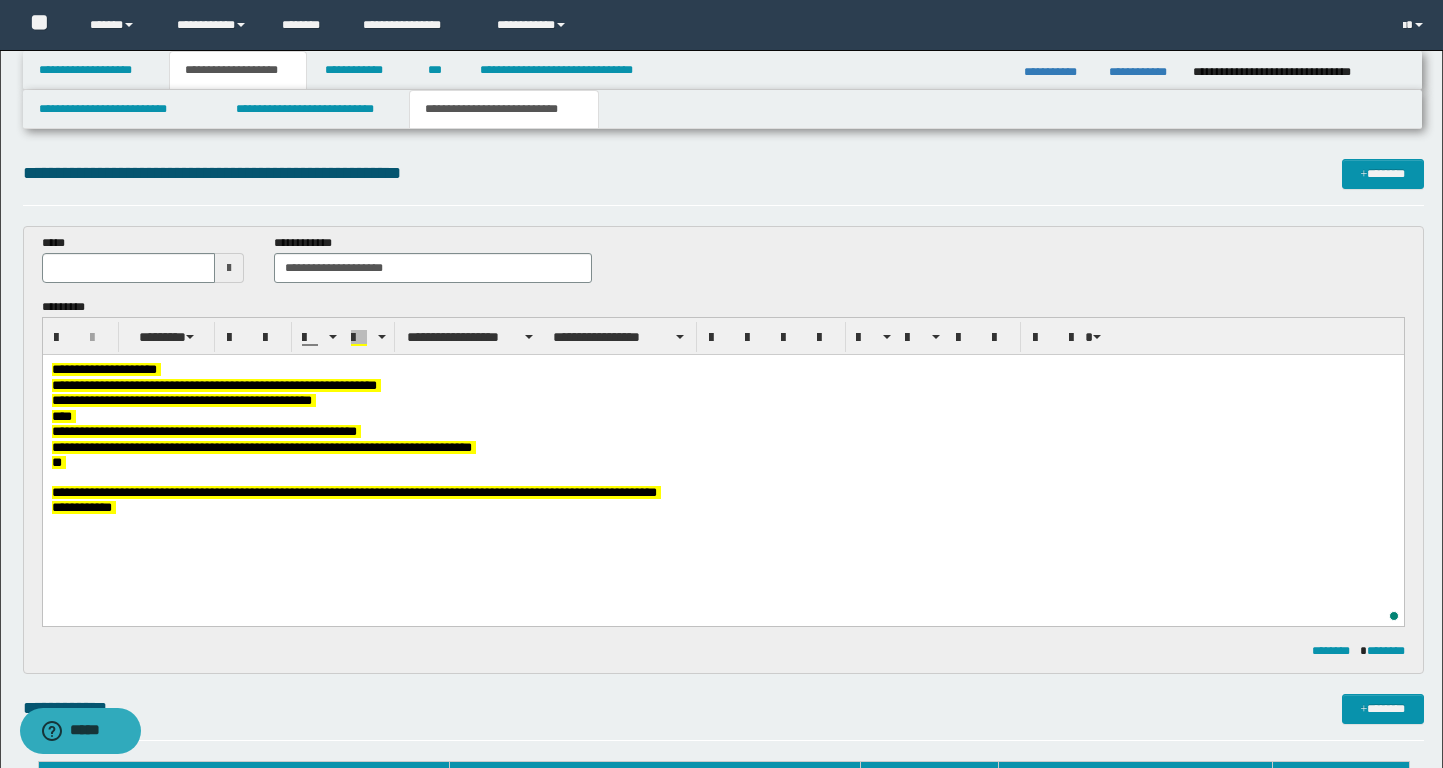 click on "**********" at bounding box center [723, 449] 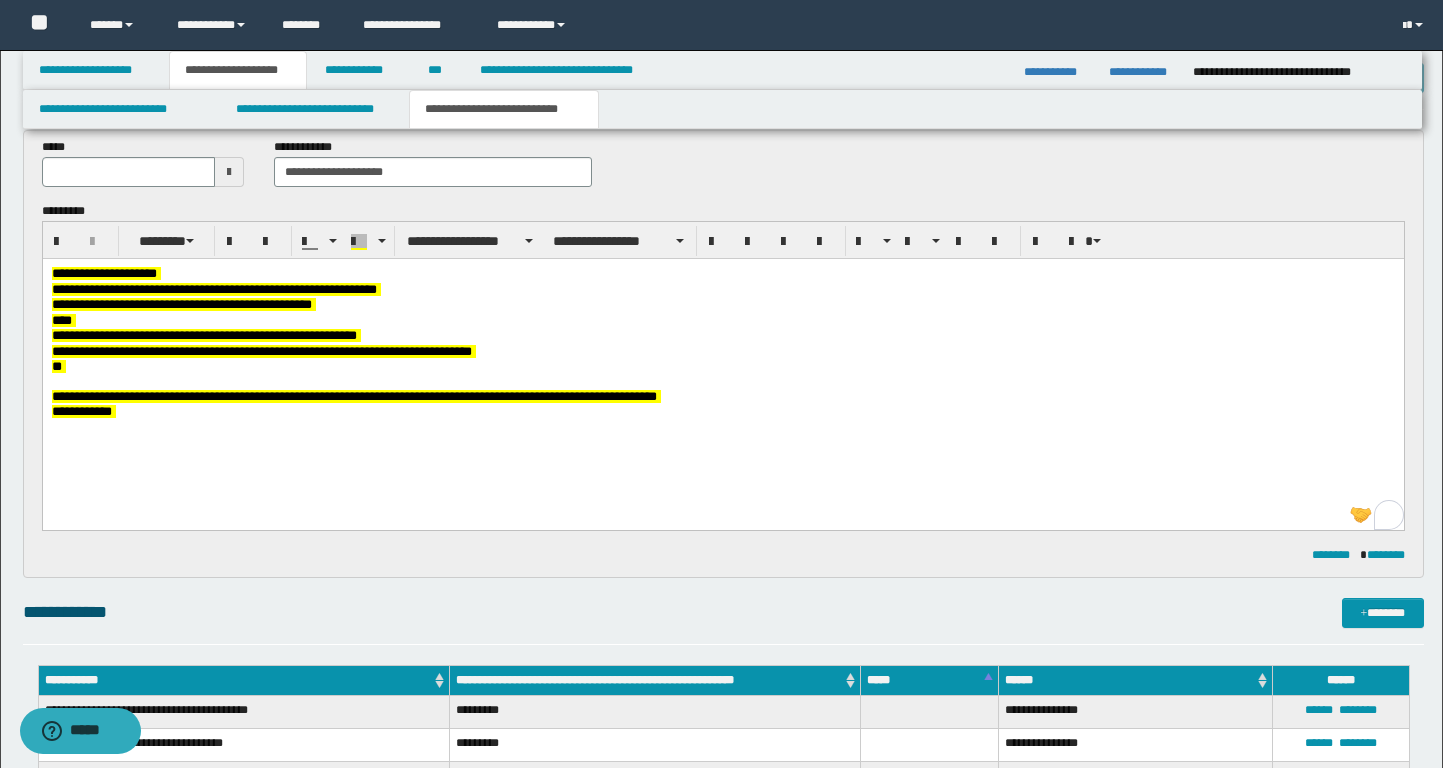 scroll, scrollTop: 0, scrollLeft: 0, axis: both 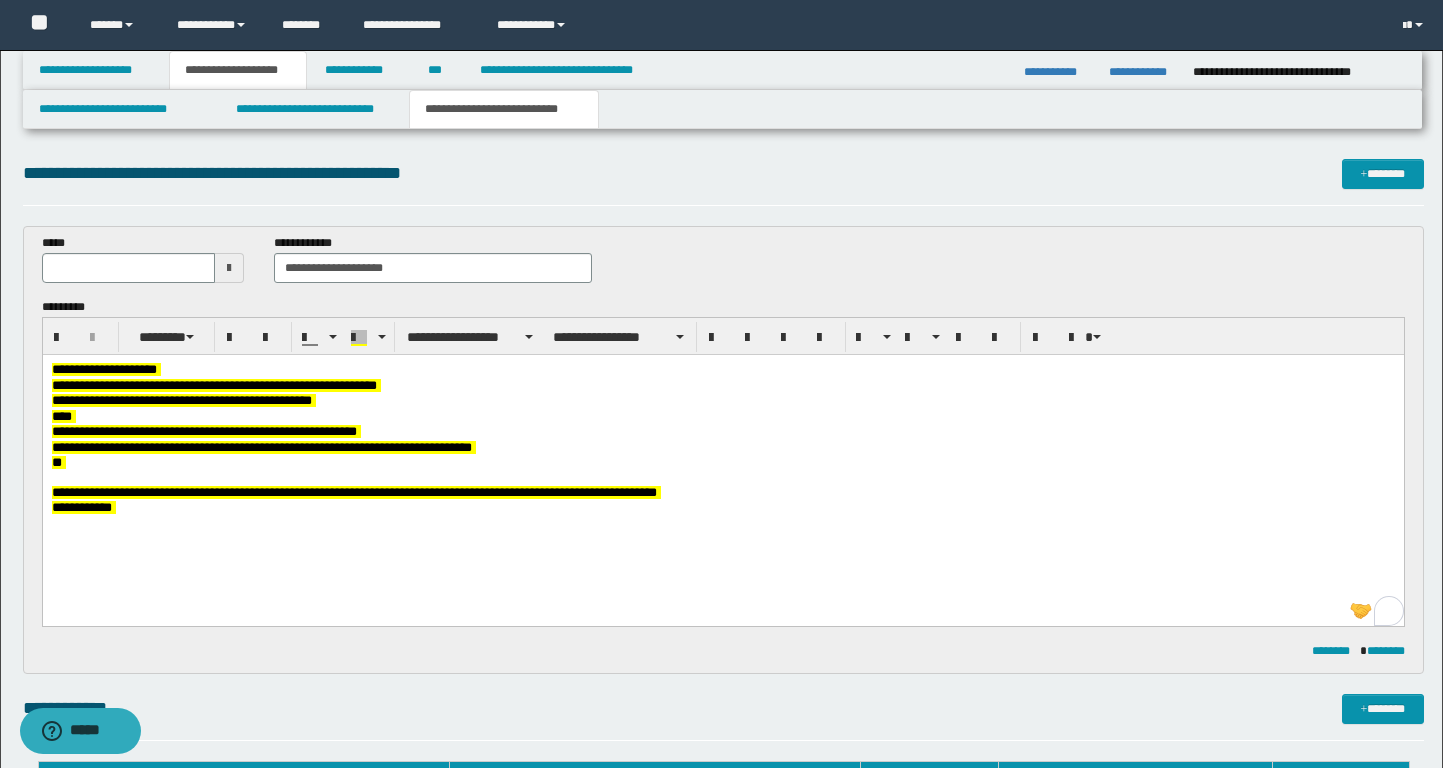 click on "**********" at bounding box center [723, 509] 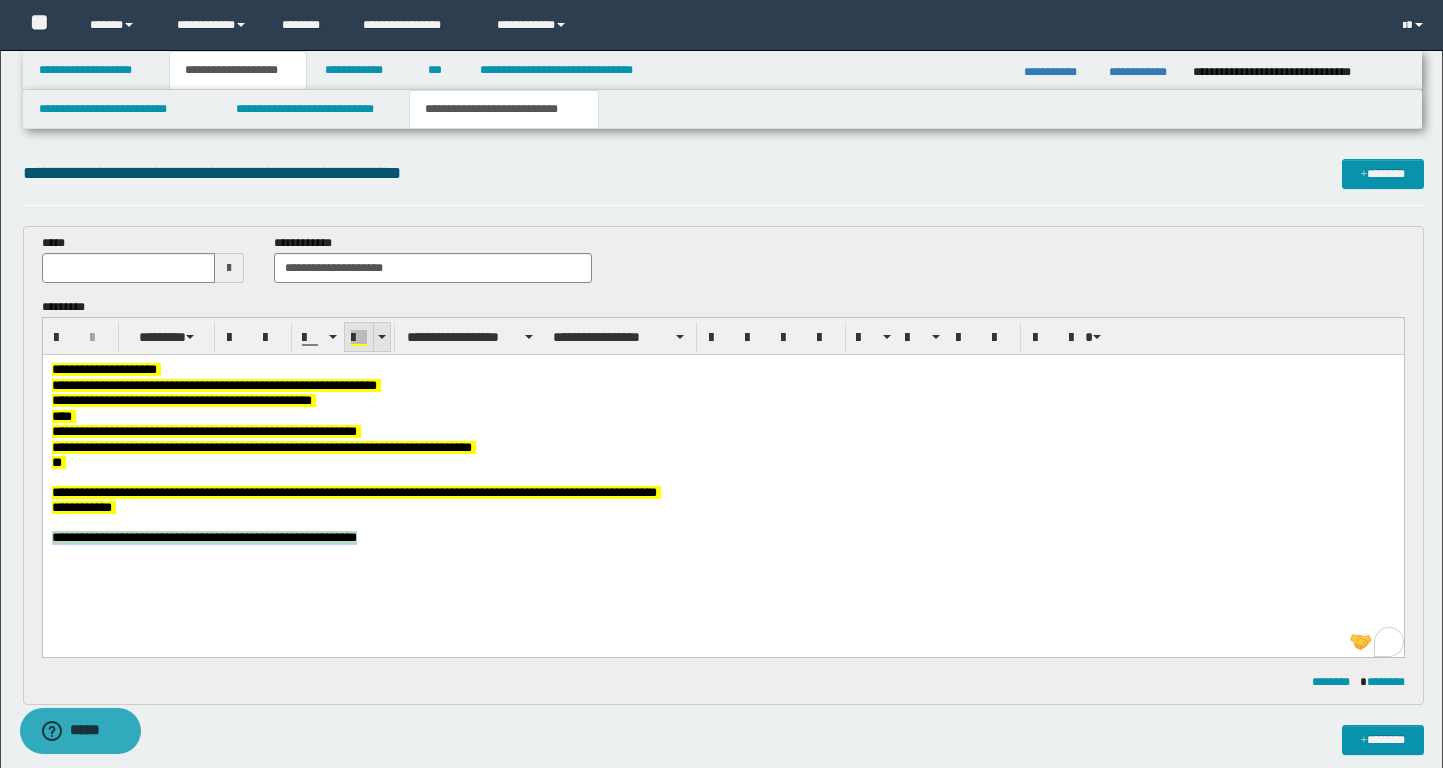 click at bounding box center (381, 337) 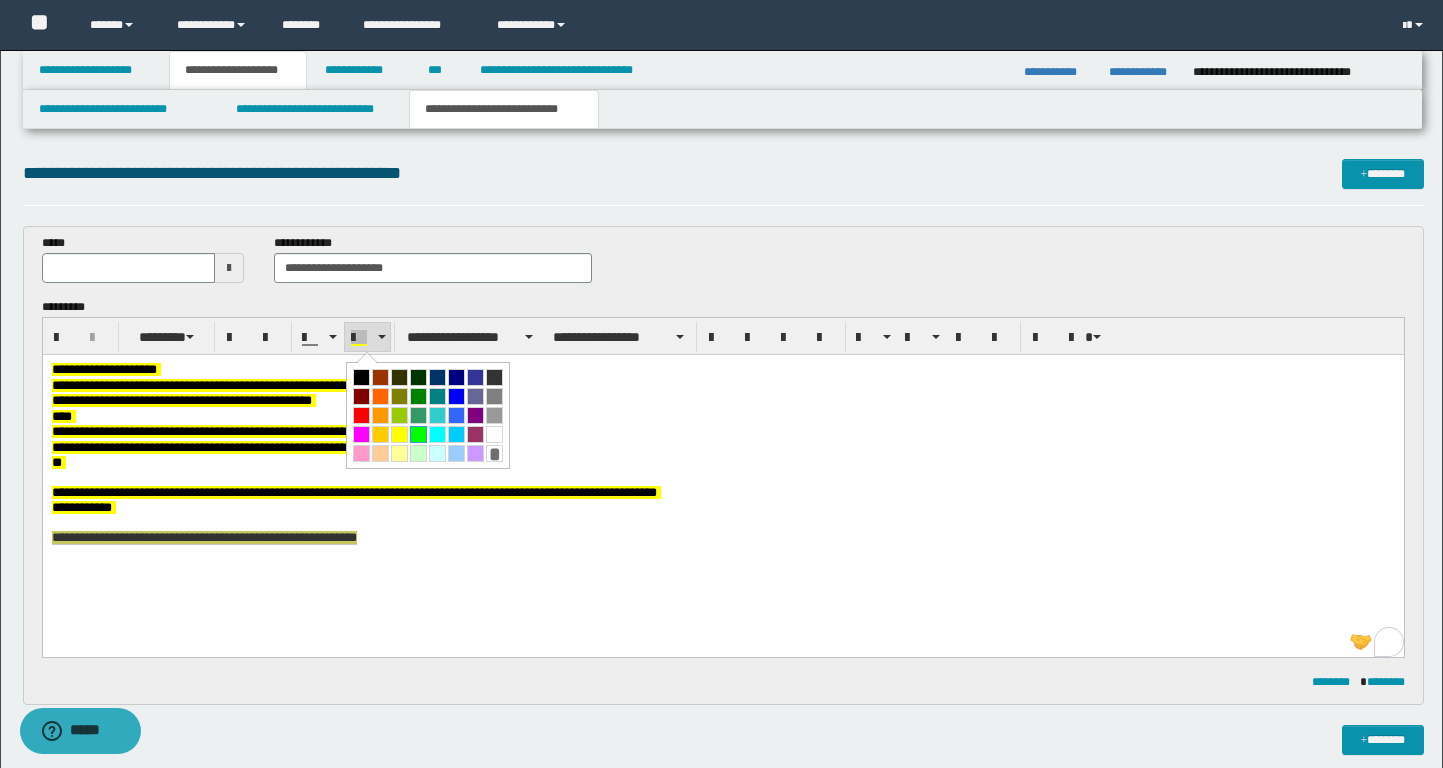 click at bounding box center (418, 434) 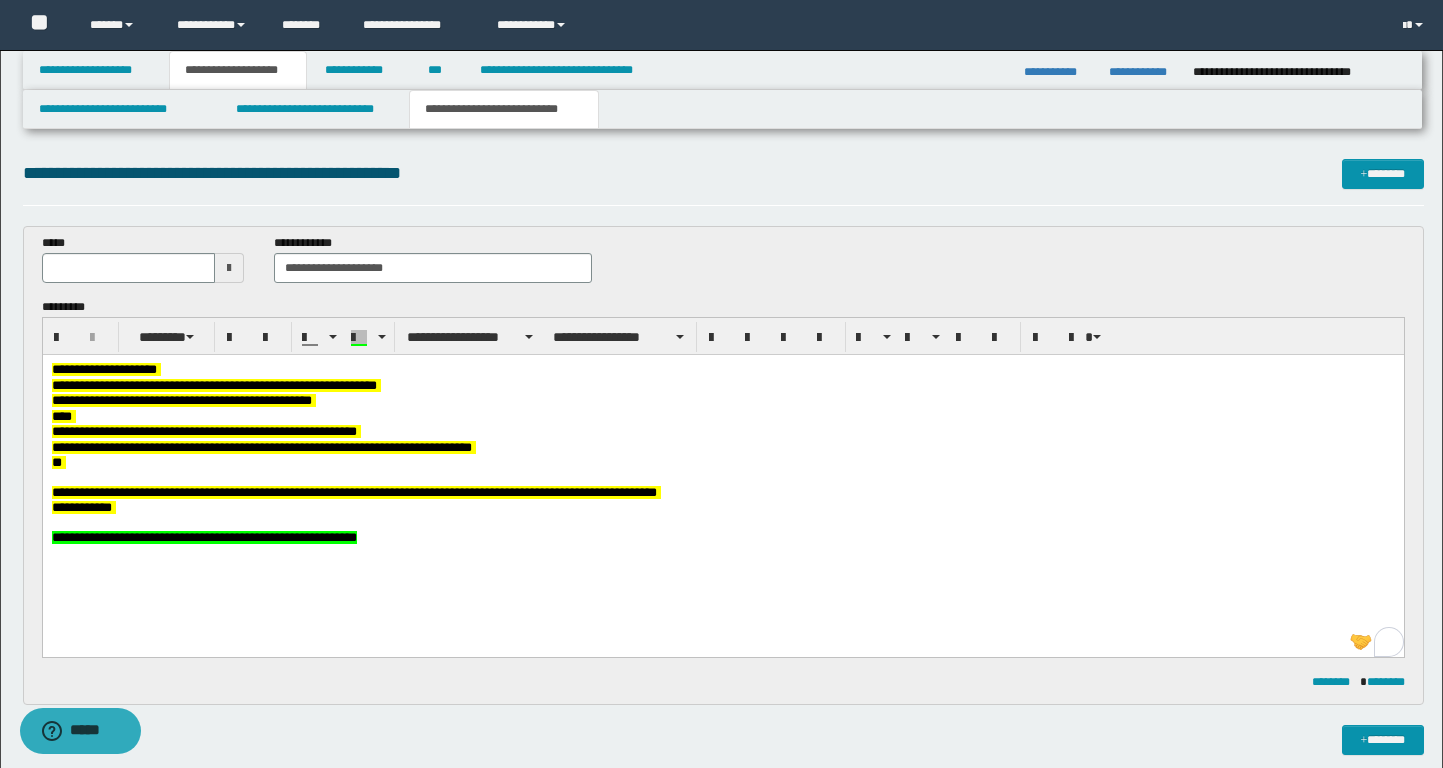click on "**********" at bounding box center (722, 479) 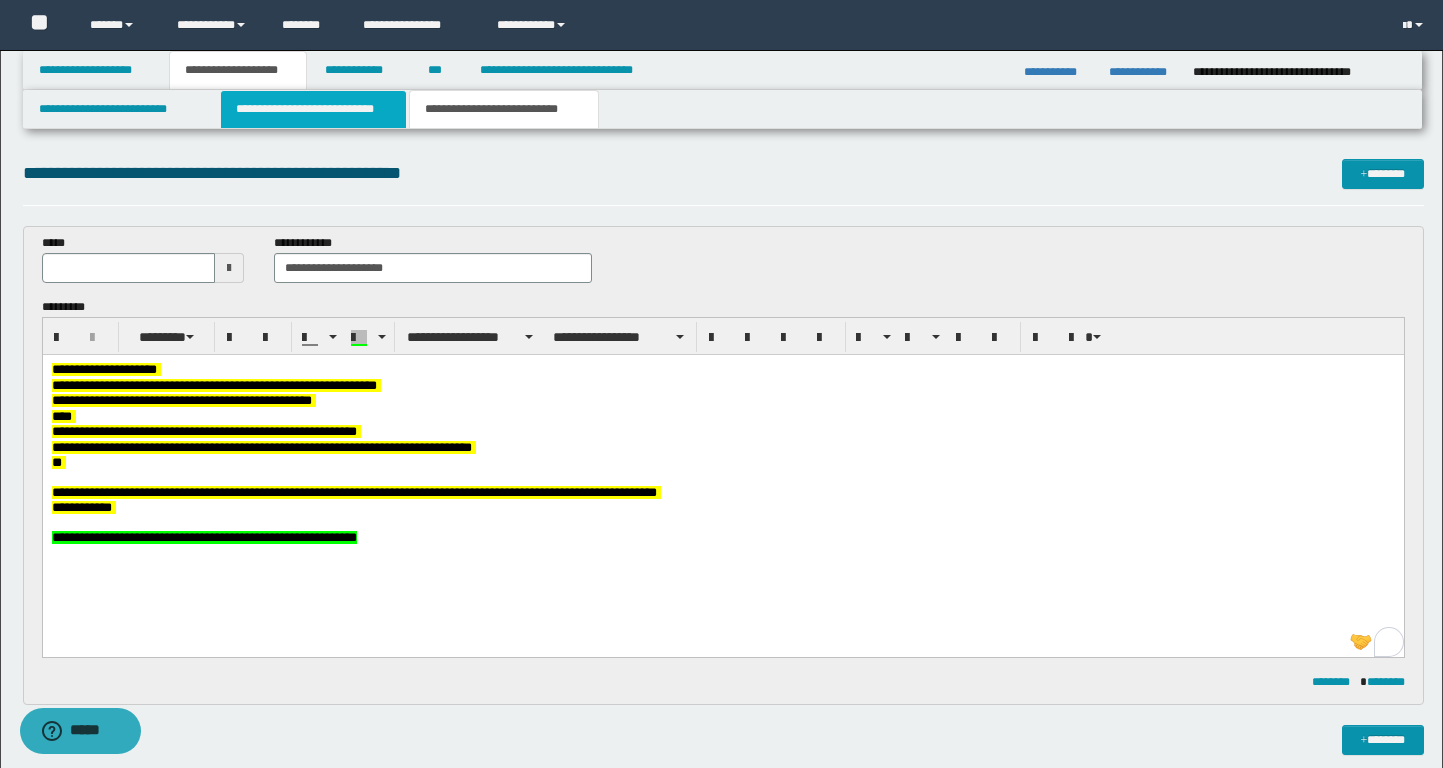 click on "**********" at bounding box center (314, 109) 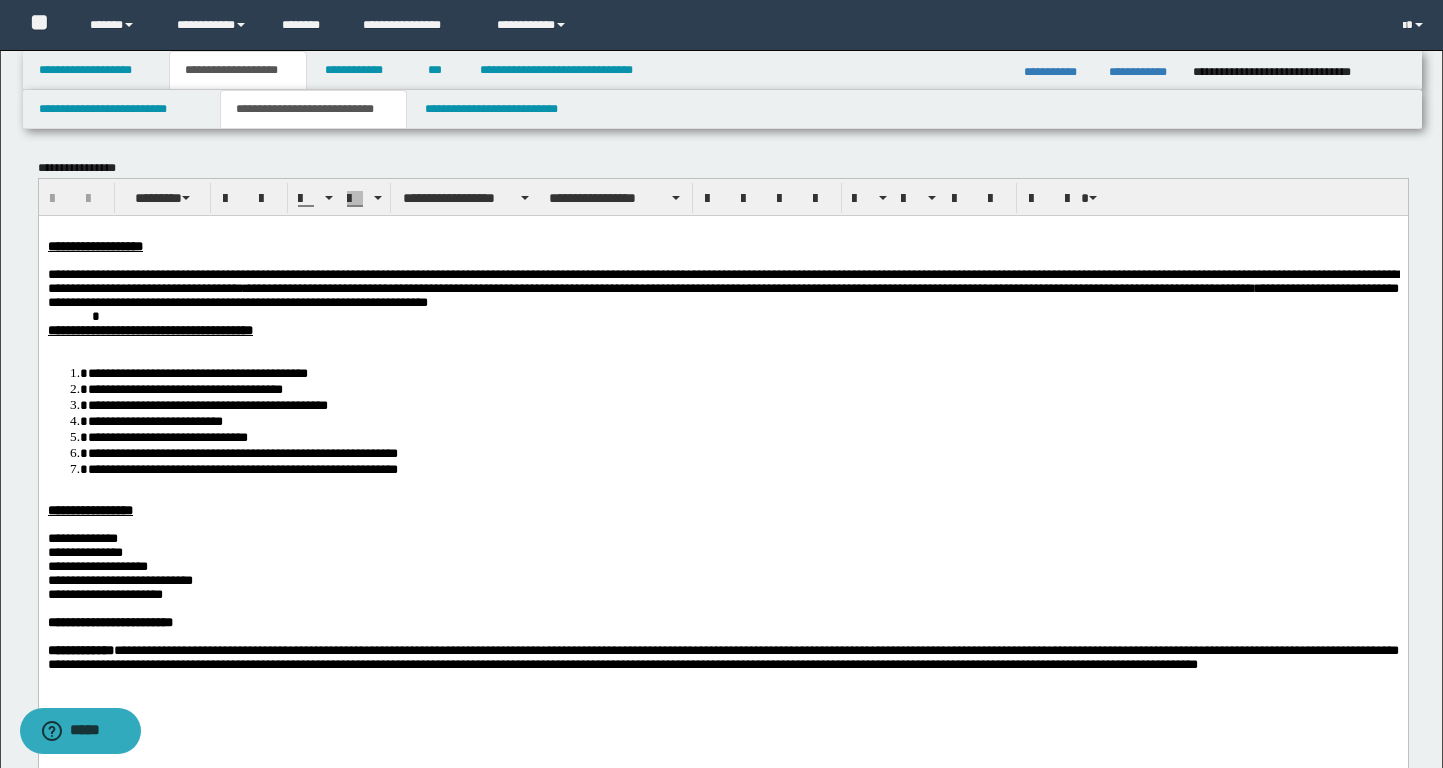 click on "**********" at bounding box center [742, 372] 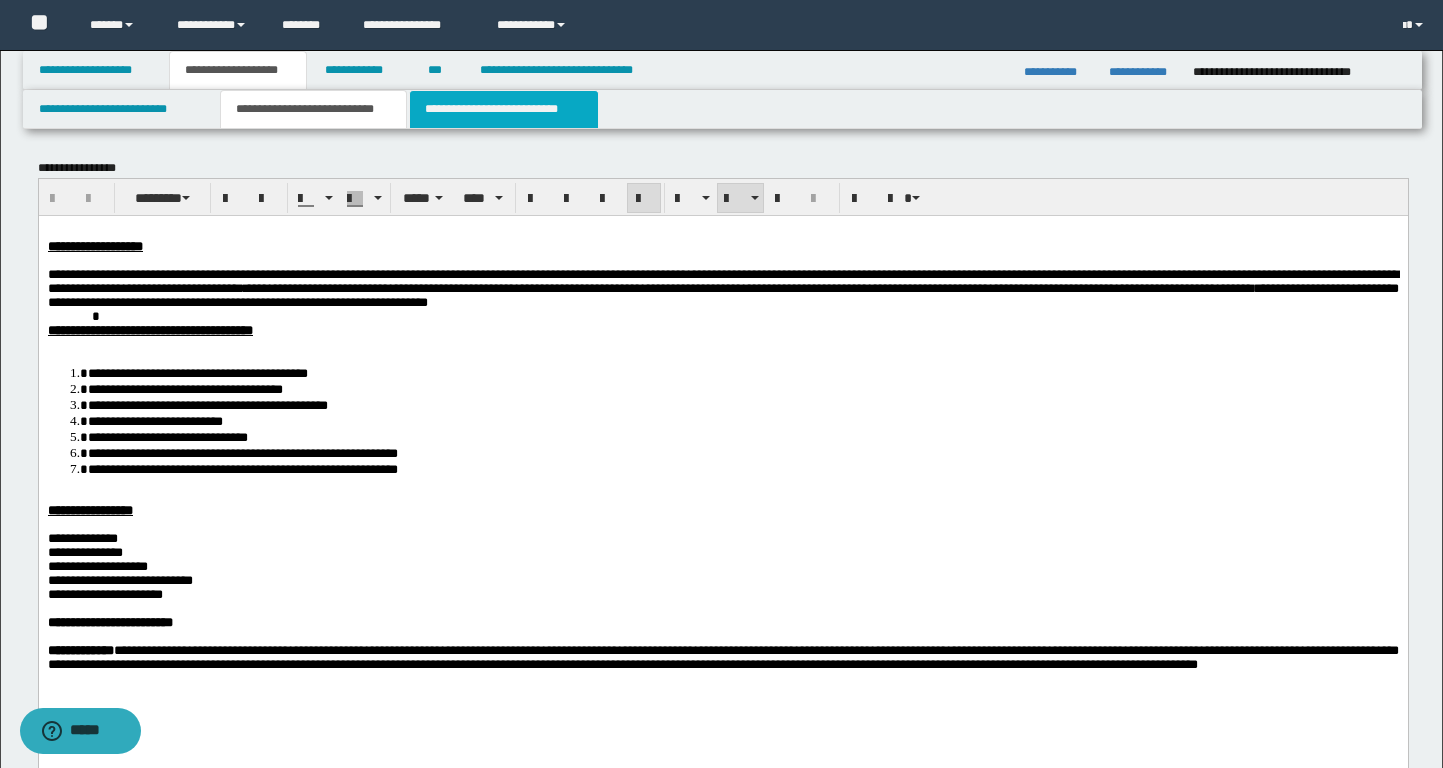 click on "**********" at bounding box center (504, 109) 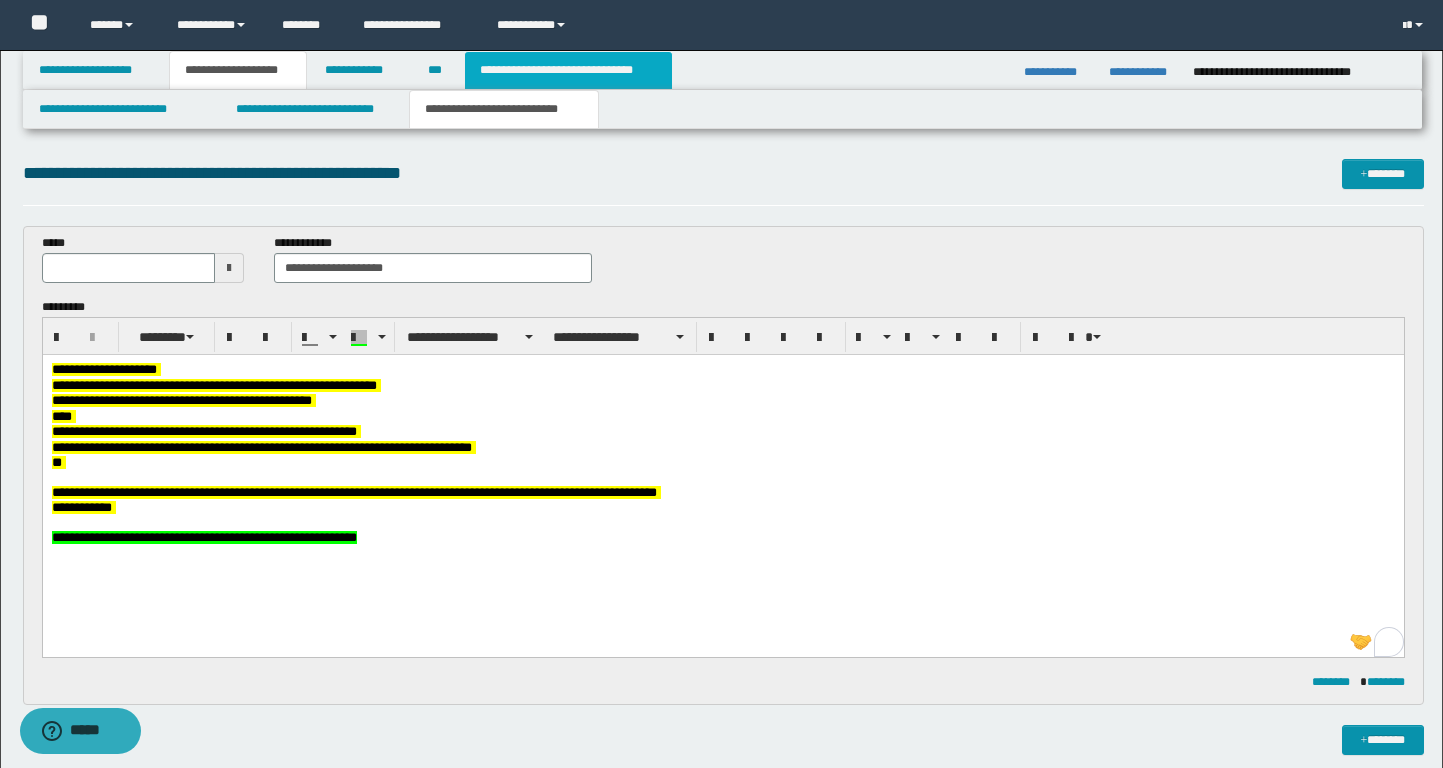 click on "**********" at bounding box center [568, 70] 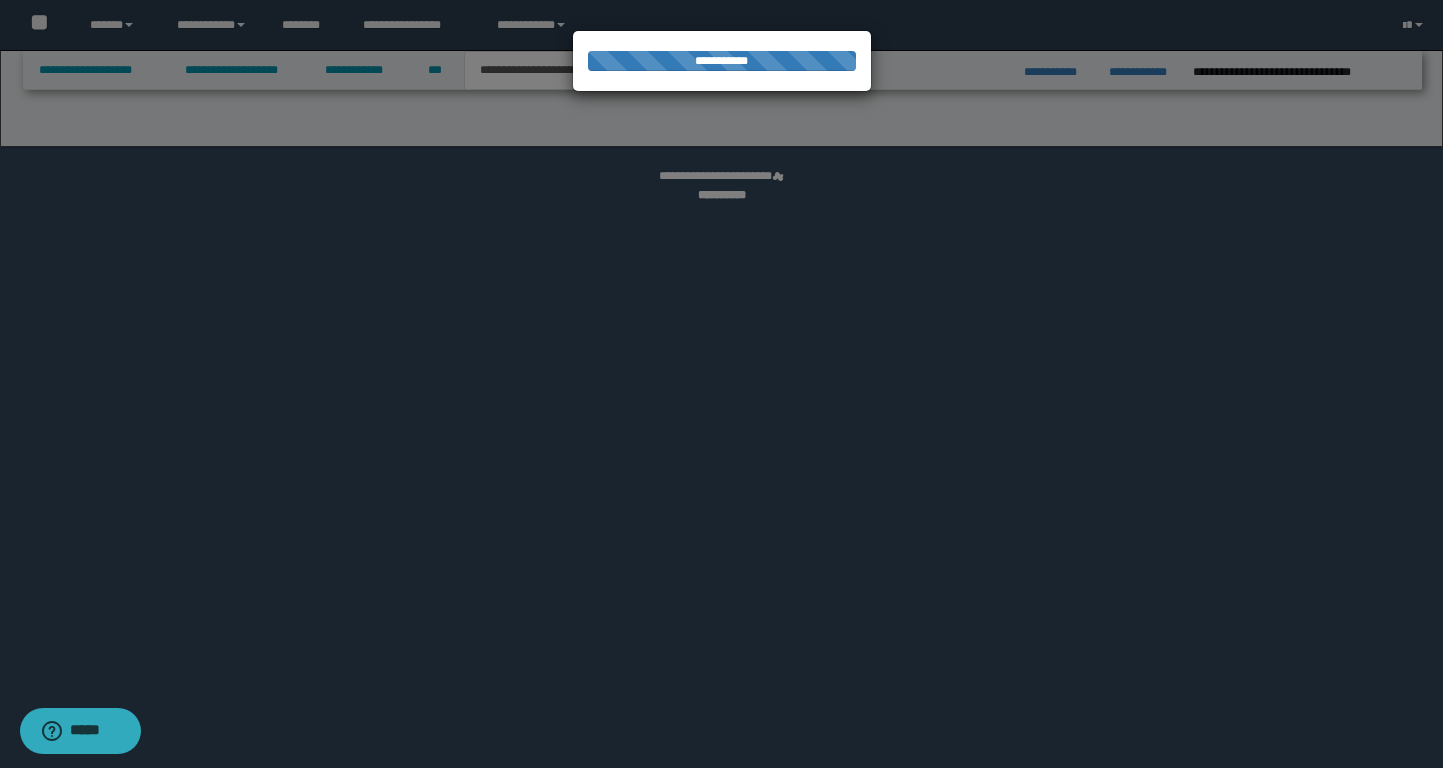 select on "*" 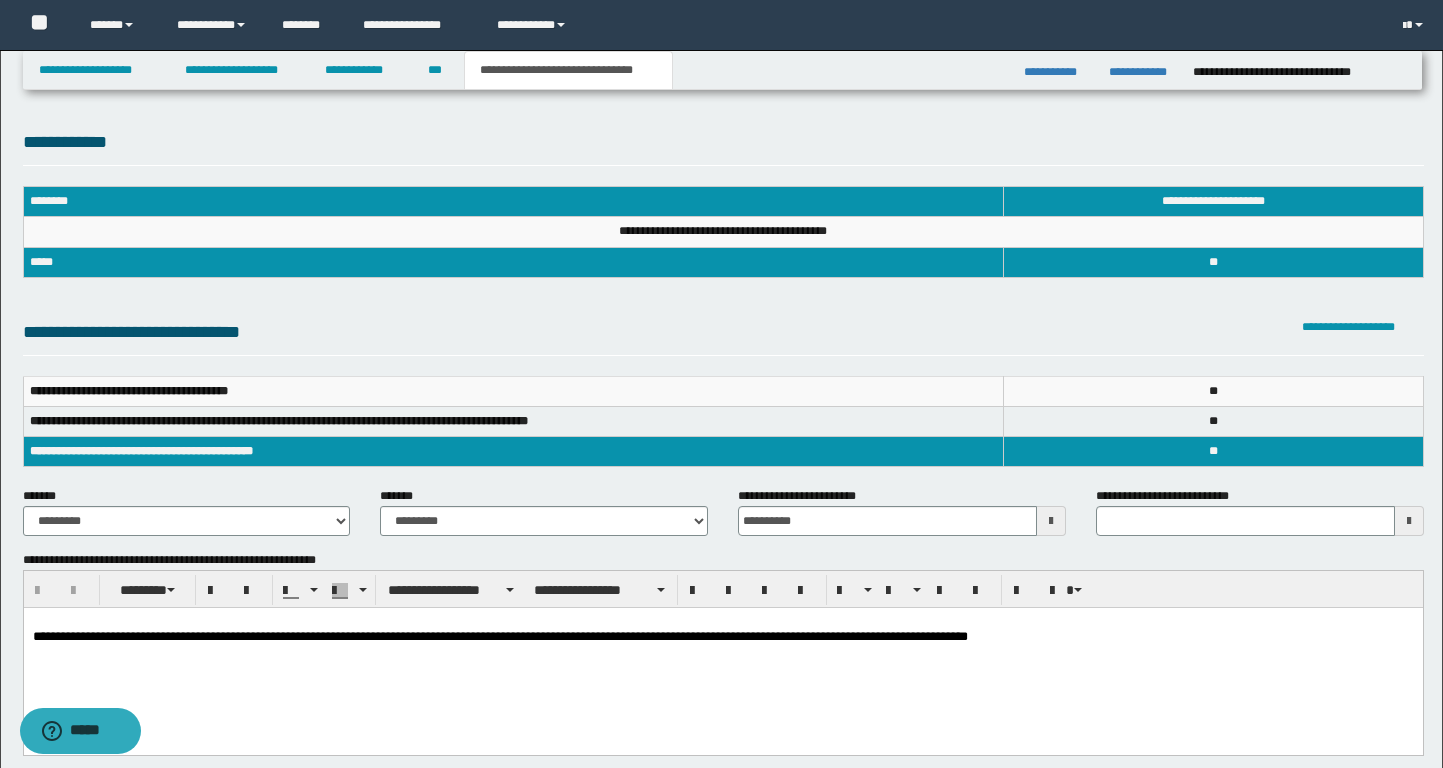 scroll, scrollTop: 0, scrollLeft: 0, axis: both 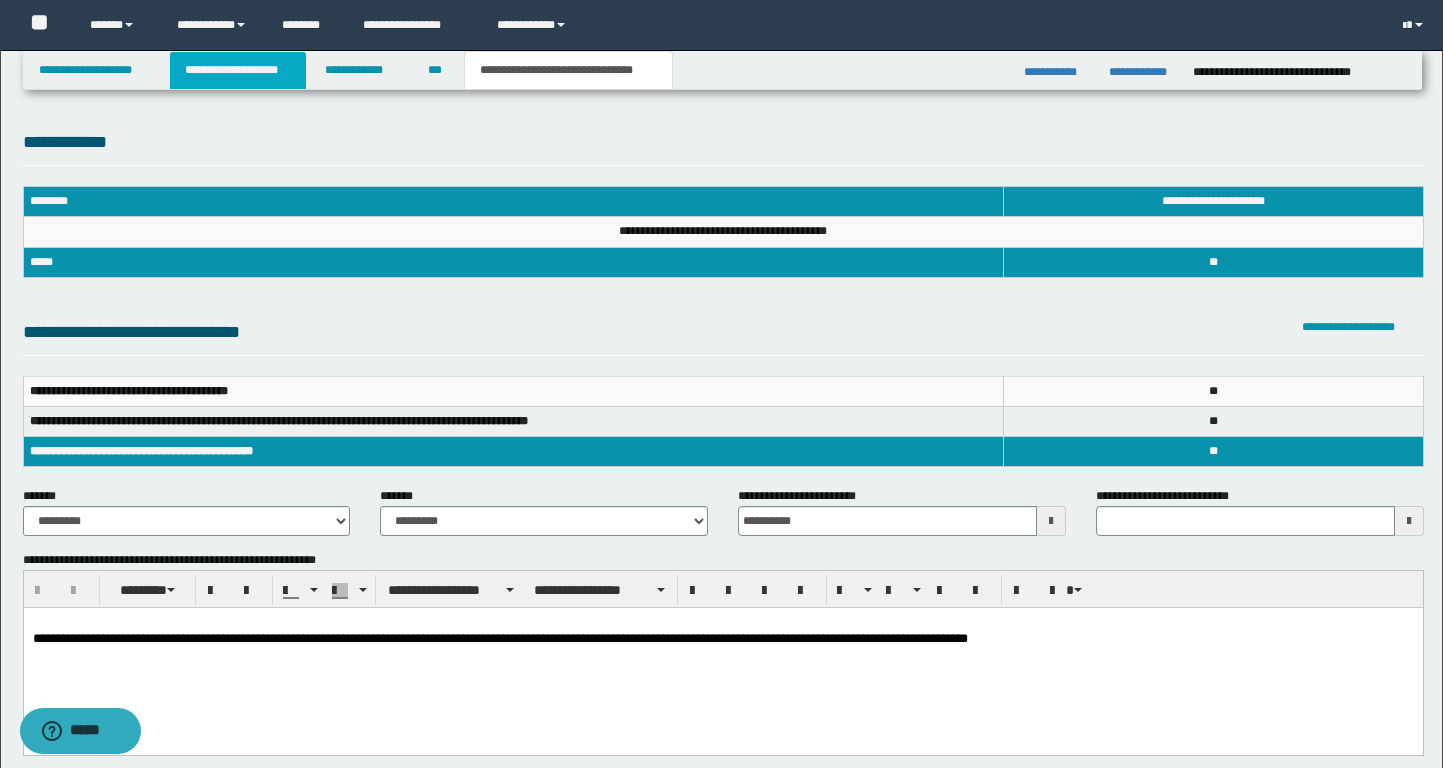 click on "**********" at bounding box center (238, 70) 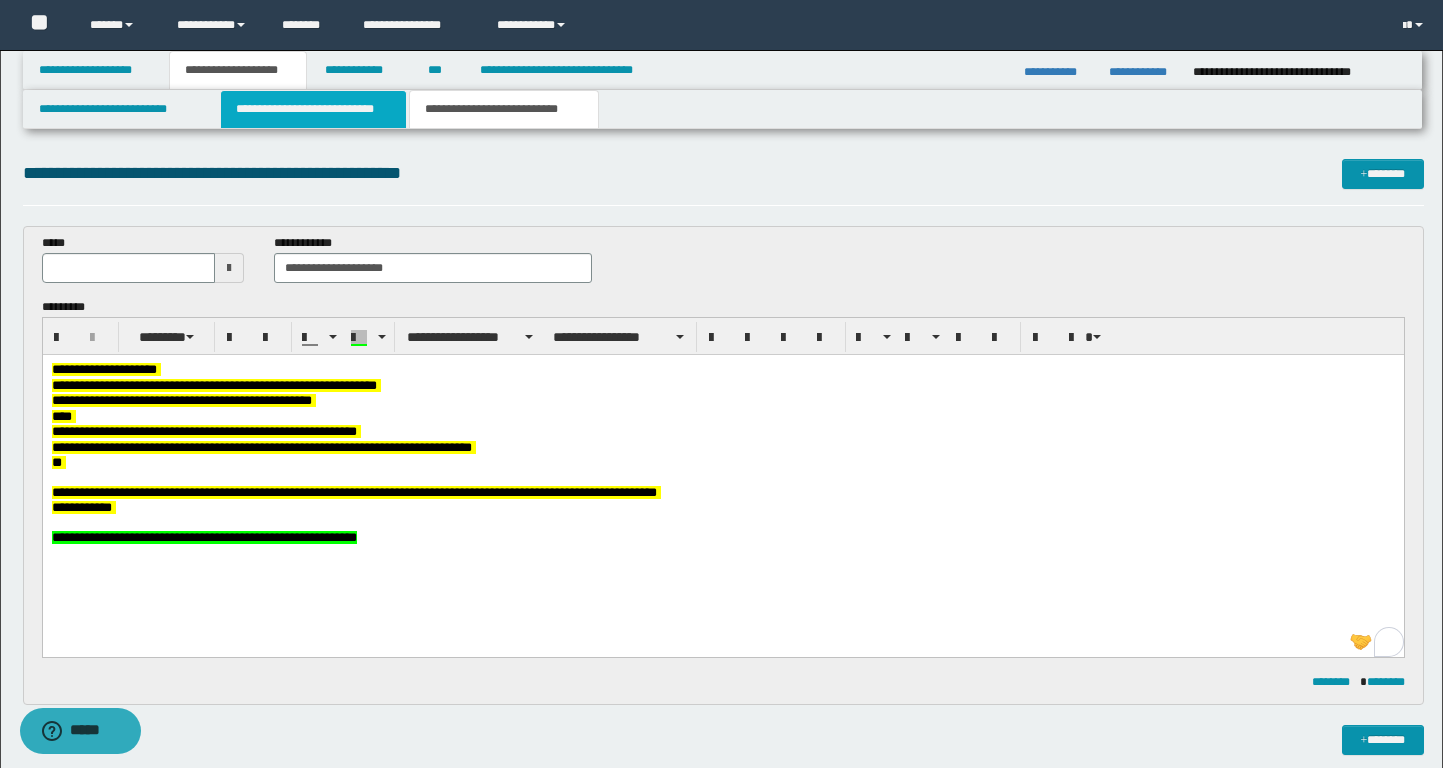 click on "**********" at bounding box center (314, 109) 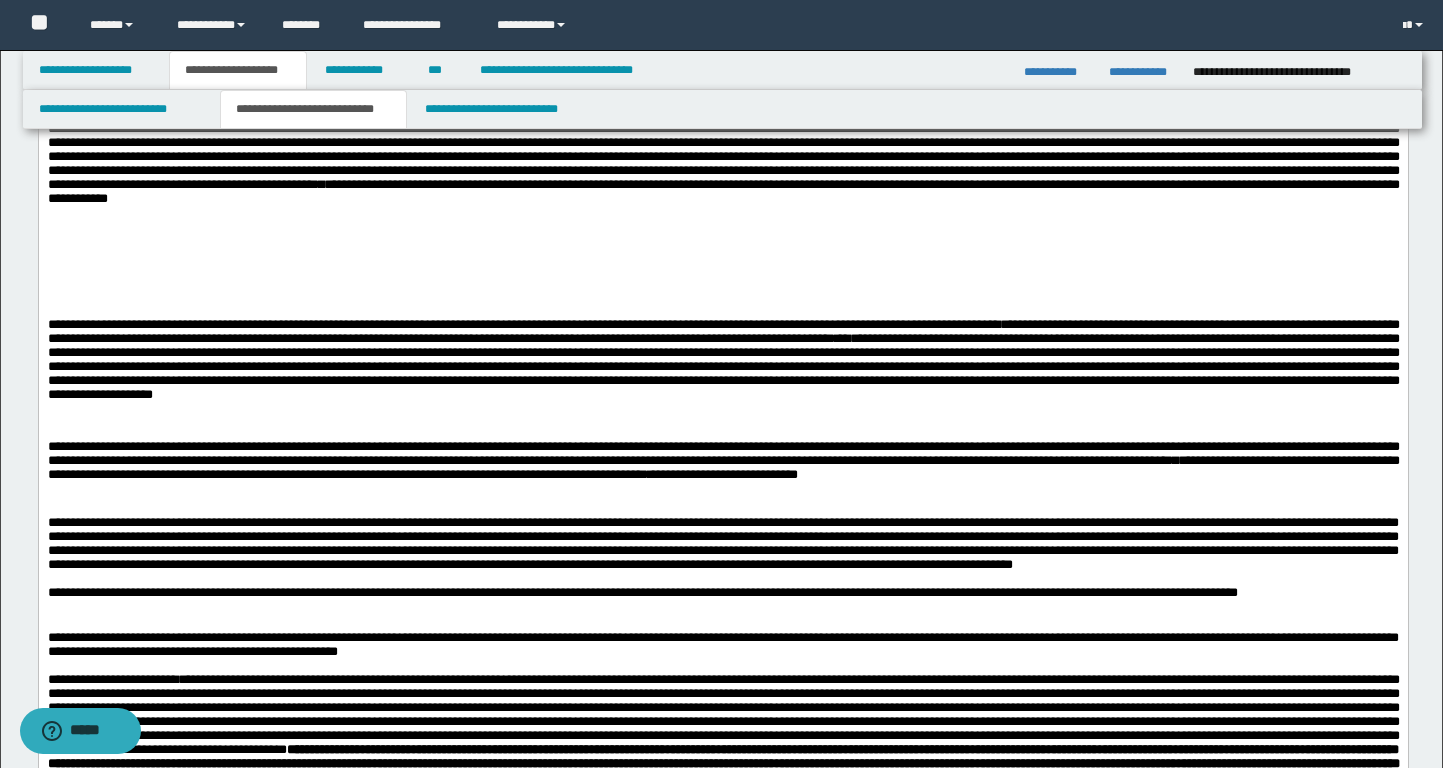 scroll, scrollTop: 1290, scrollLeft: 0, axis: vertical 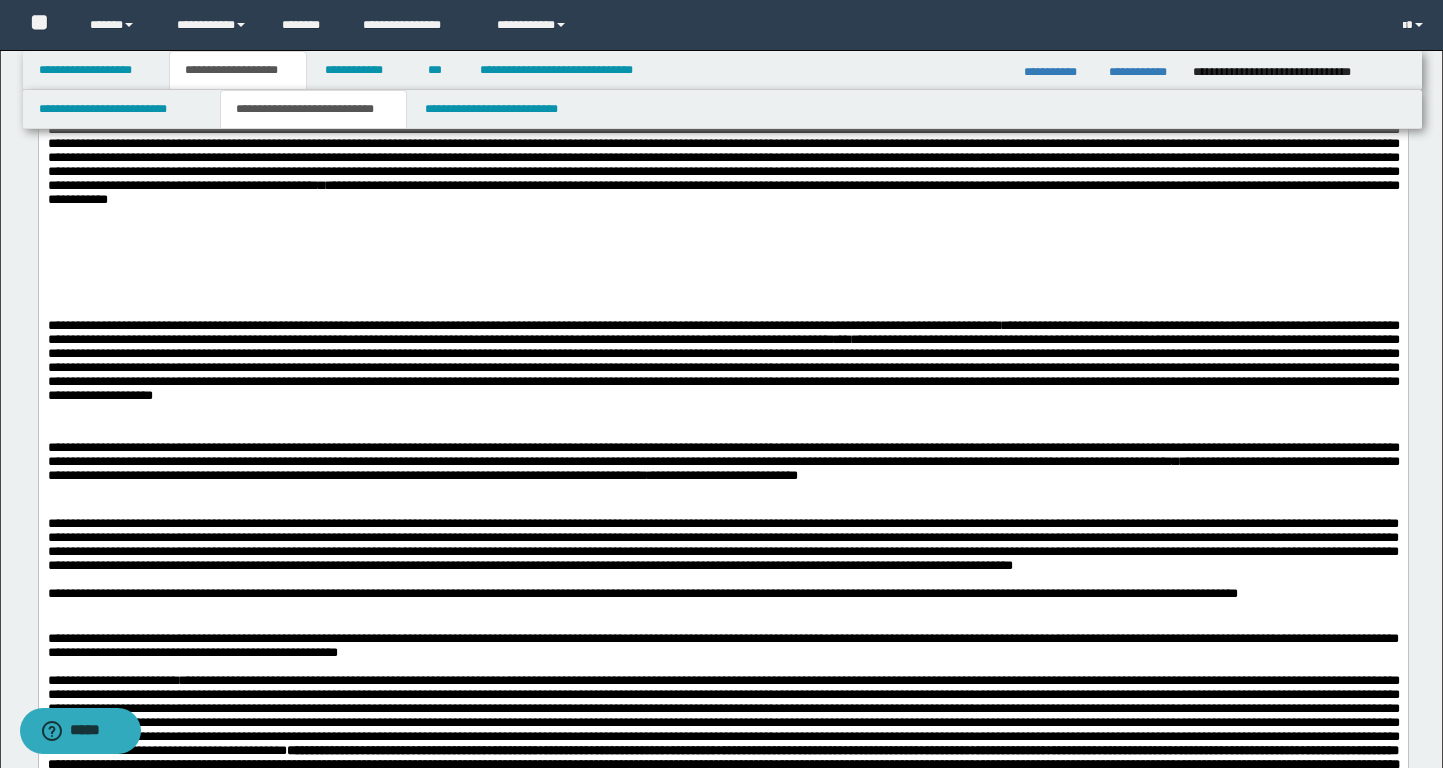 click on "**********" at bounding box center (723, 367) 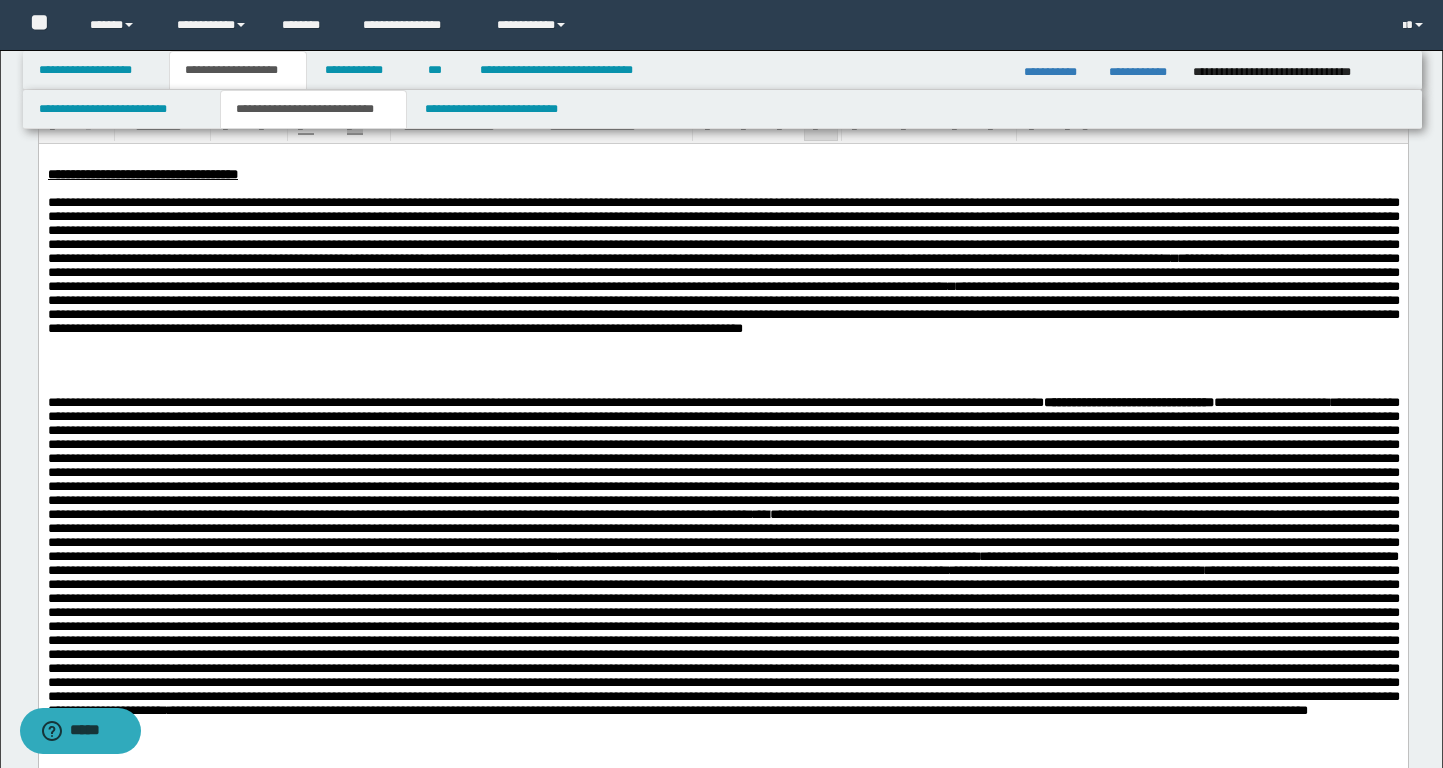 scroll, scrollTop: 768, scrollLeft: 0, axis: vertical 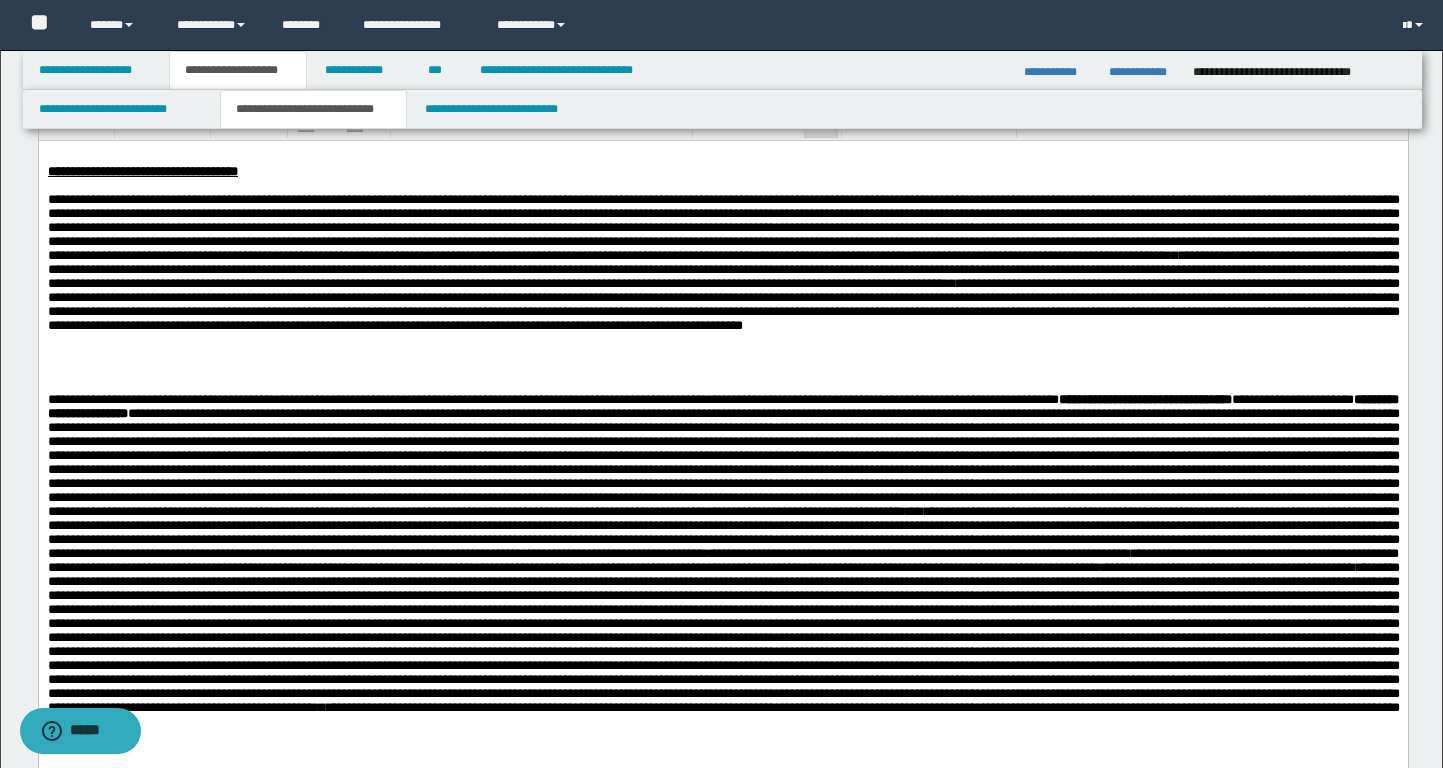 click on "**********" at bounding box center (723, 454) 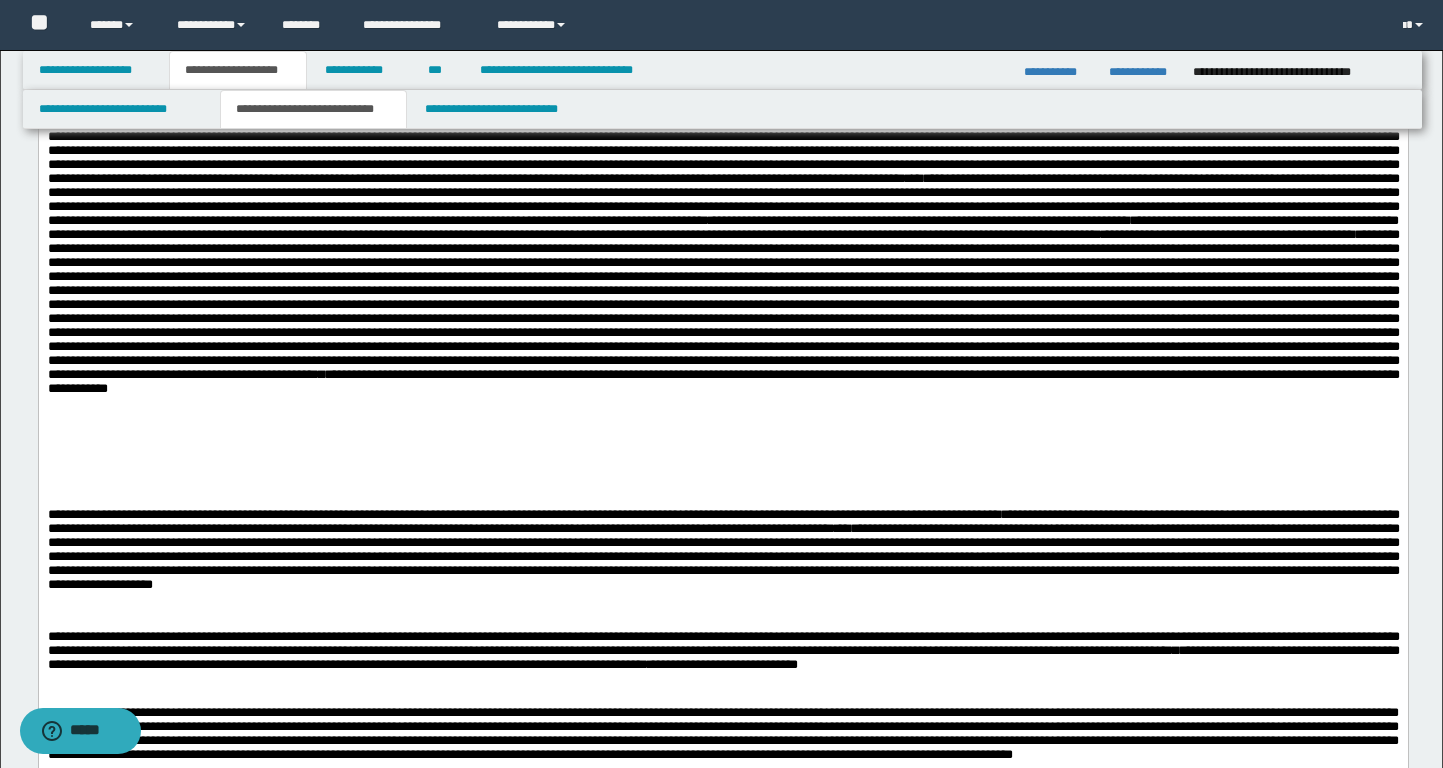 scroll, scrollTop: 1108, scrollLeft: 0, axis: vertical 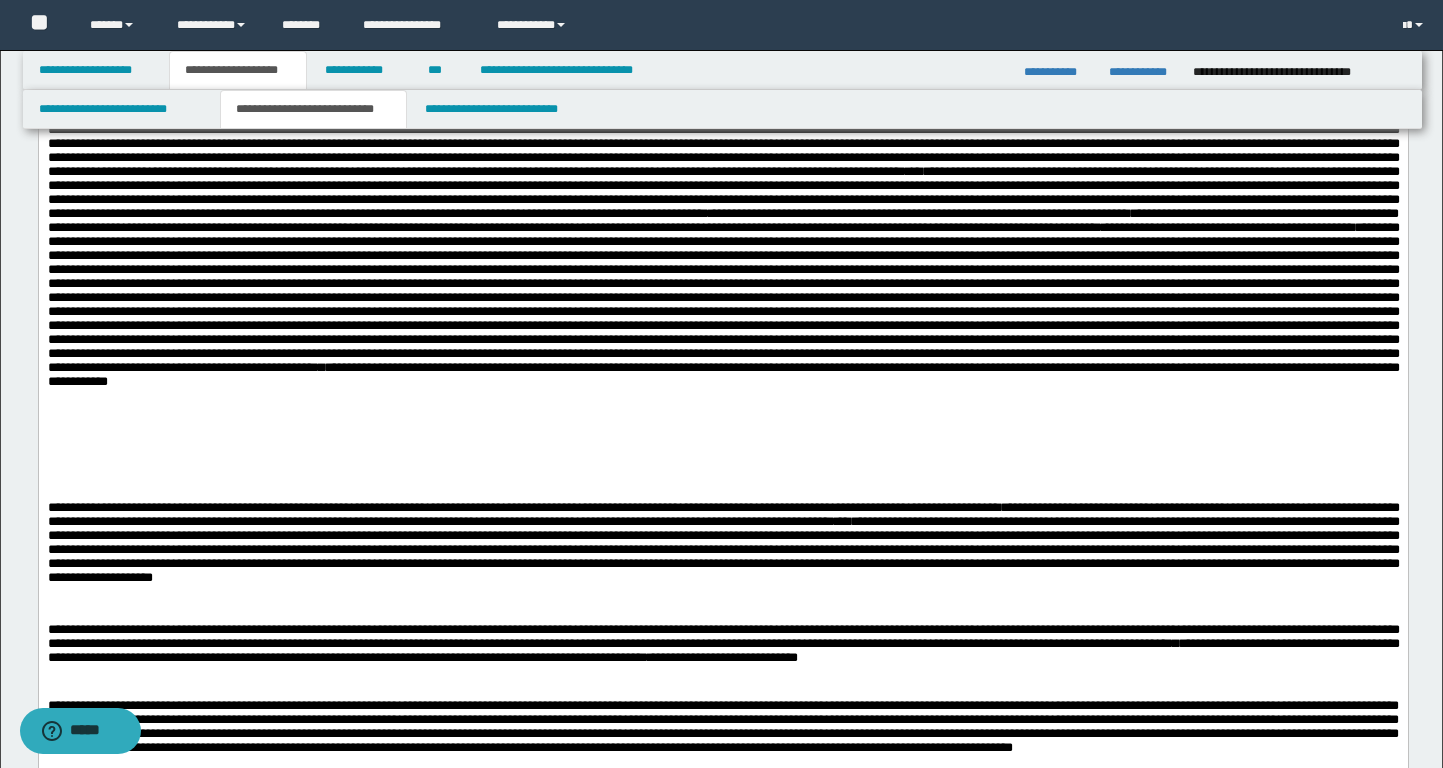 click on "**********" at bounding box center [723, 549] 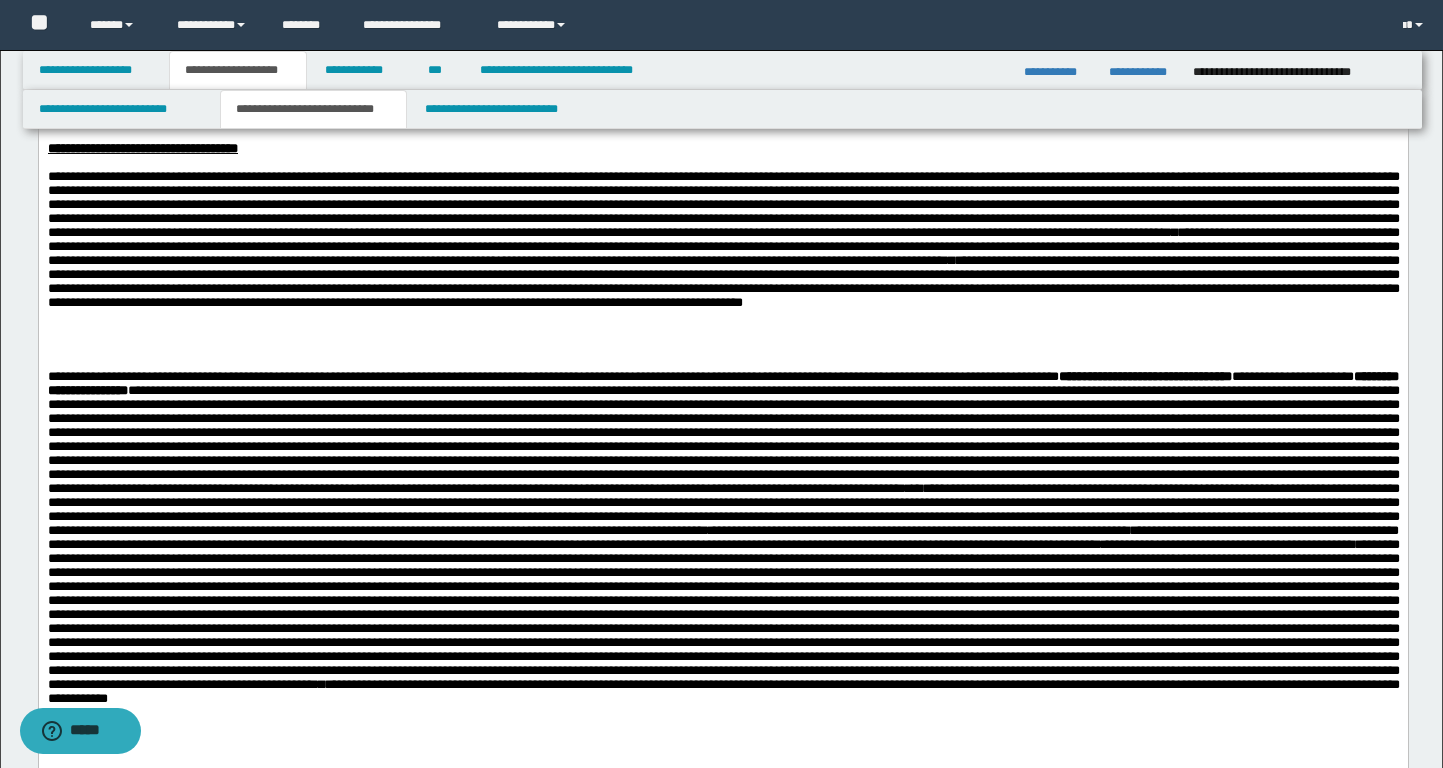 scroll, scrollTop: 788, scrollLeft: 0, axis: vertical 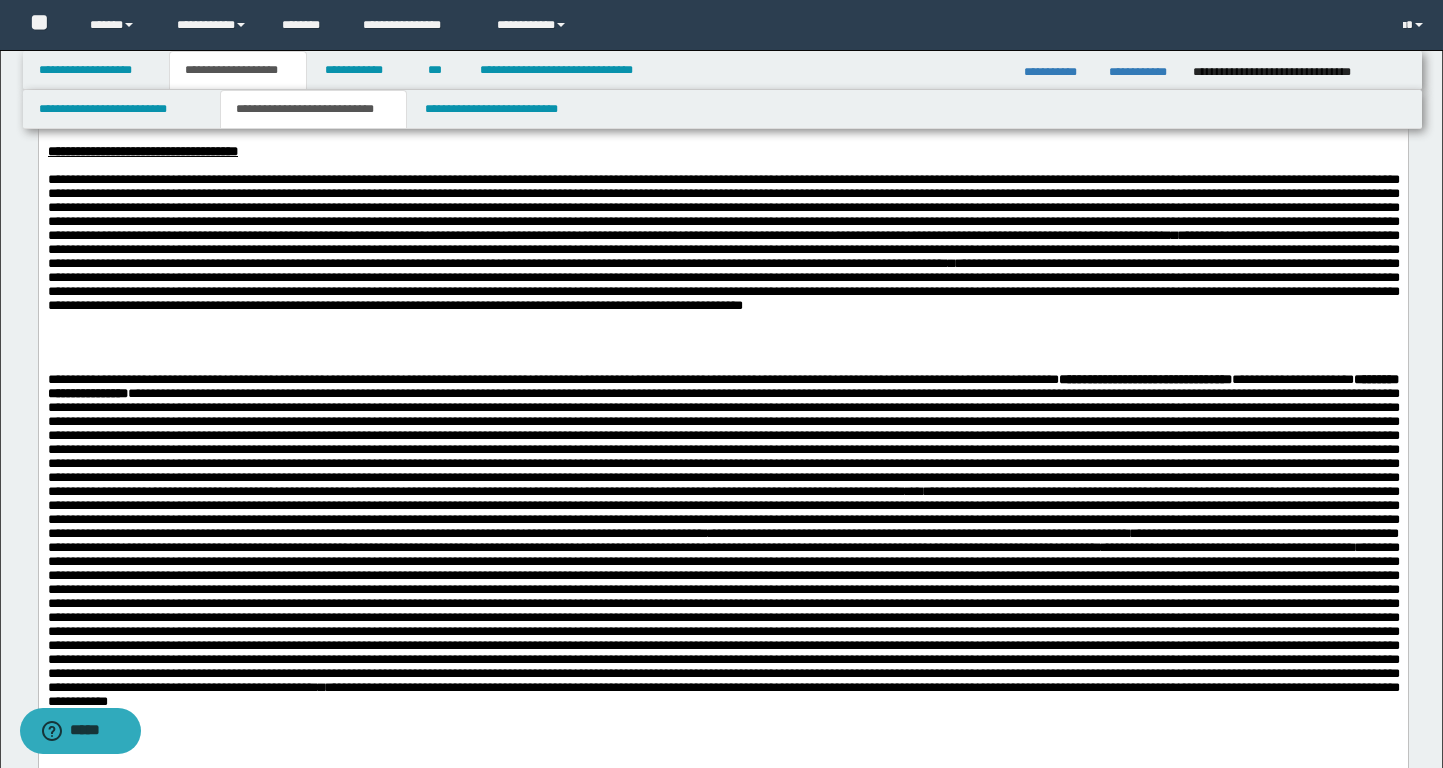 click on "**********" at bounding box center (723, 434) 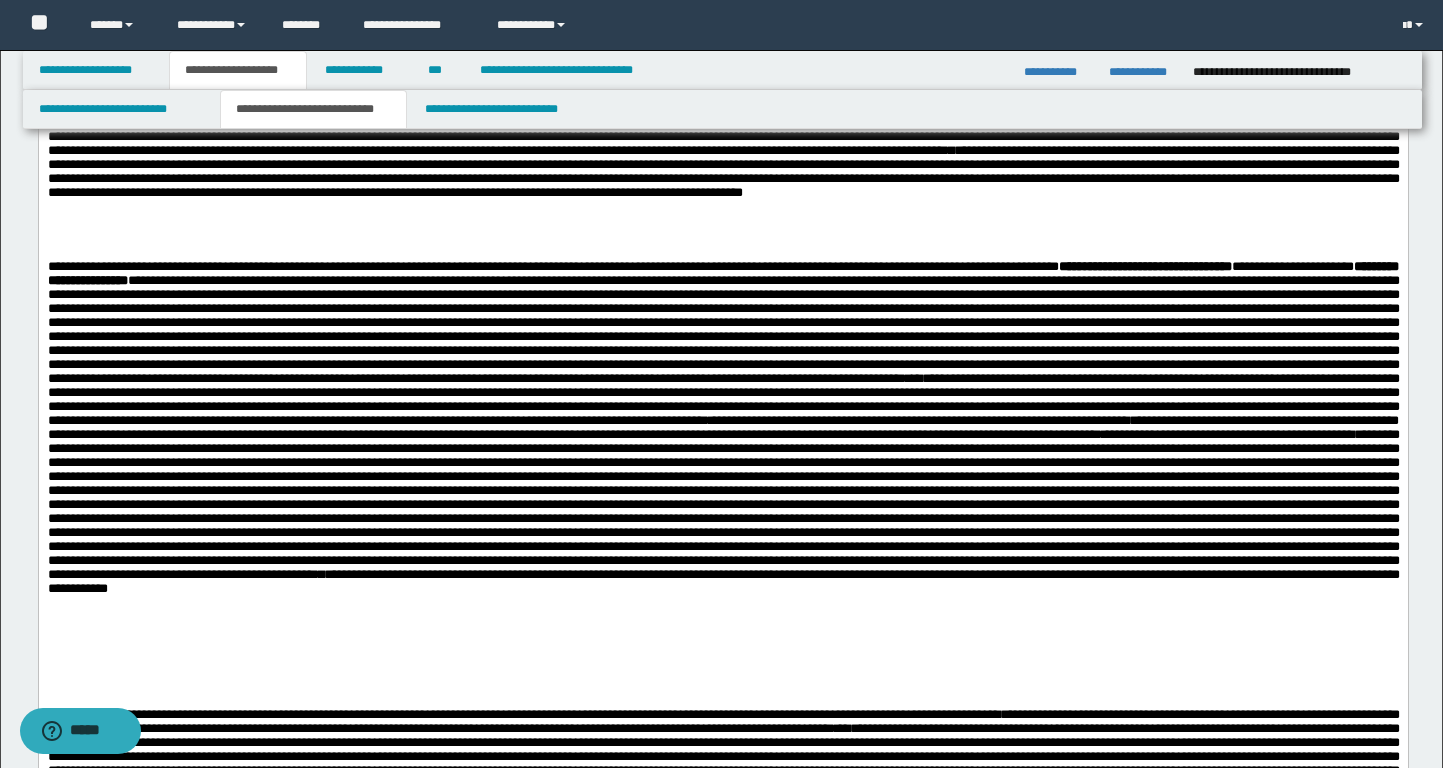 scroll, scrollTop: 905, scrollLeft: 0, axis: vertical 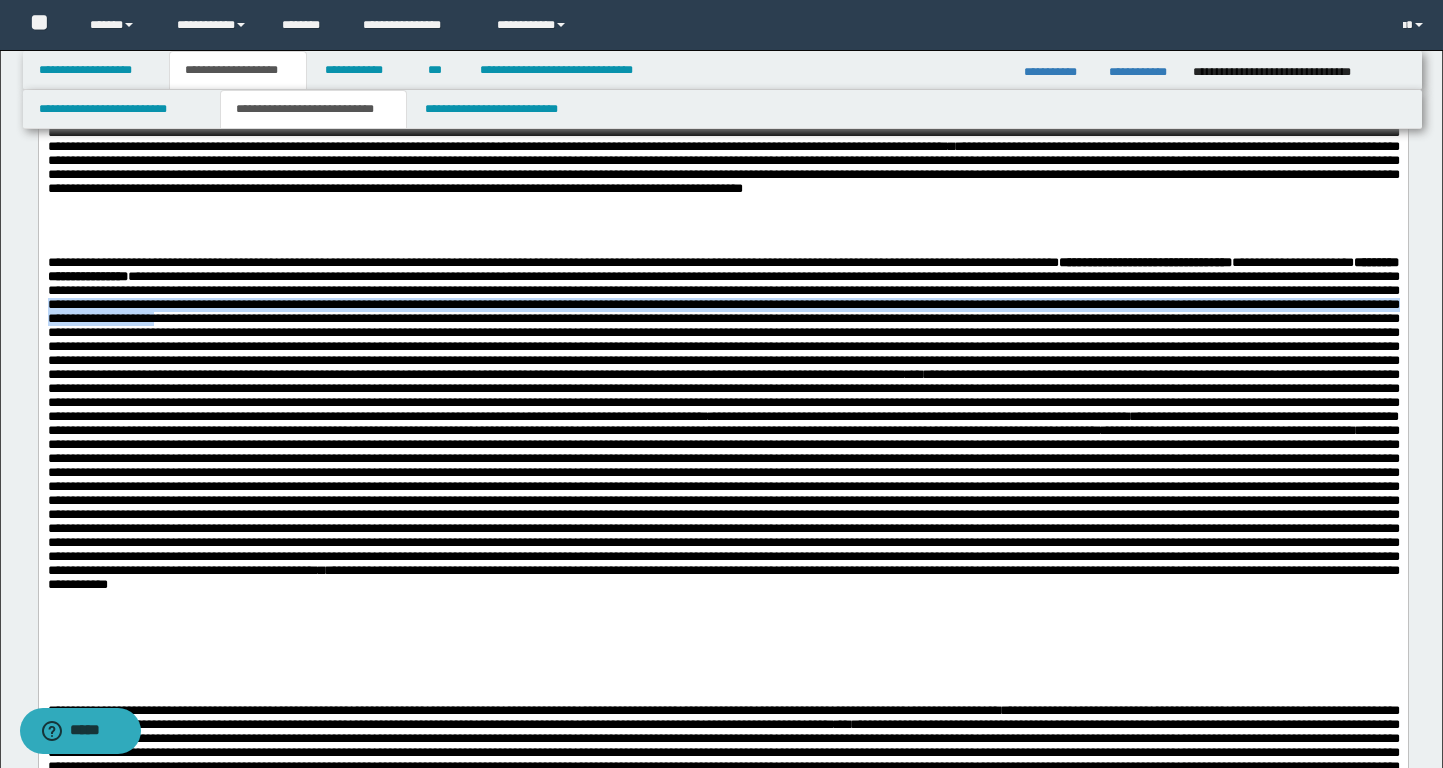 drag, startPoint x: 1056, startPoint y: 309, endPoint x: 100, endPoint y: 341, distance: 956.5354 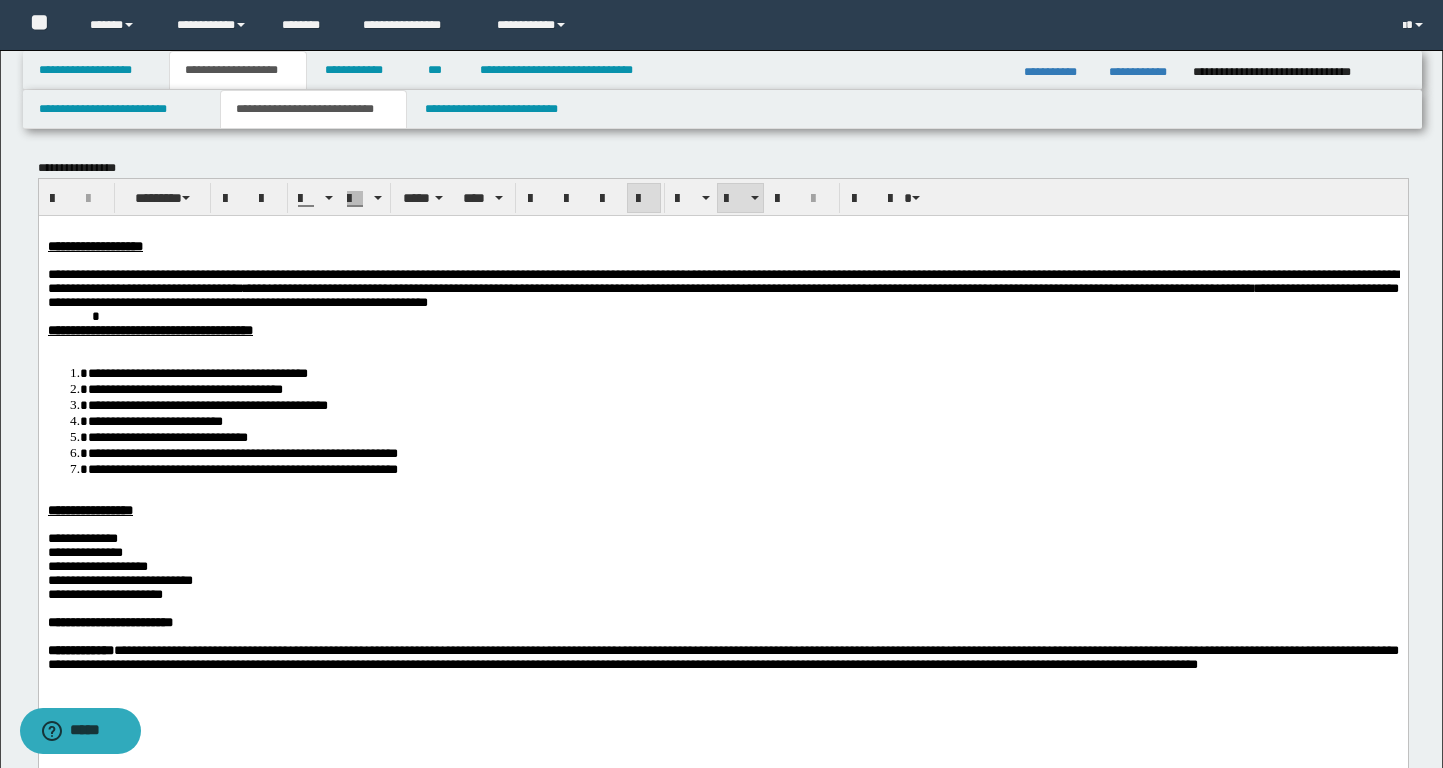 click on "**********" at bounding box center [742, 420] 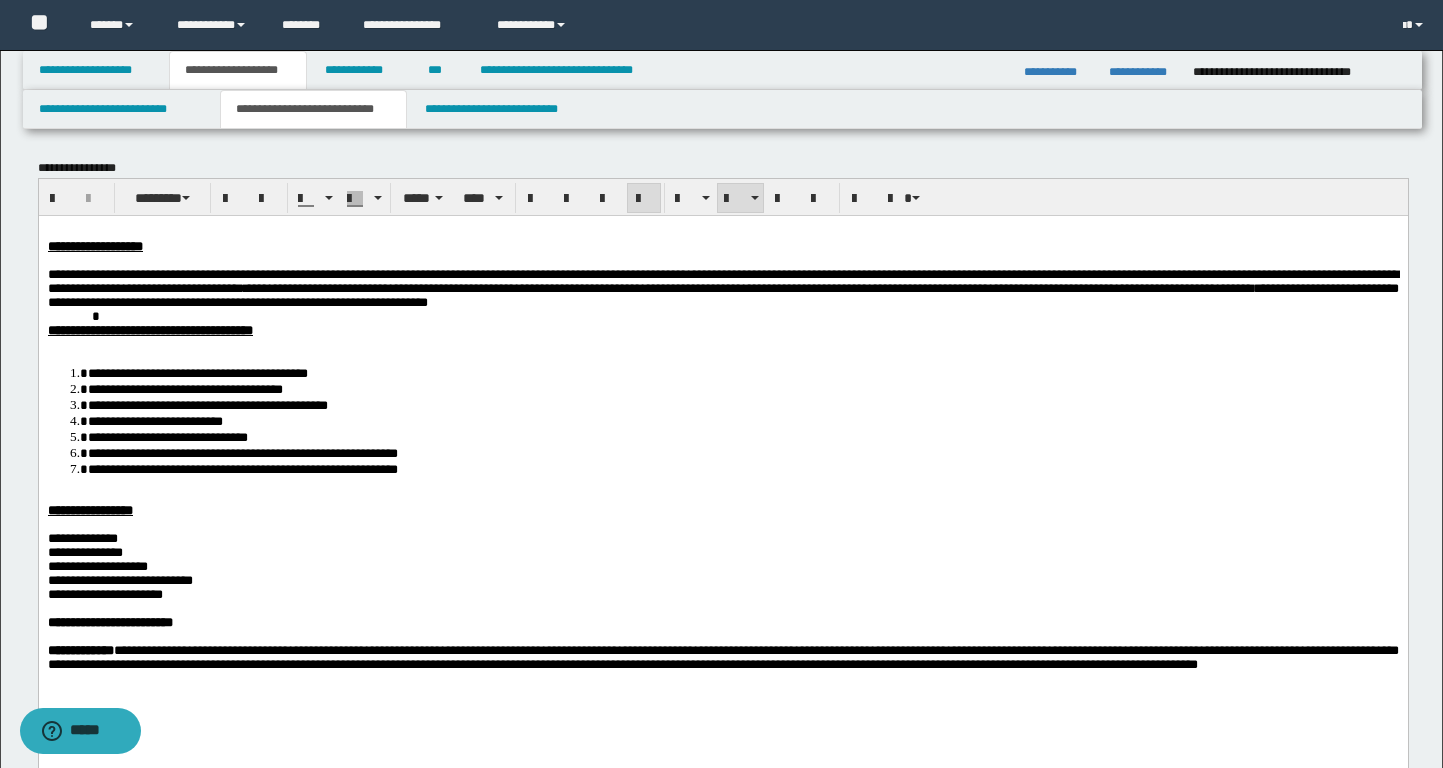 type 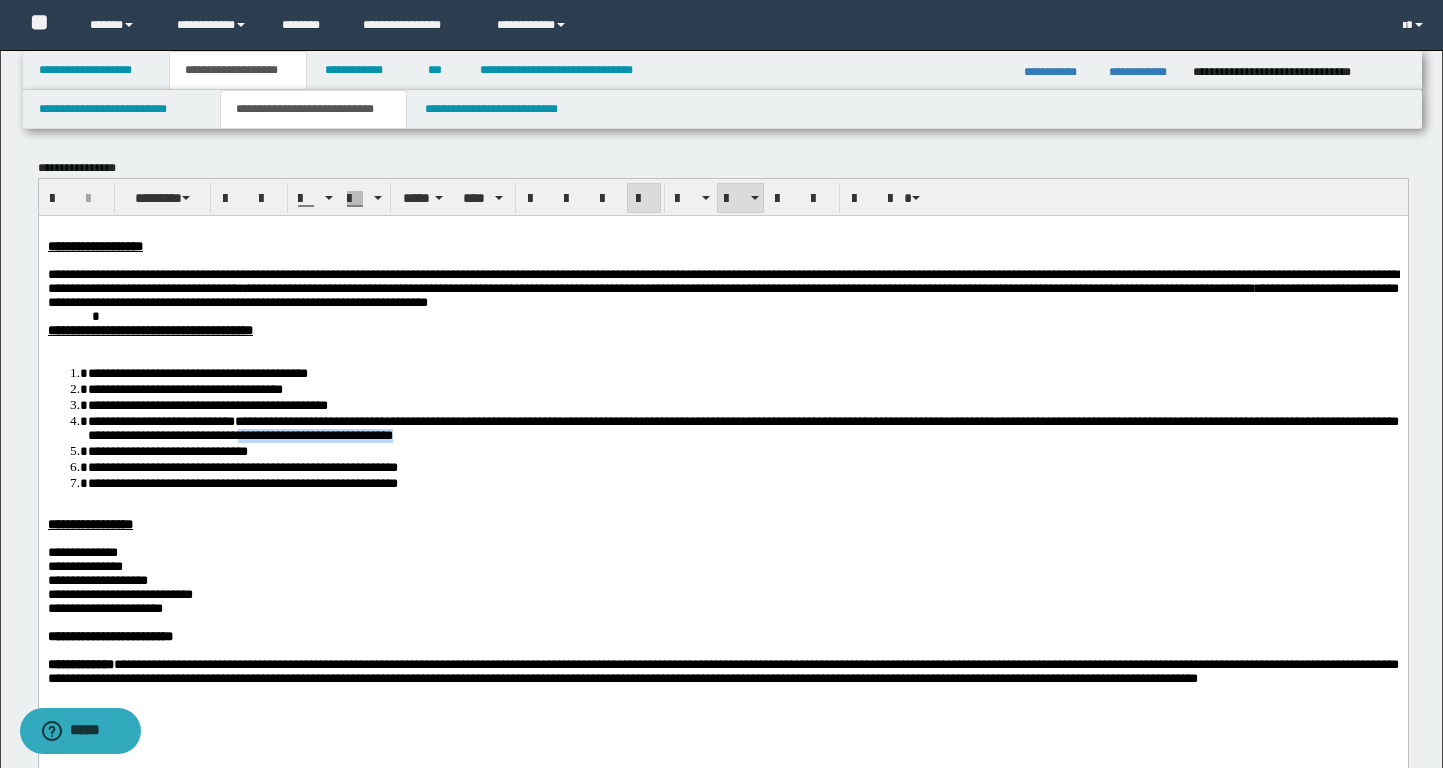 drag, startPoint x: 473, startPoint y: 446, endPoint x: 699, endPoint y: 446, distance: 226 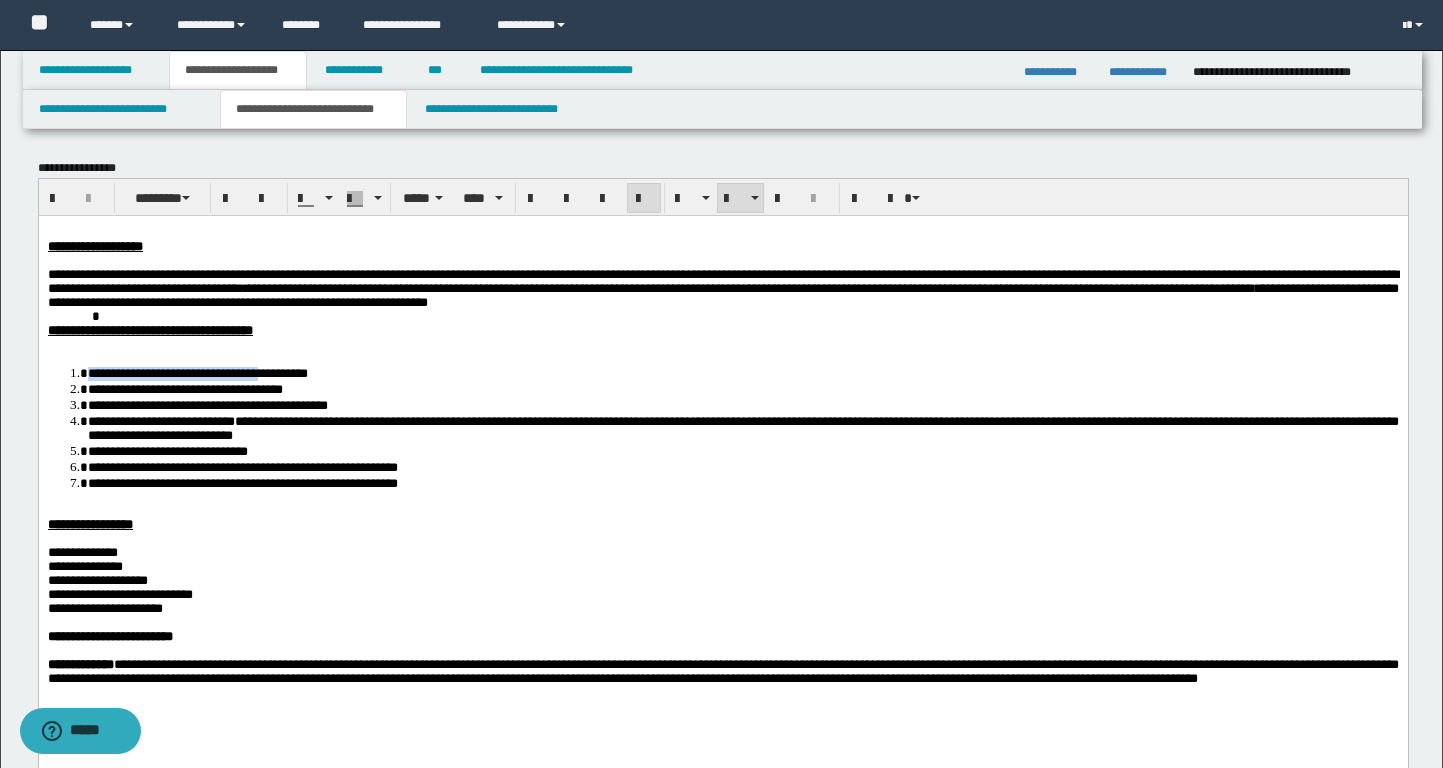 drag, startPoint x: 276, startPoint y: 385, endPoint x: 88, endPoint y: 384, distance: 188.00266 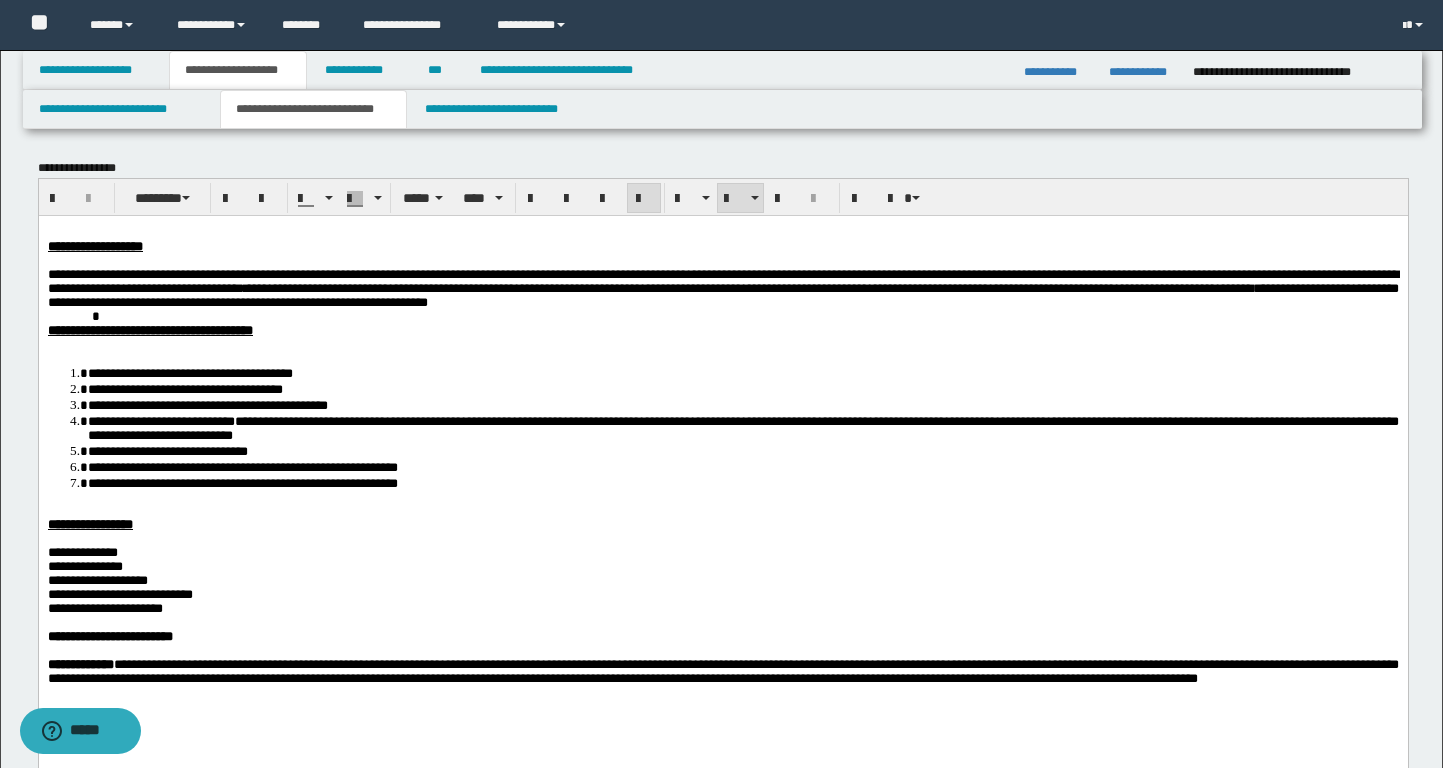 click on "**********" at bounding box center (167, 372) 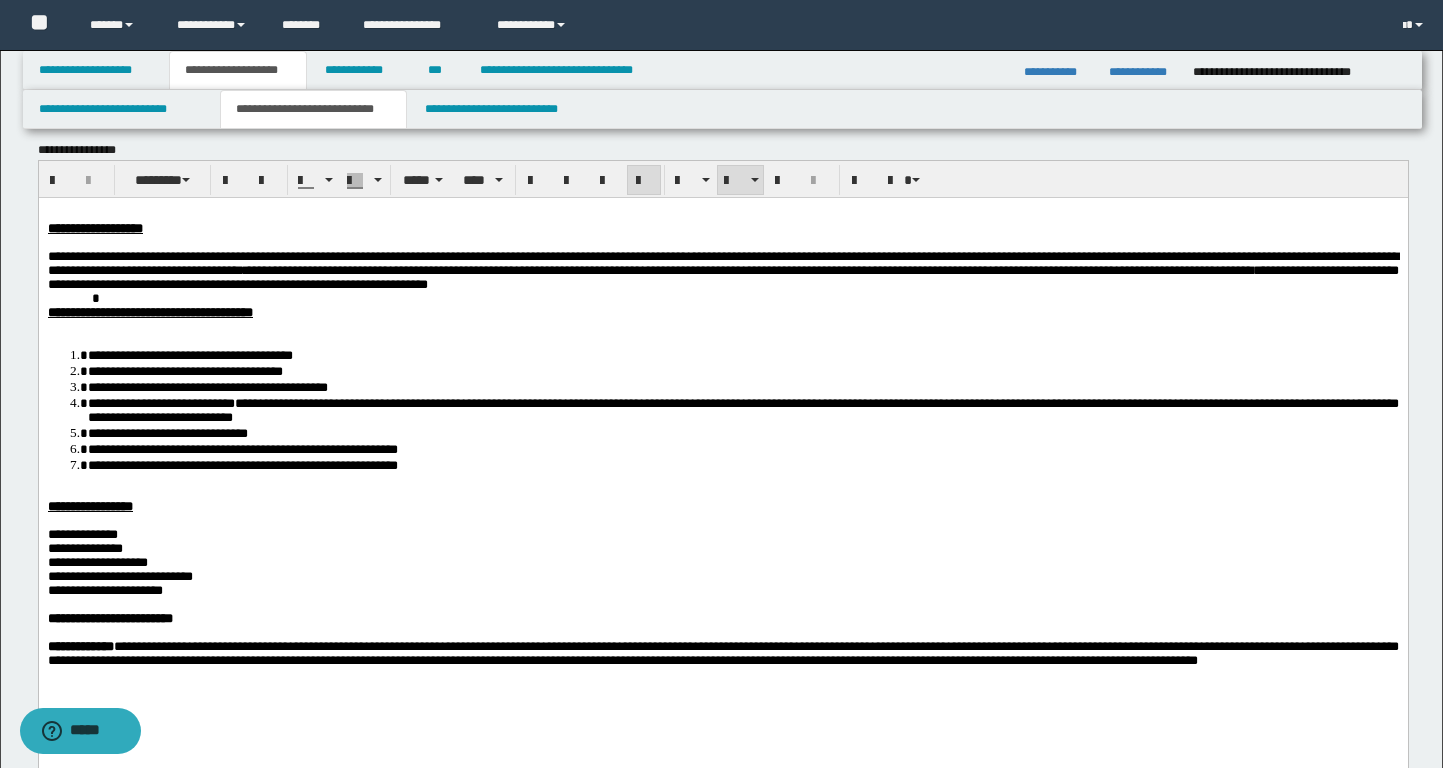 click on "**********" at bounding box center [184, 370] 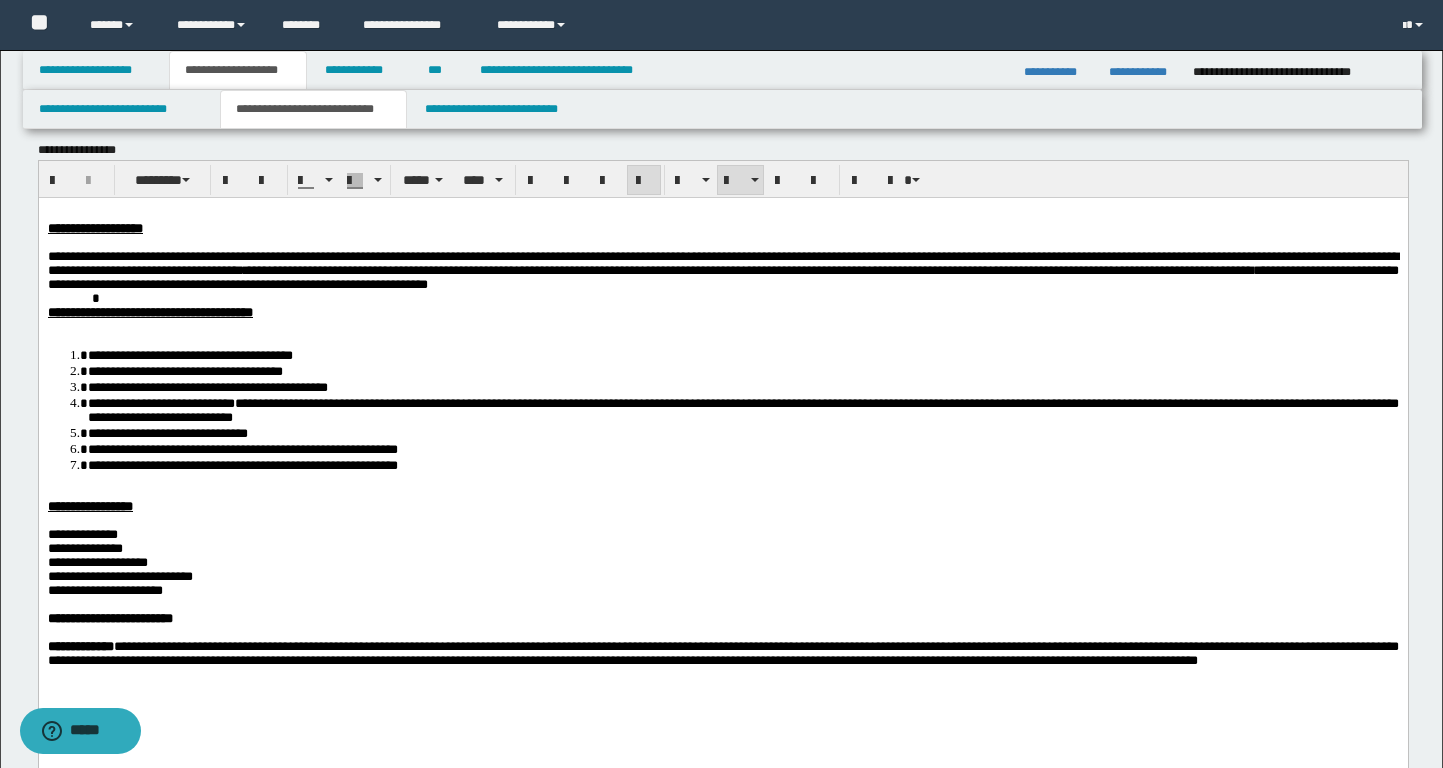 click on "**********" at bounding box center [742, 370] 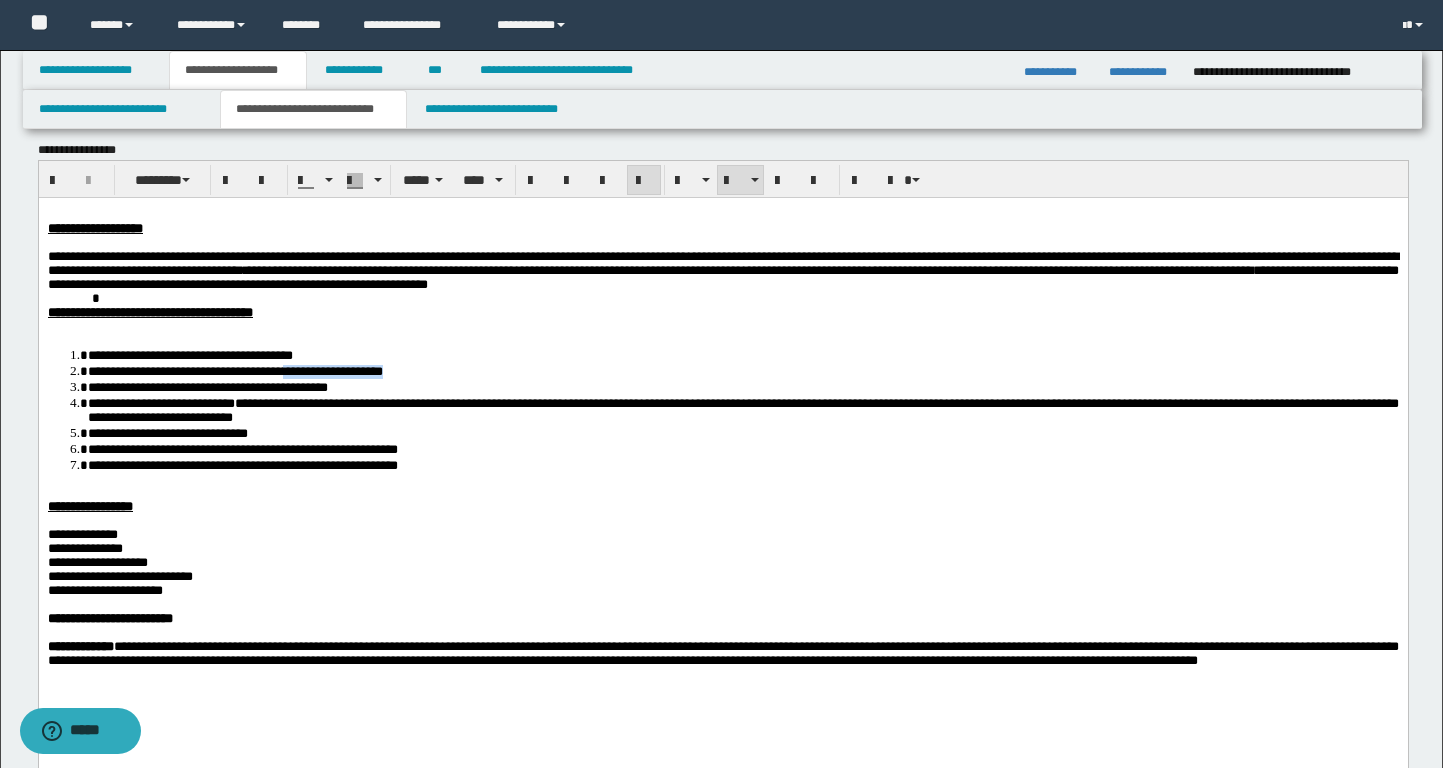 drag, startPoint x: 456, startPoint y: 380, endPoint x: 328, endPoint y: 380, distance: 128 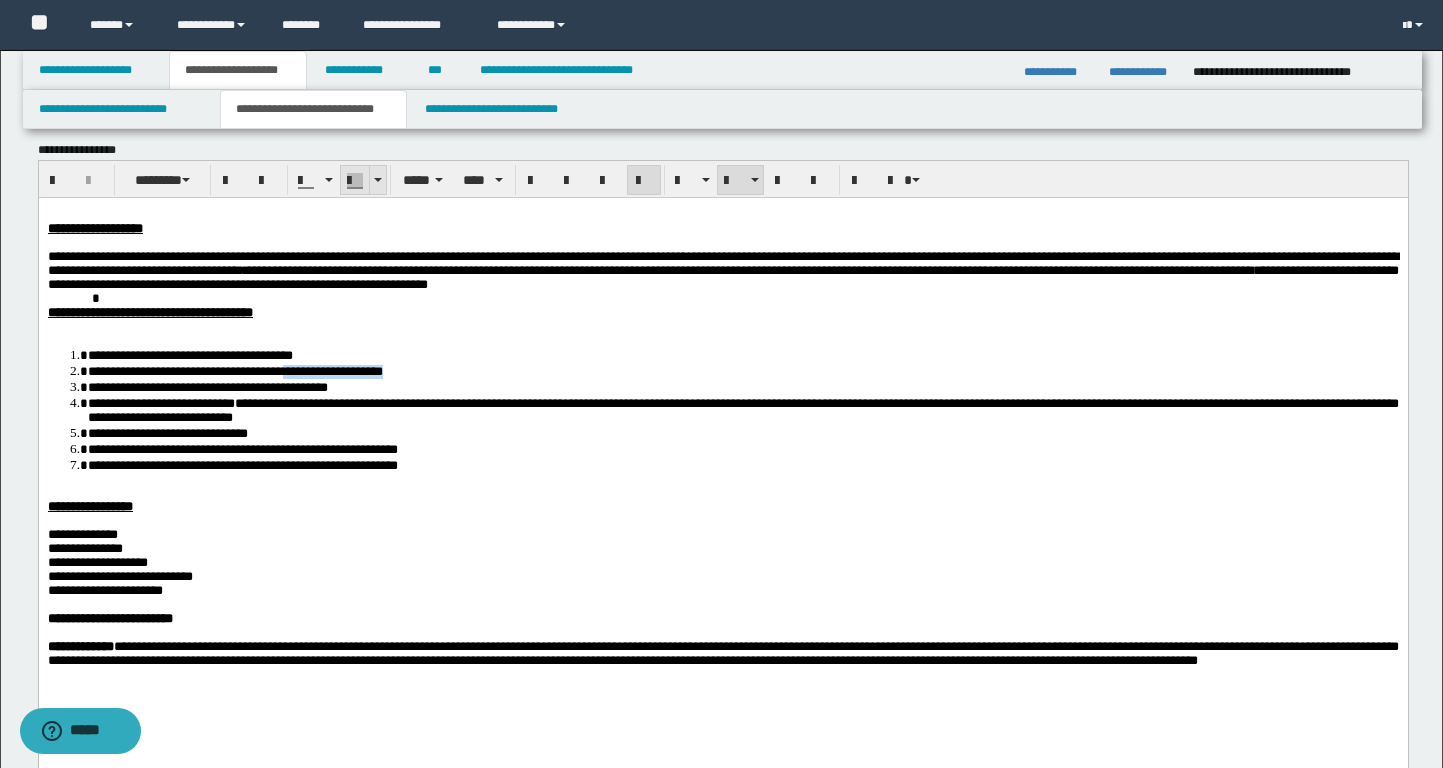 click at bounding box center (377, 180) 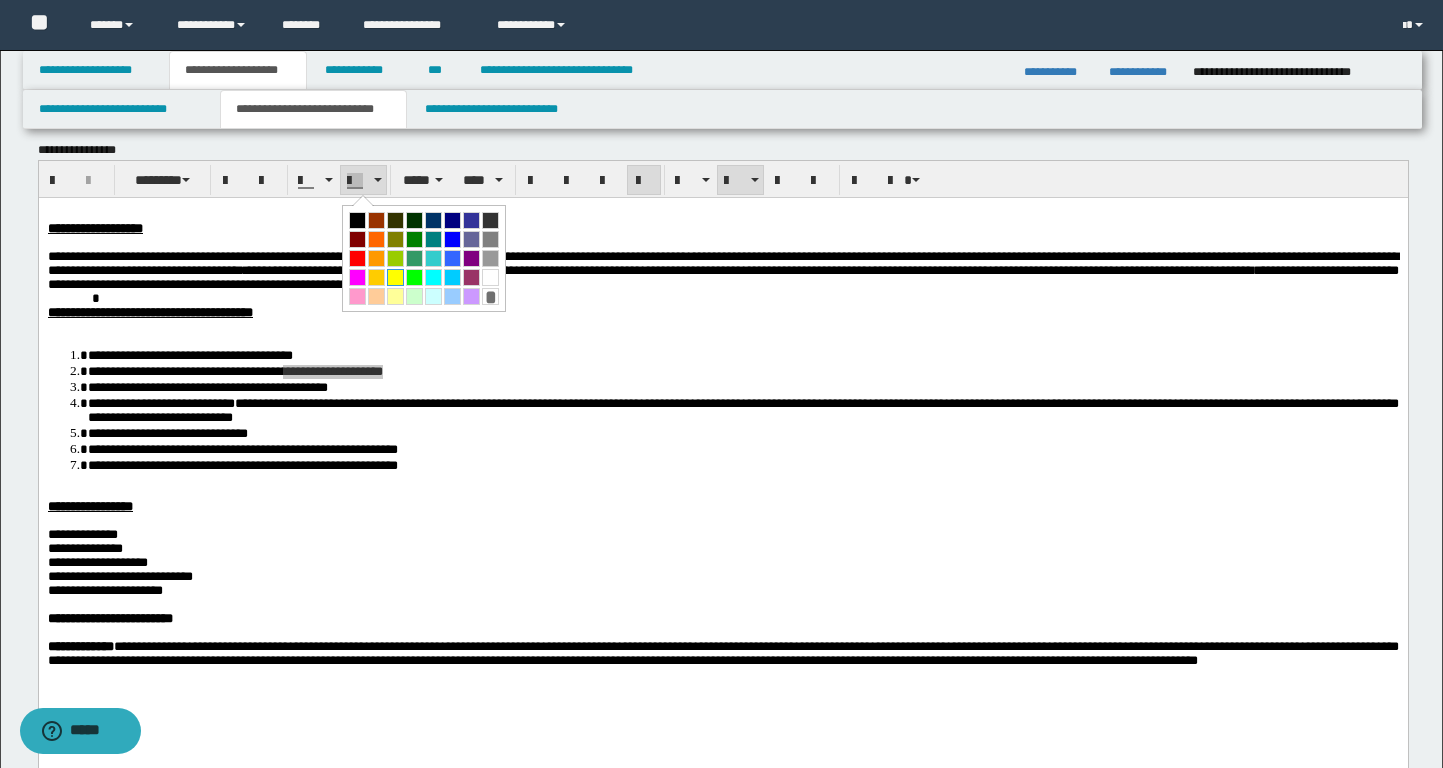 click at bounding box center (395, 277) 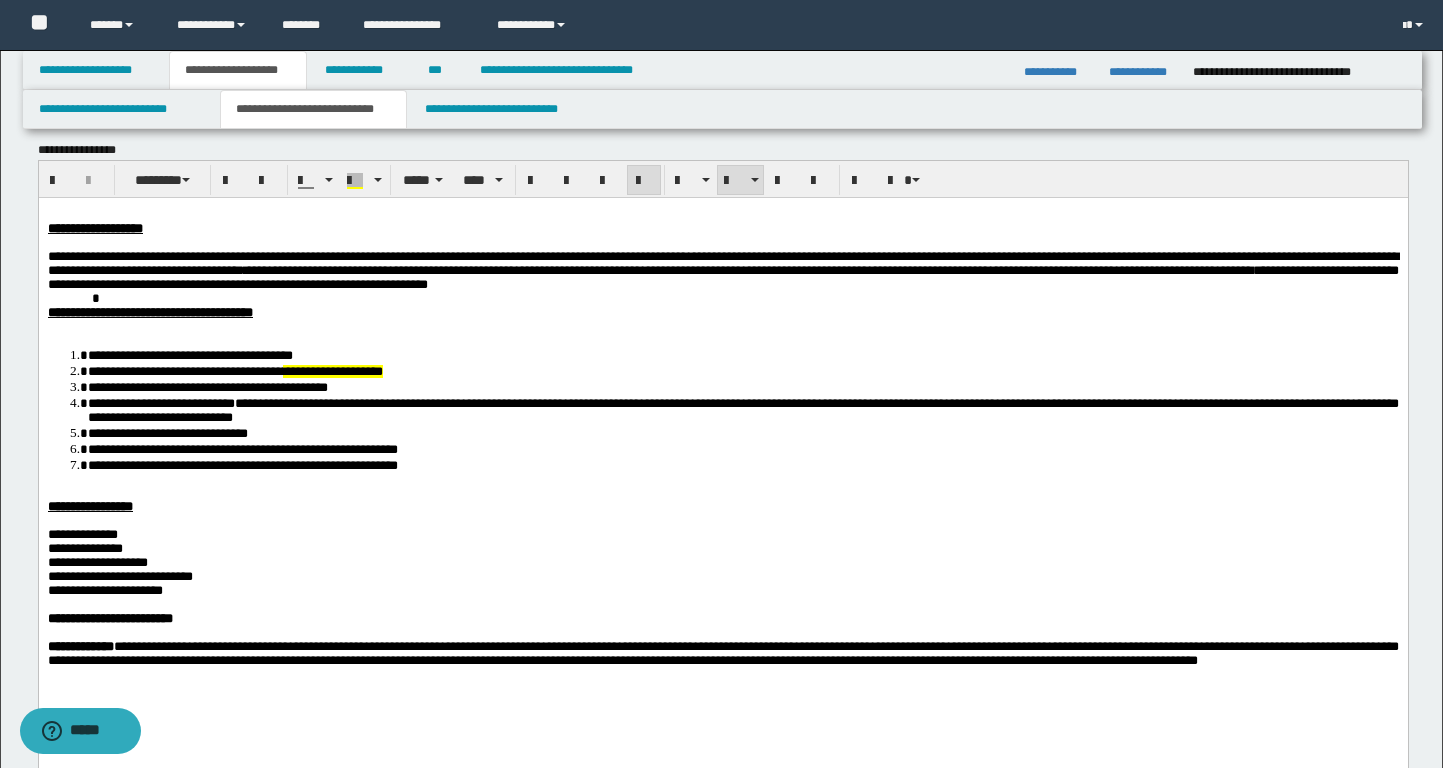 click on "**********" at bounding box center (742, 409) 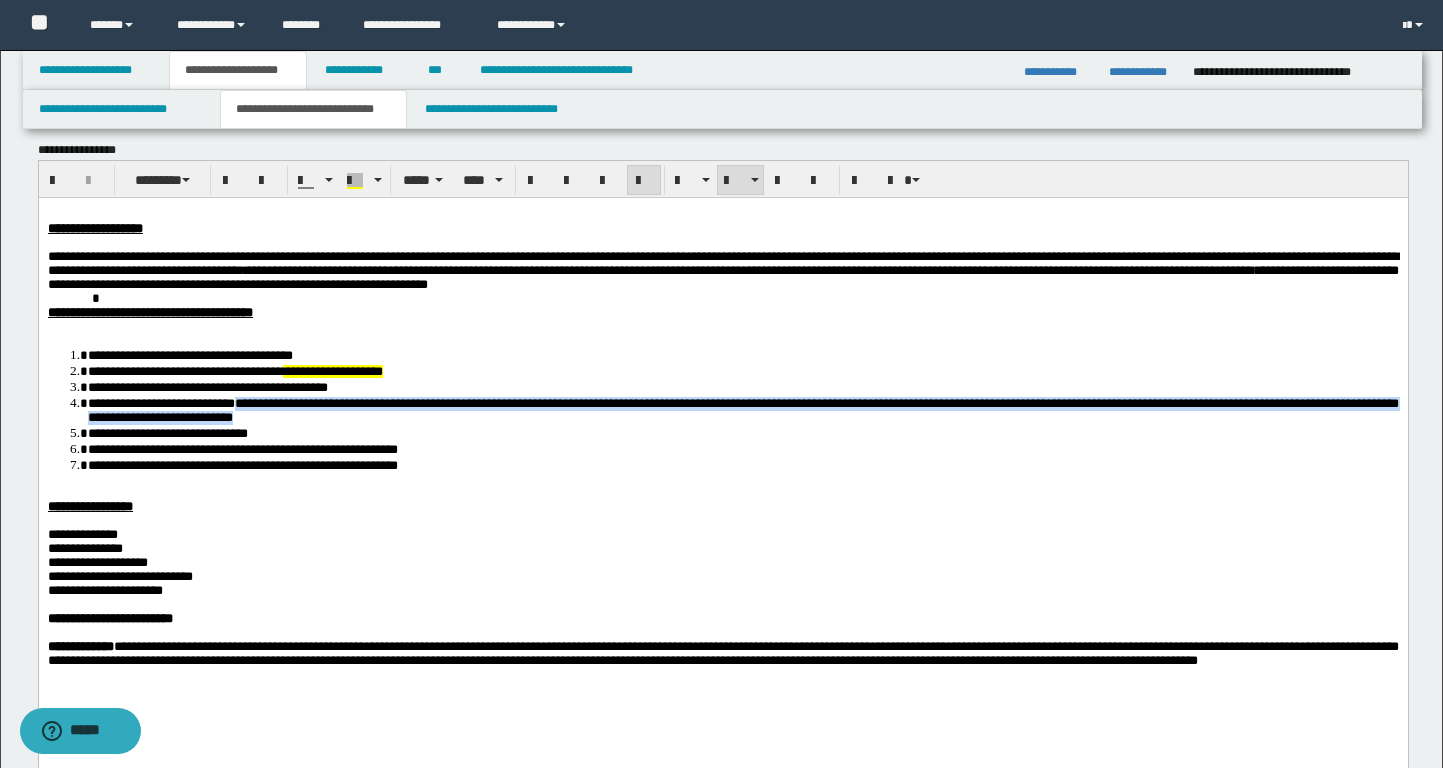 drag, startPoint x: 266, startPoint y: 415, endPoint x: 497, endPoint y: 431, distance: 231.55345 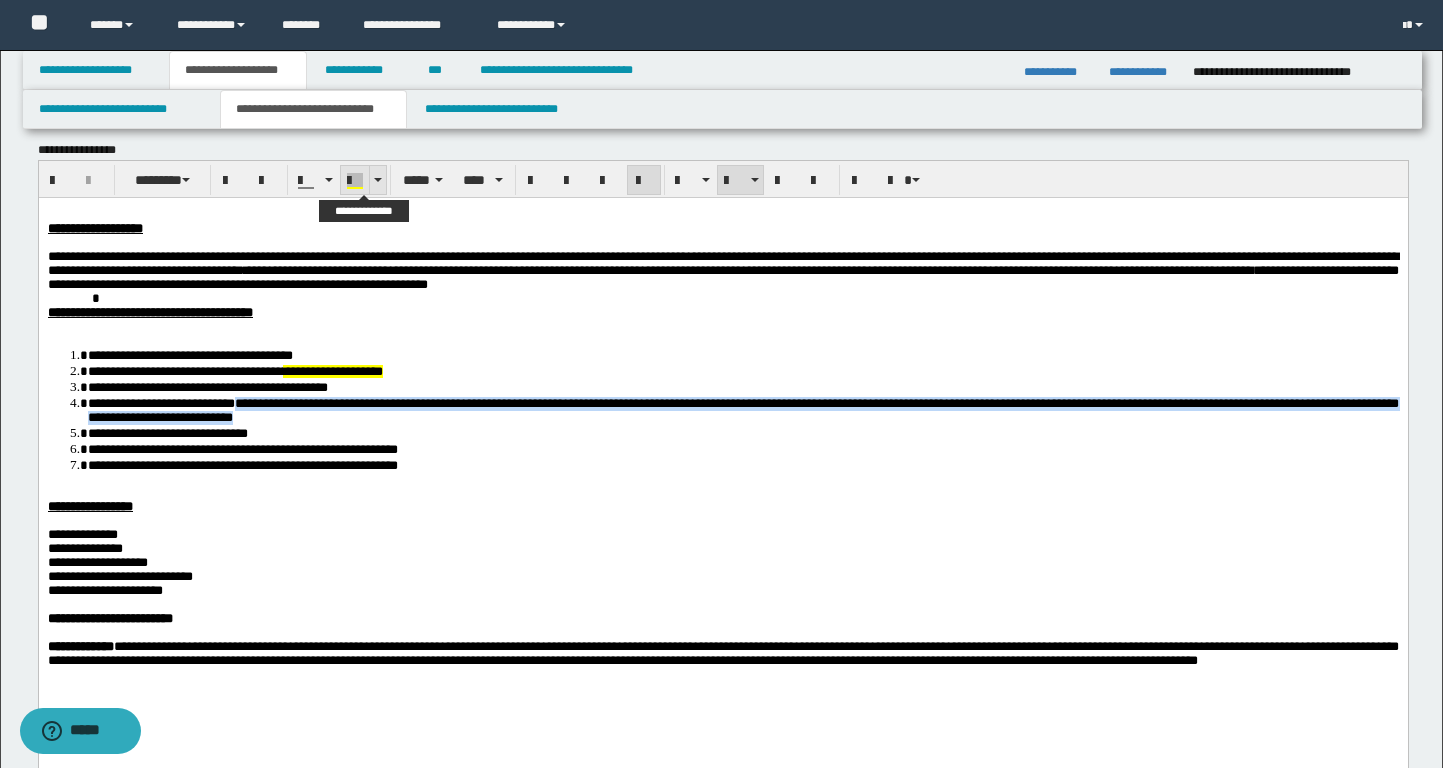 click at bounding box center (355, 181) 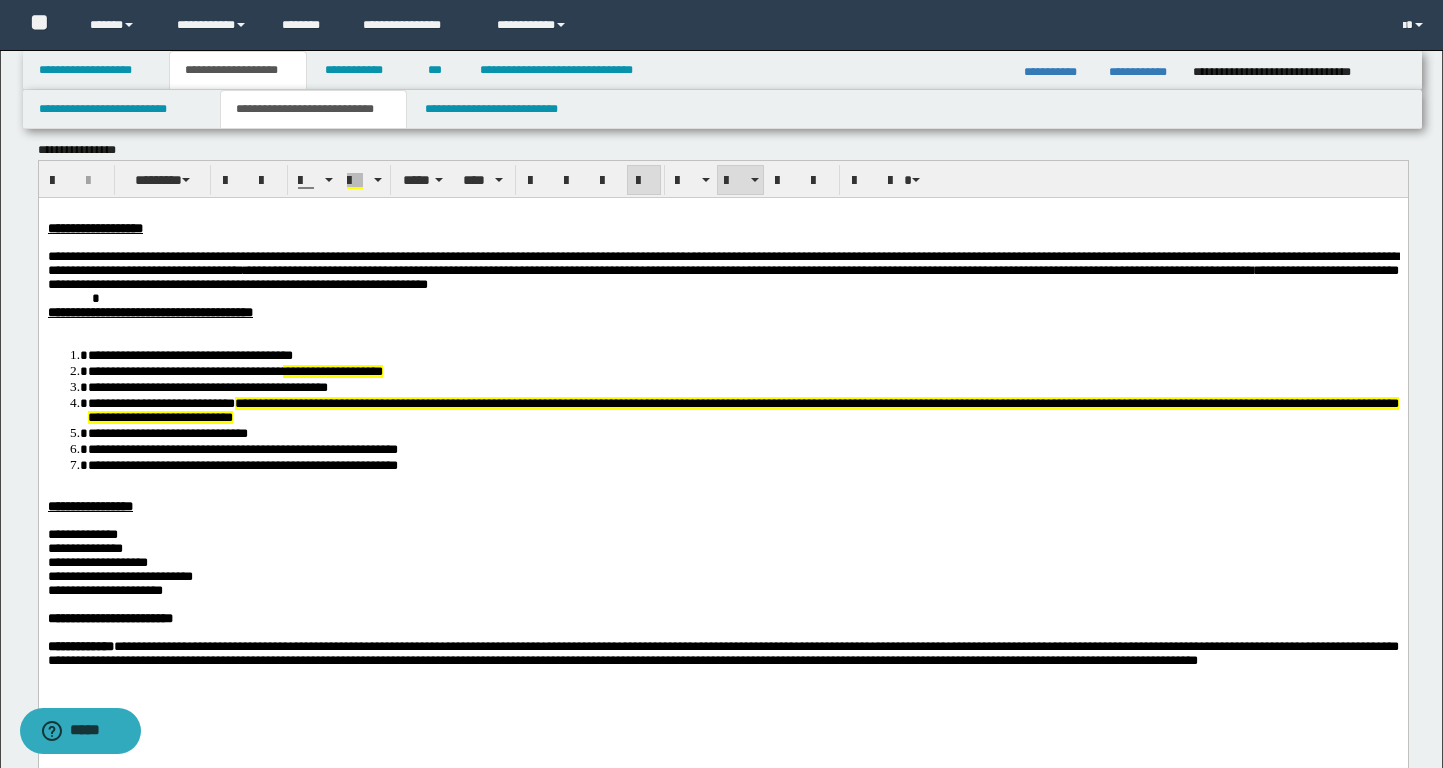 click on "**********" at bounding box center [742, 432] 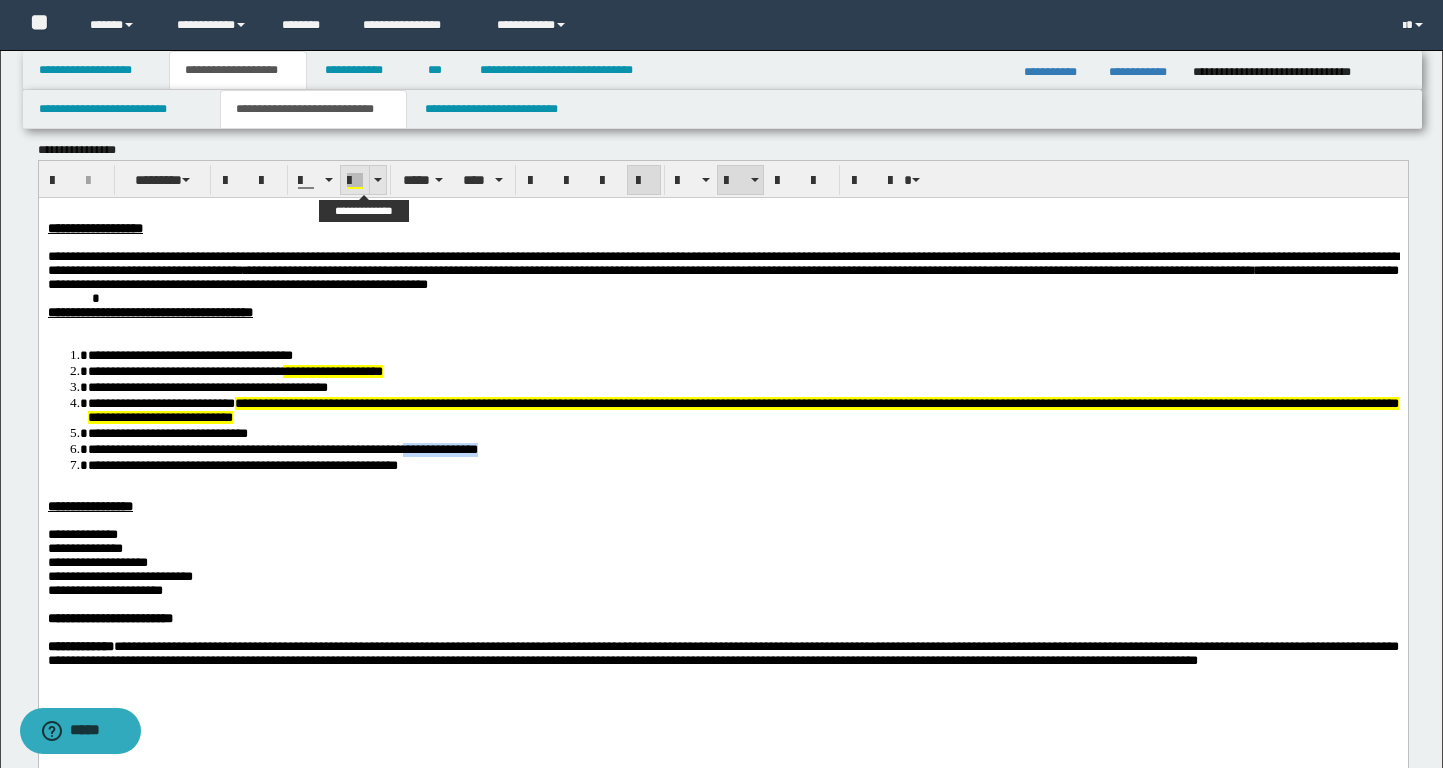 click at bounding box center (355, 181) 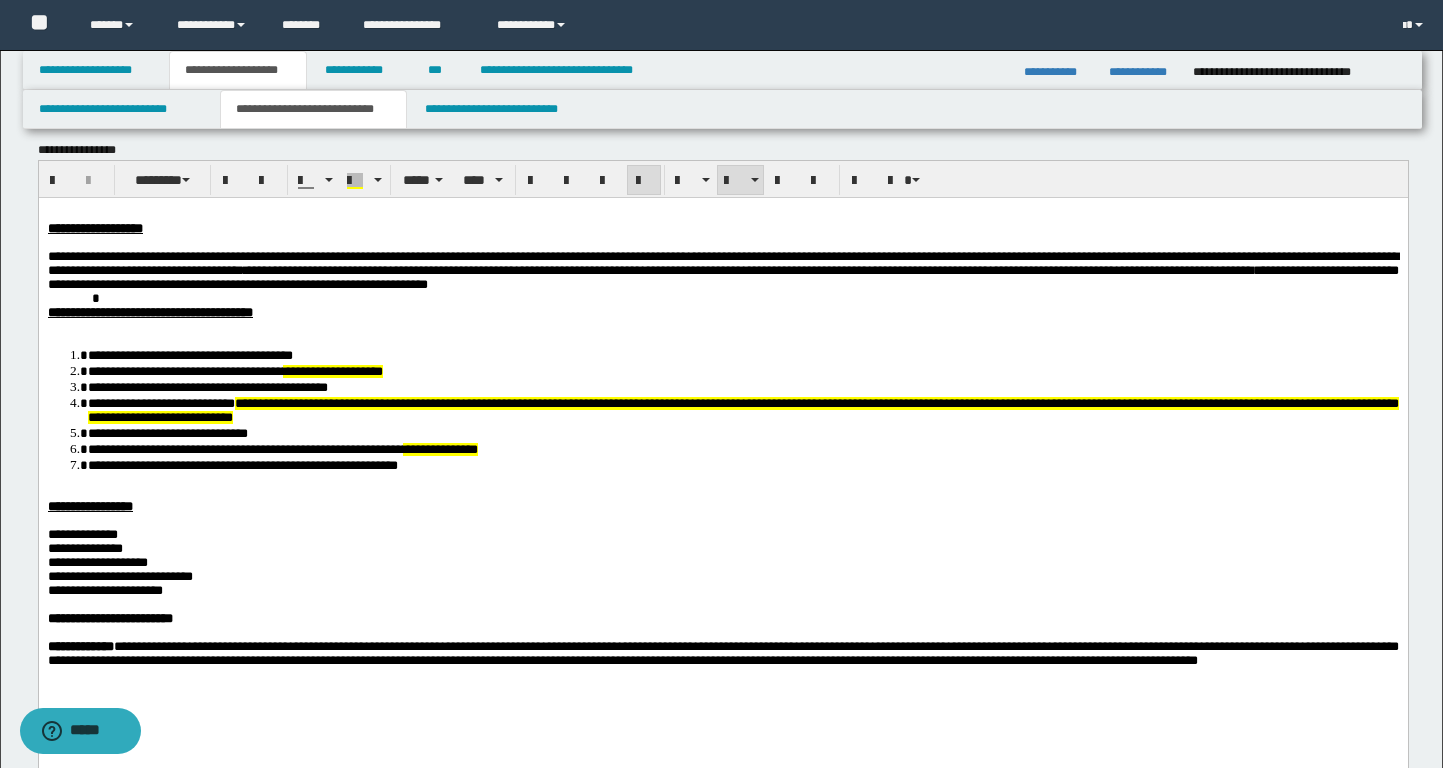 click on "**********" at bounding box center [722, 461] 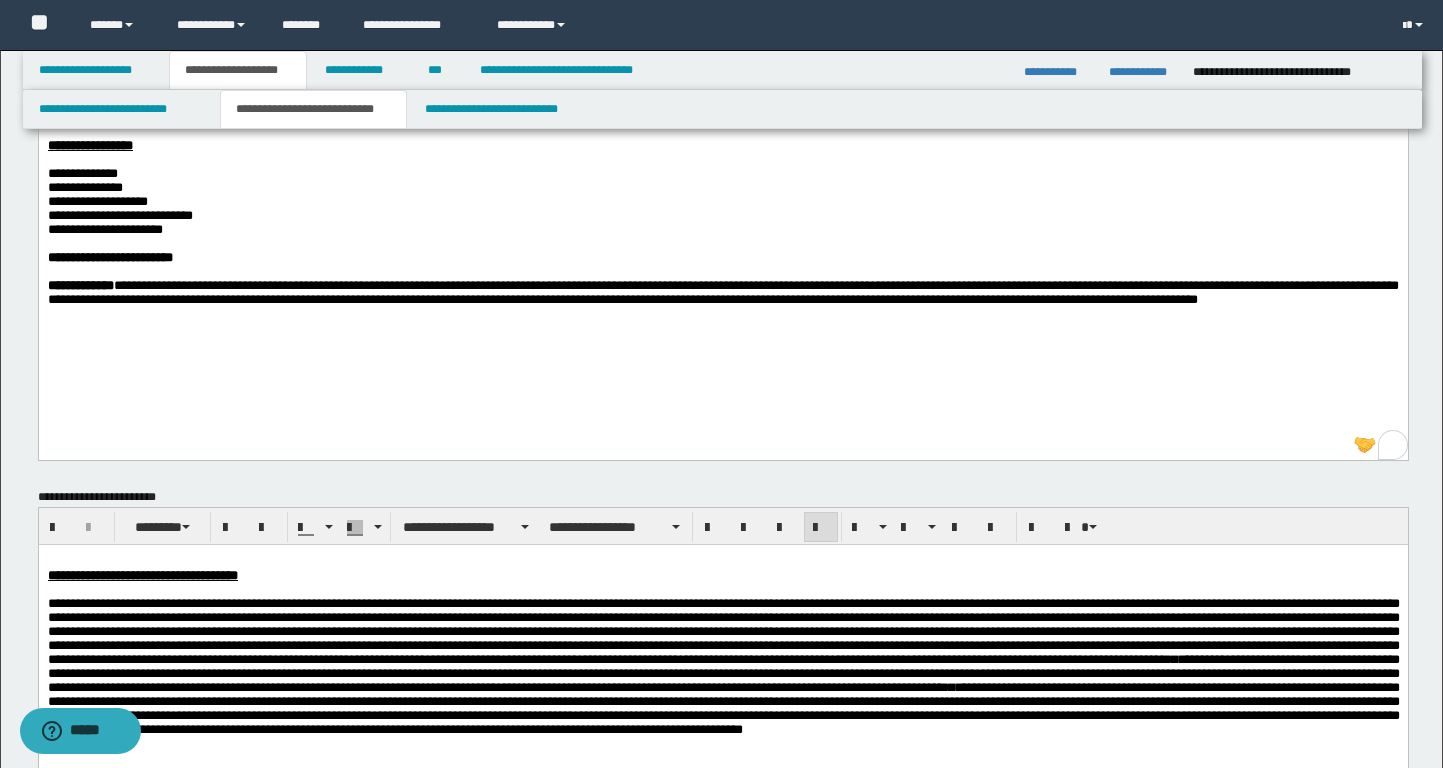 scroll, scrollTop: 0, scrollLeft: 0, axis: both 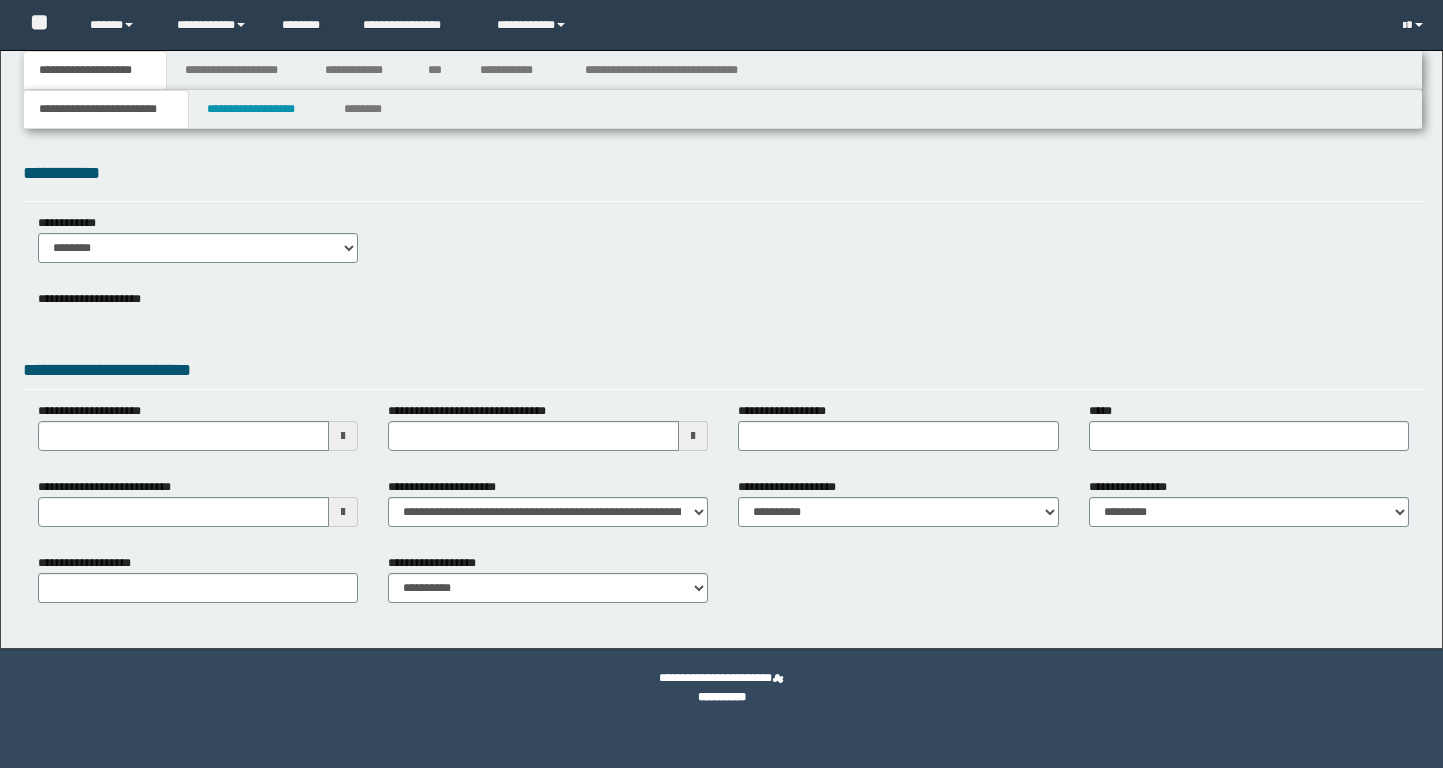 select on "*" 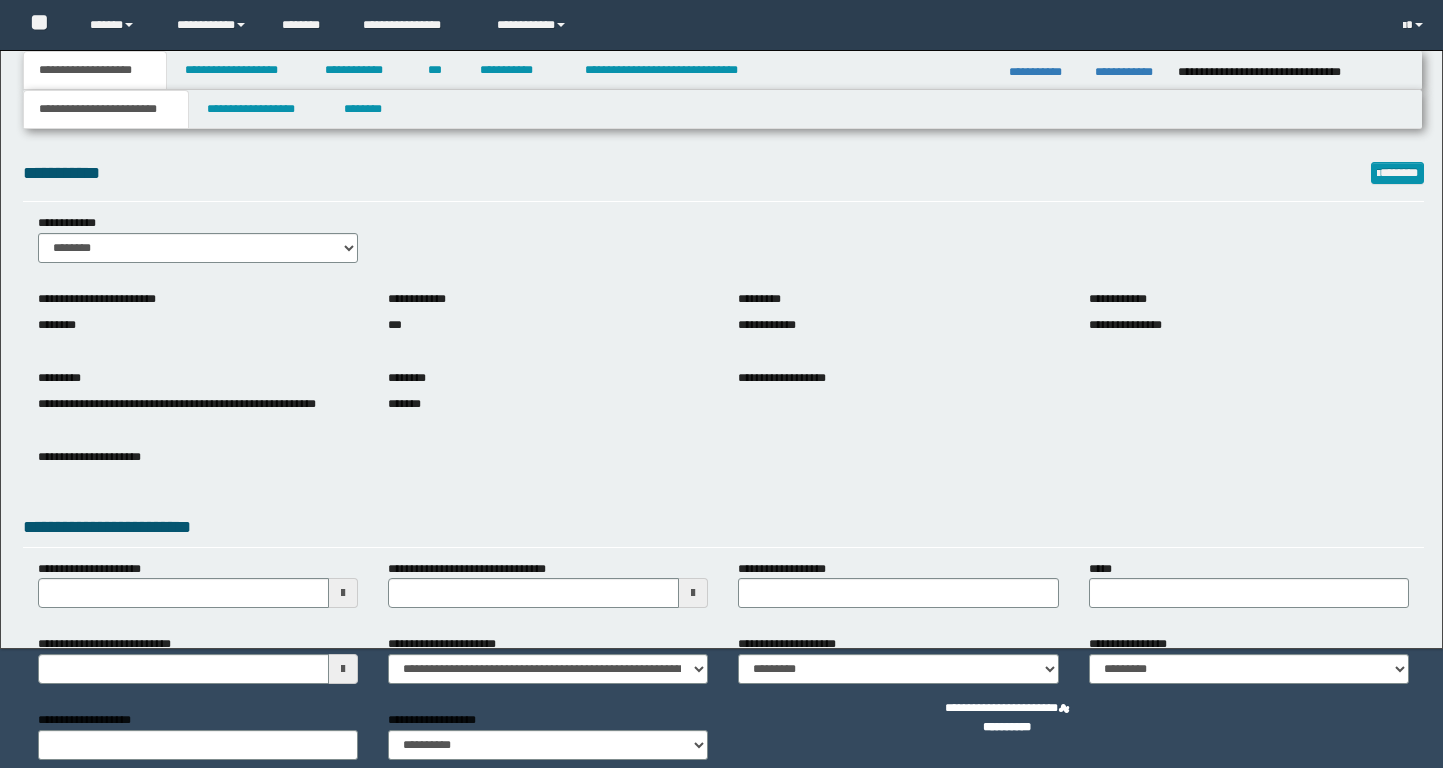 scroll, scrollTop: 0, scrollLeft: 0, axis: both 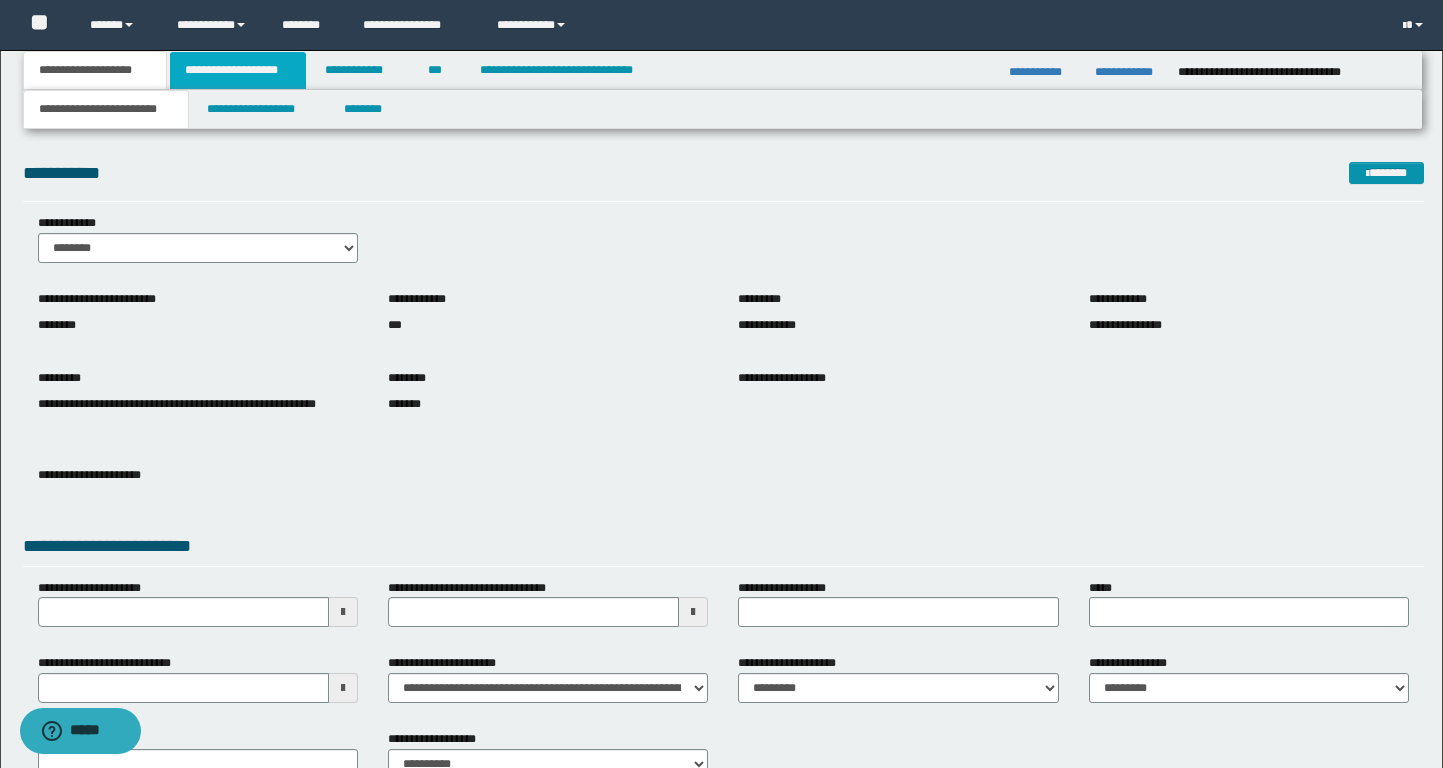 click on "**********" at bounding box center (238, 70) 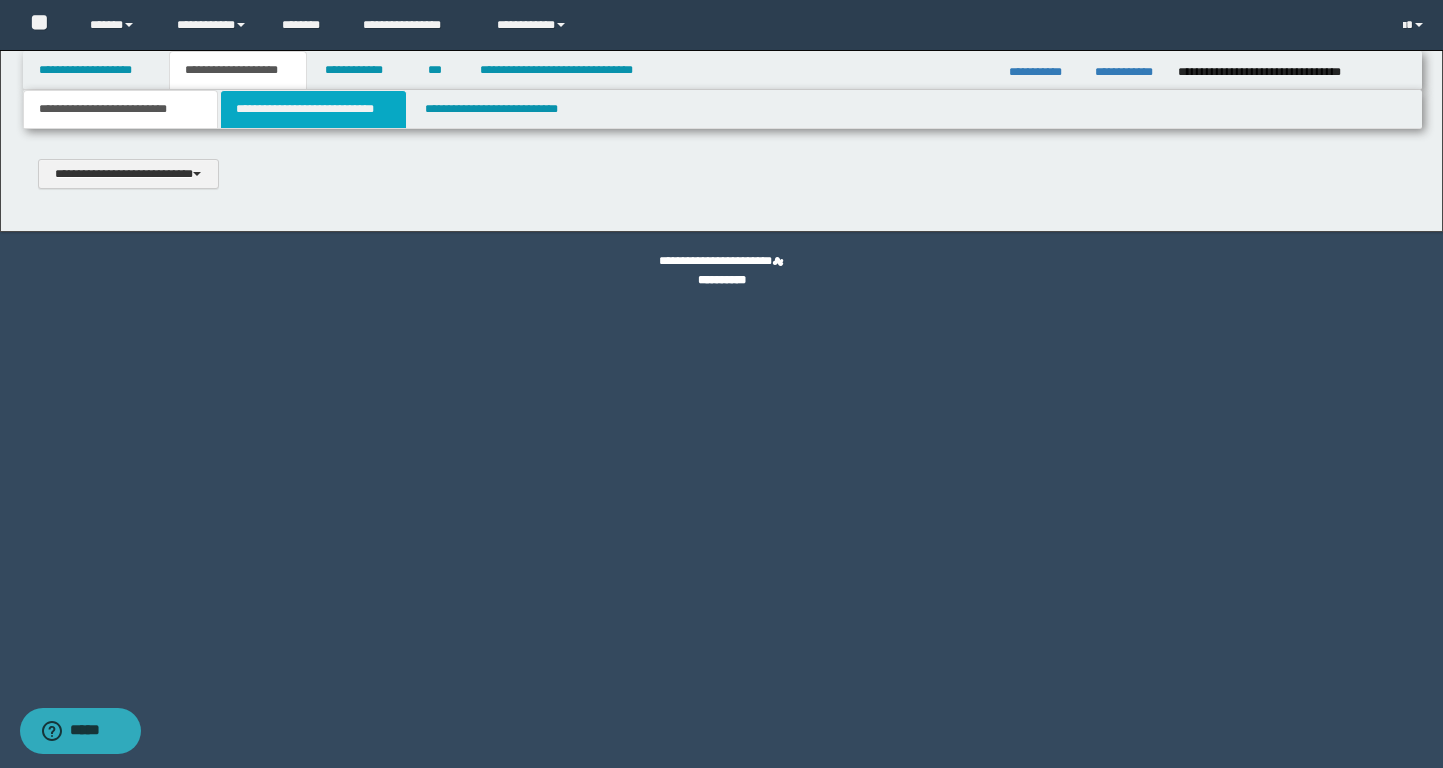 scroll, scrollTop: 0, scrollLeft: 0, axis: both 